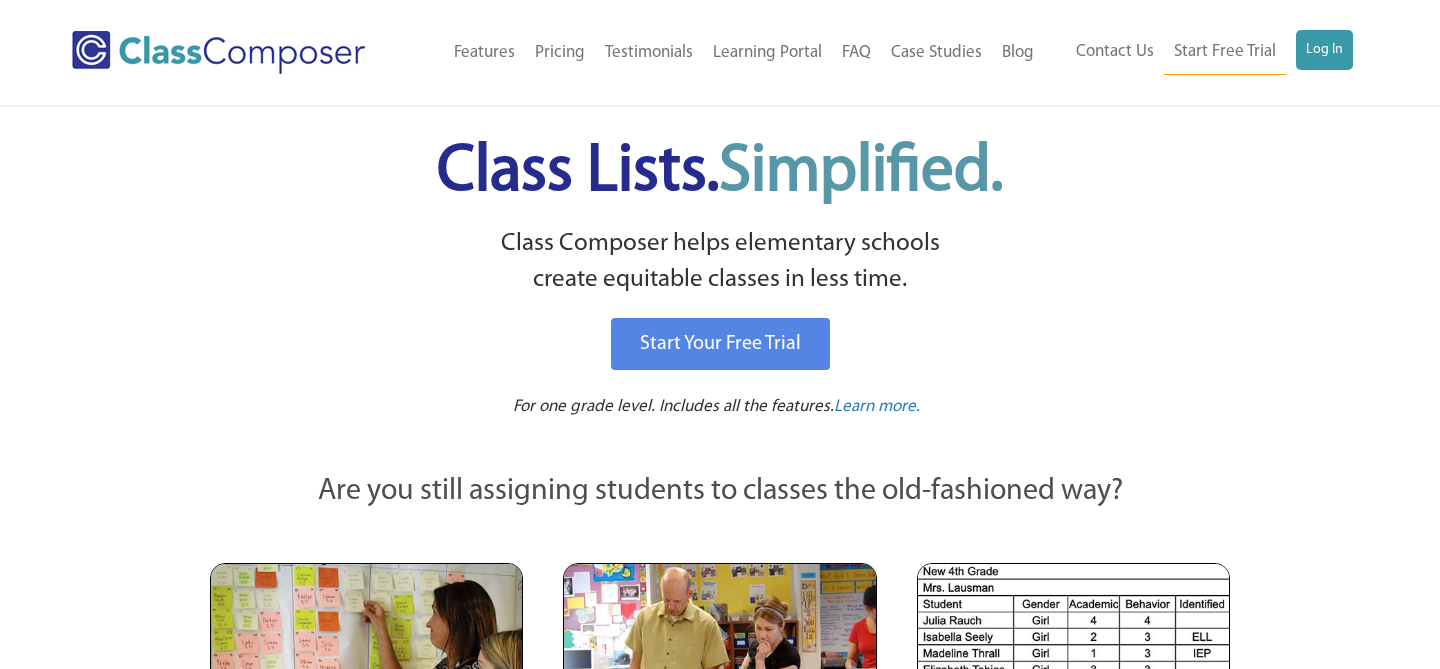 scroll, scrollTop: 0, scrollLeft: 0, axis: both 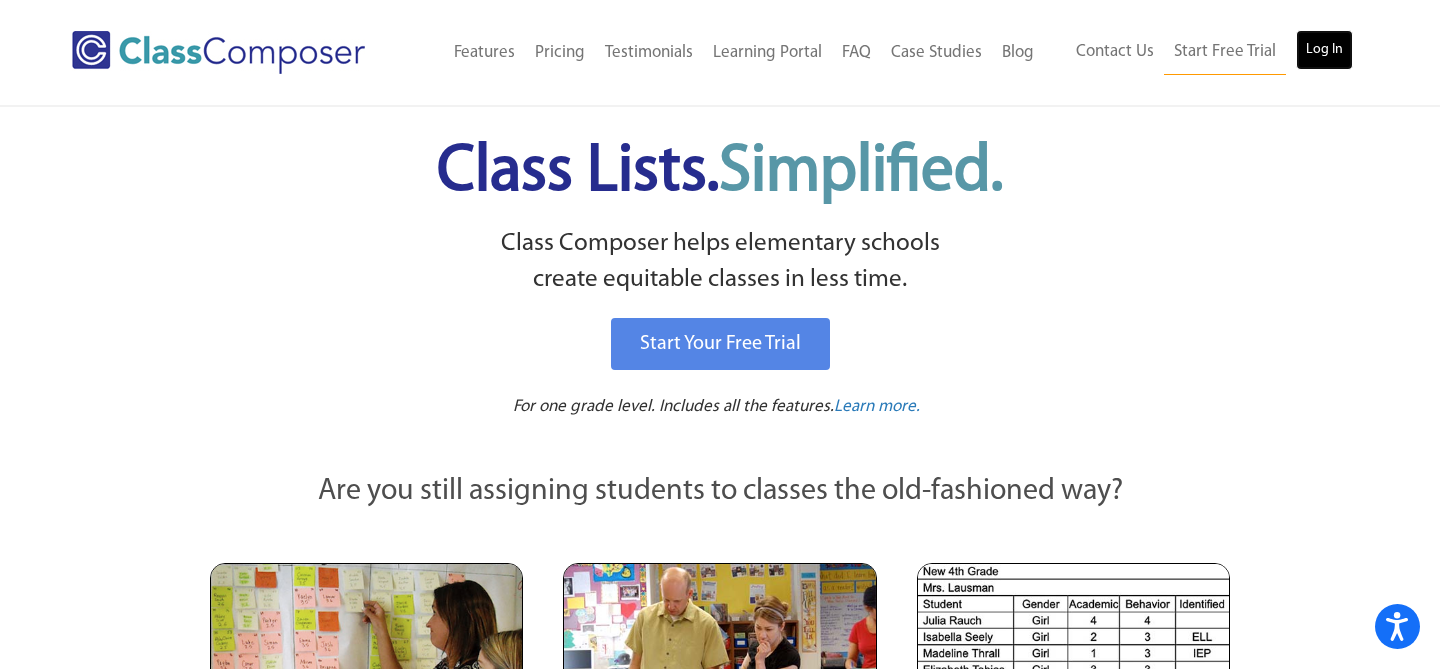 click on "Log In" at bounding box center [1324, 50] 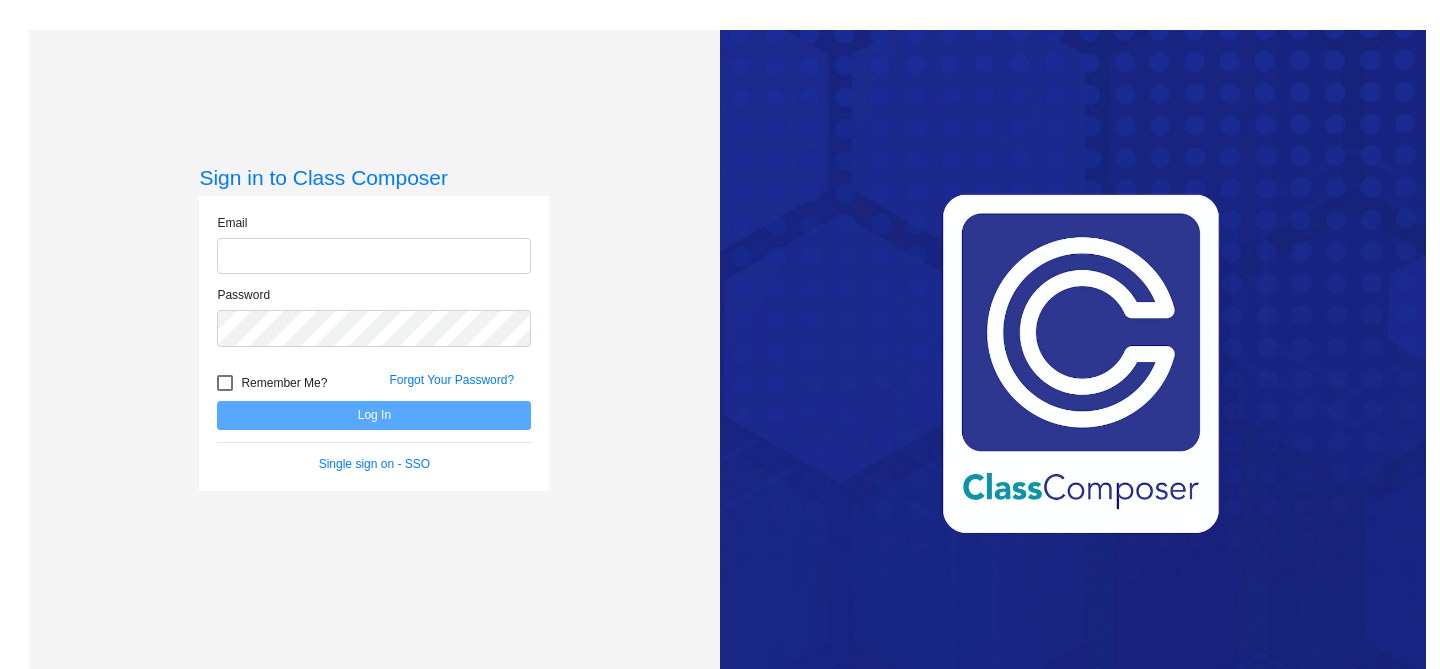 scroll, scrollTop: 0, scrollLeft: 0, axis: both 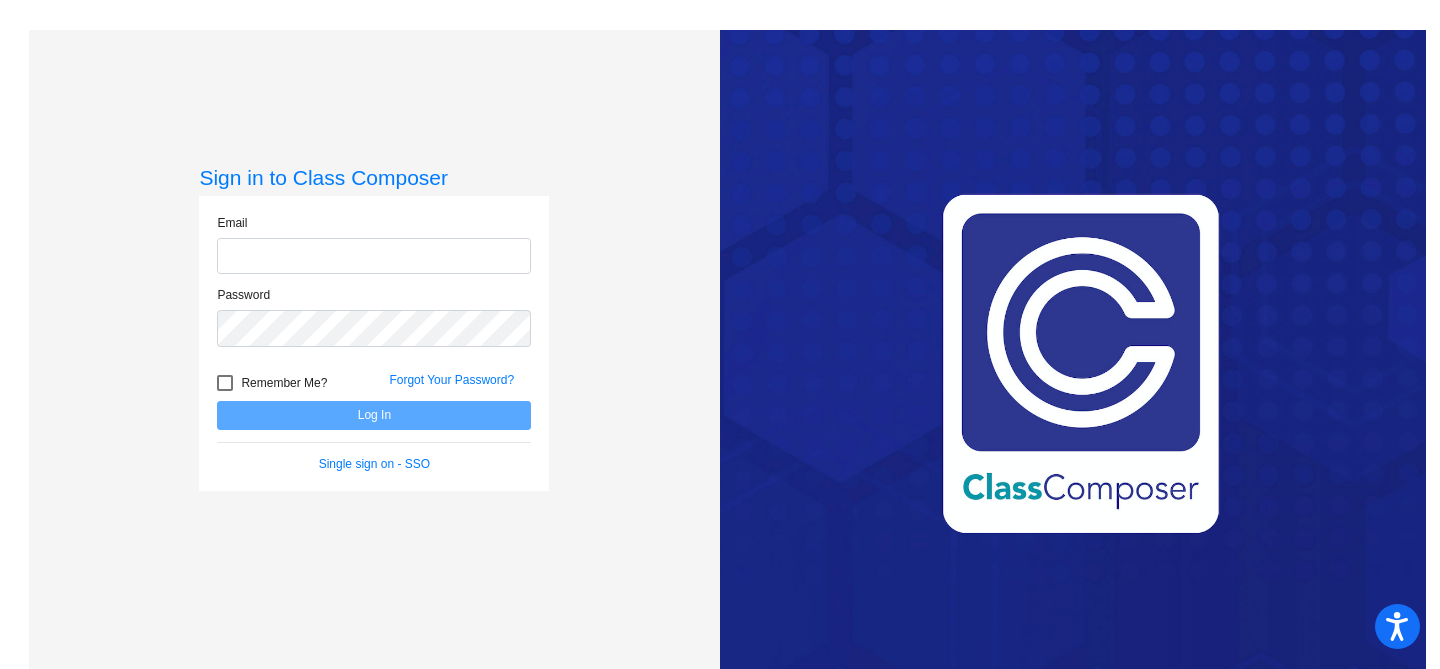 click 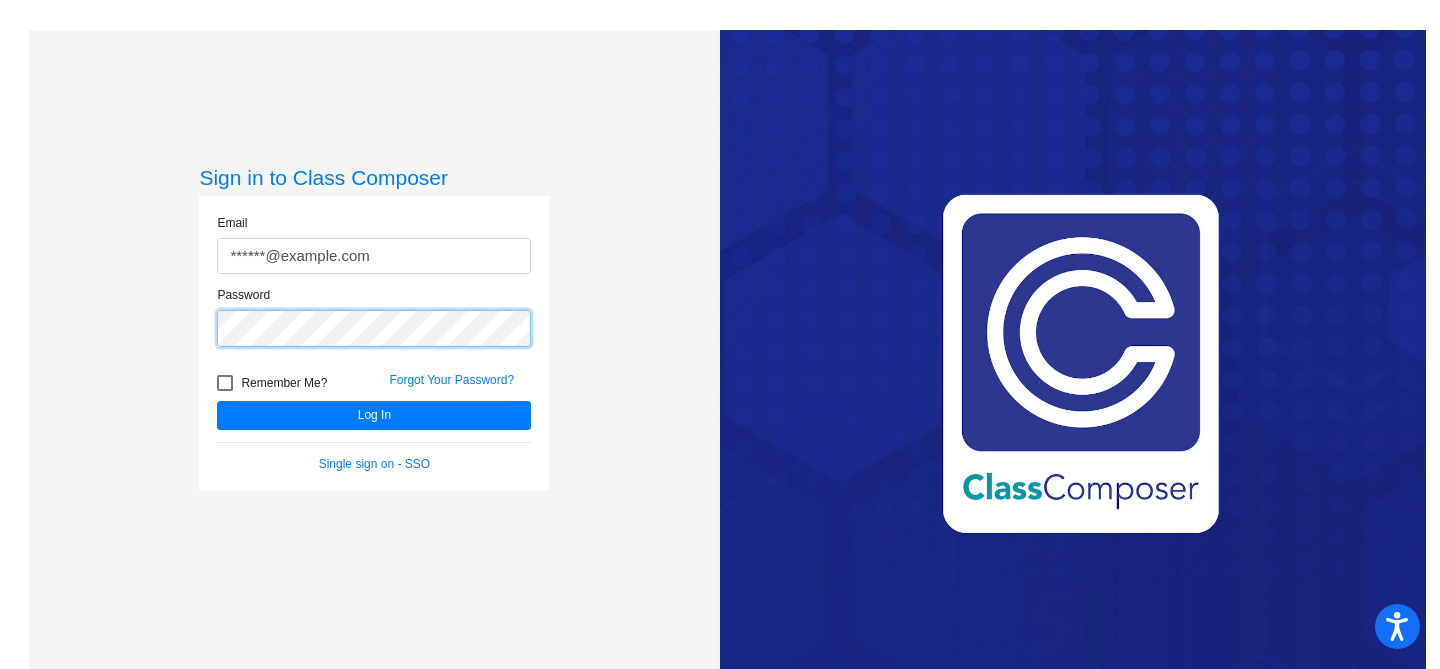 click on "Log In" 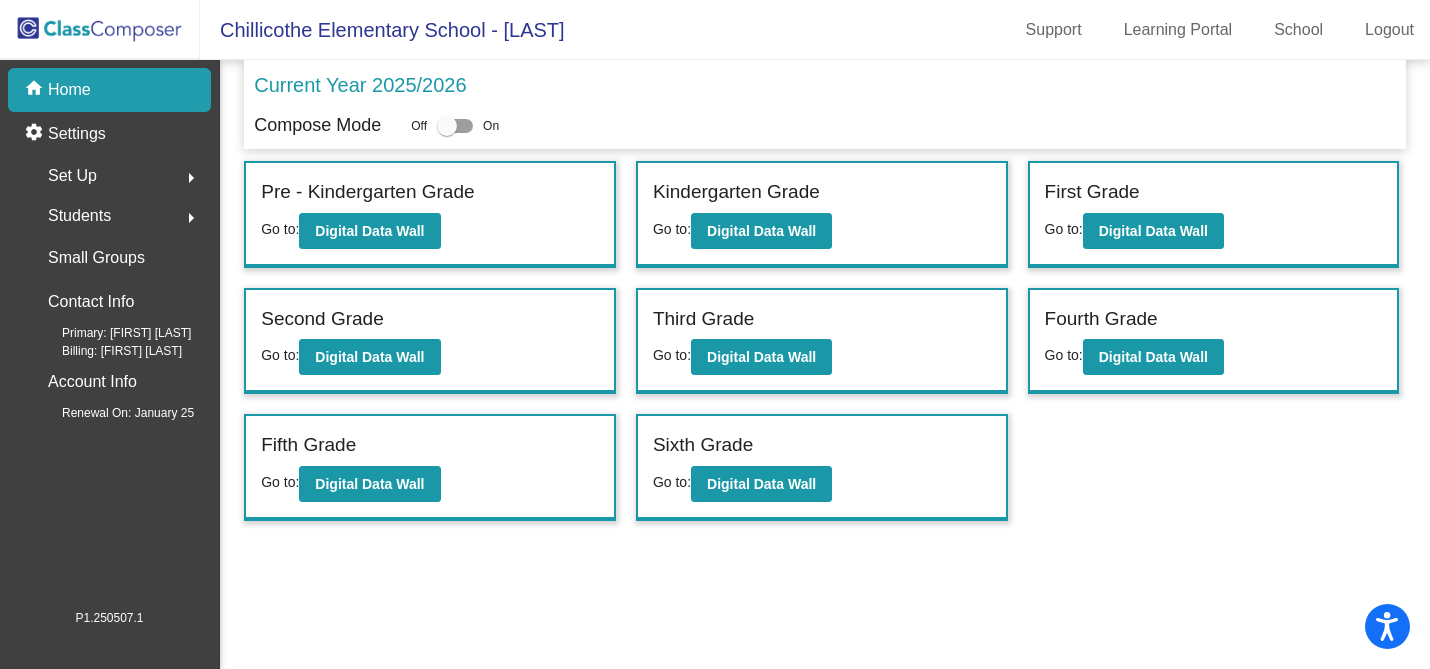 click on "Students" 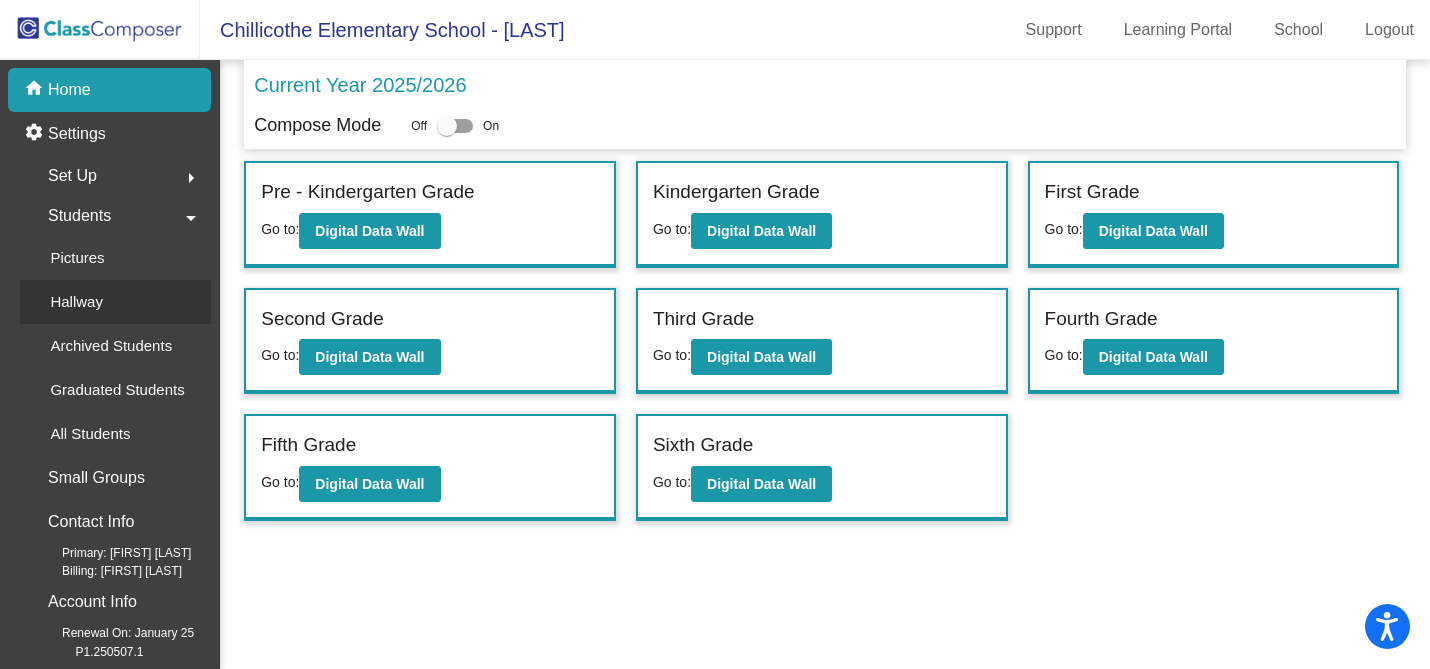 click on "Hallway" 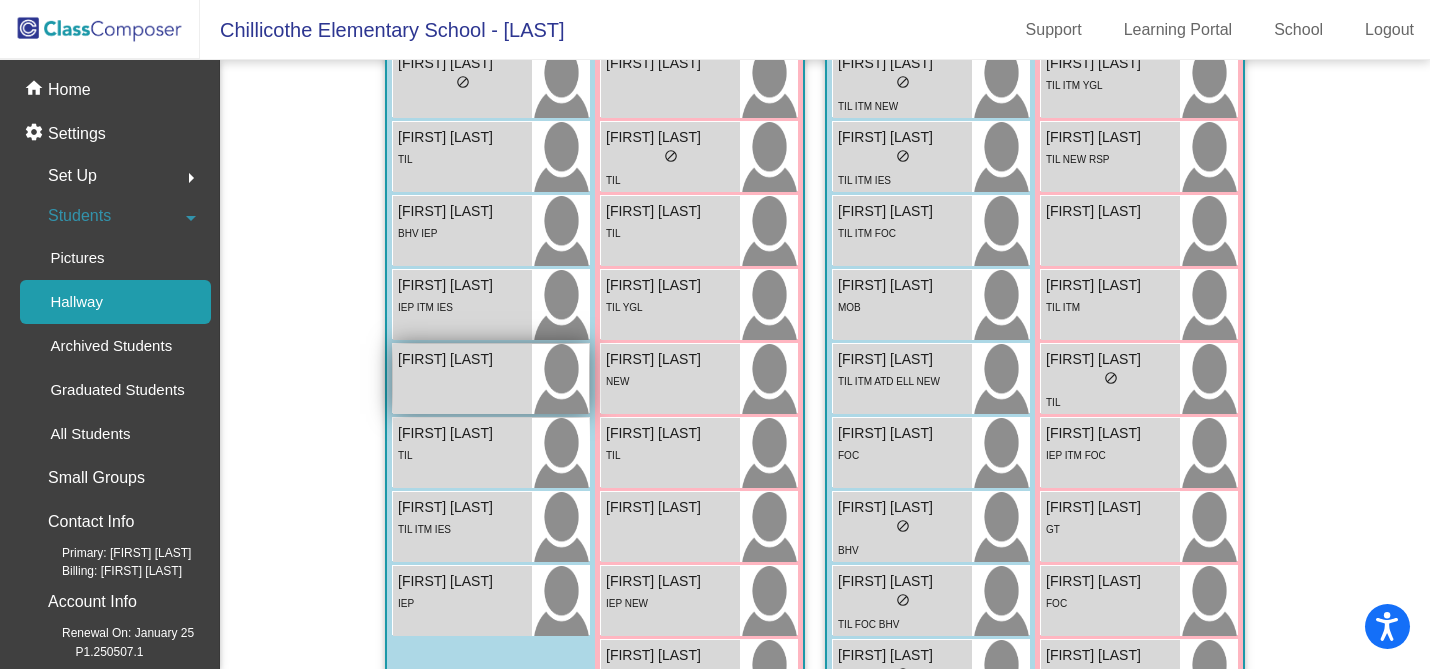 scroll, scrollTop: 3784, scrollLeft: 0, axis: vertical 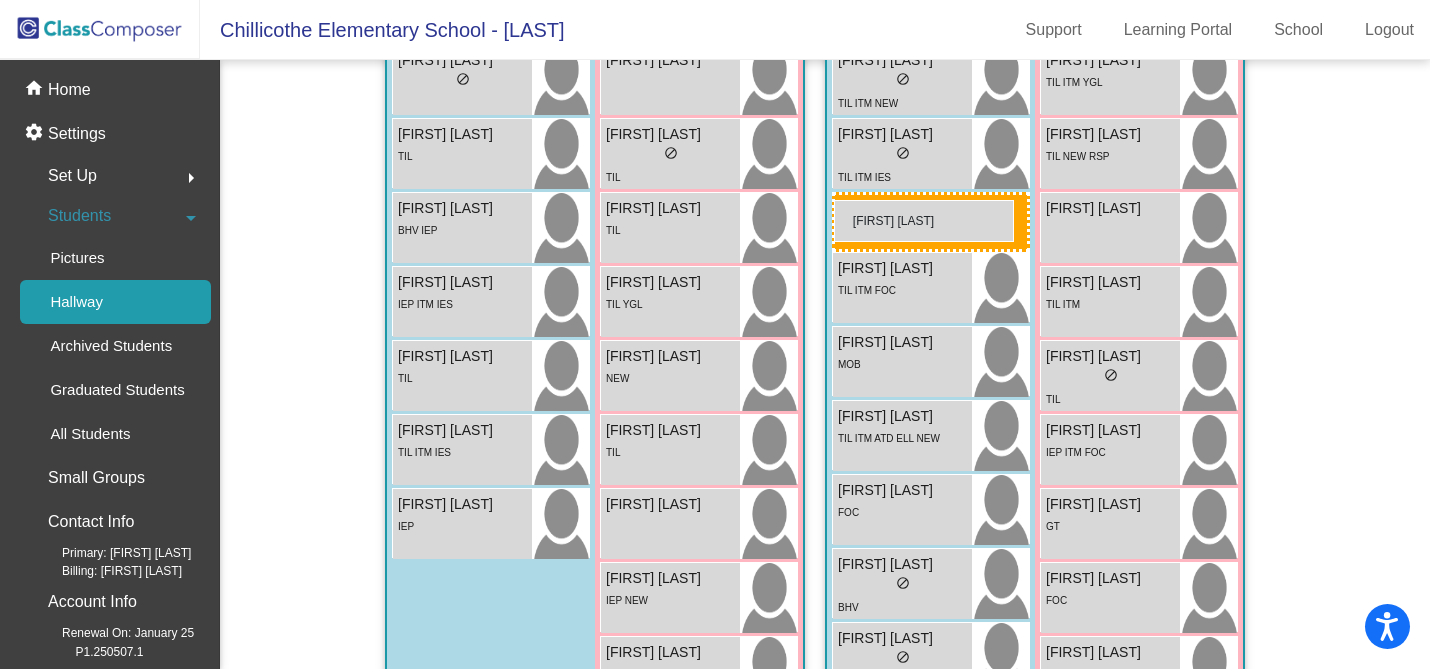 drag, startPoint x: 467, startPoint y: 383, endPoint x: 834, endPoint y: 200, distance: 410.09512 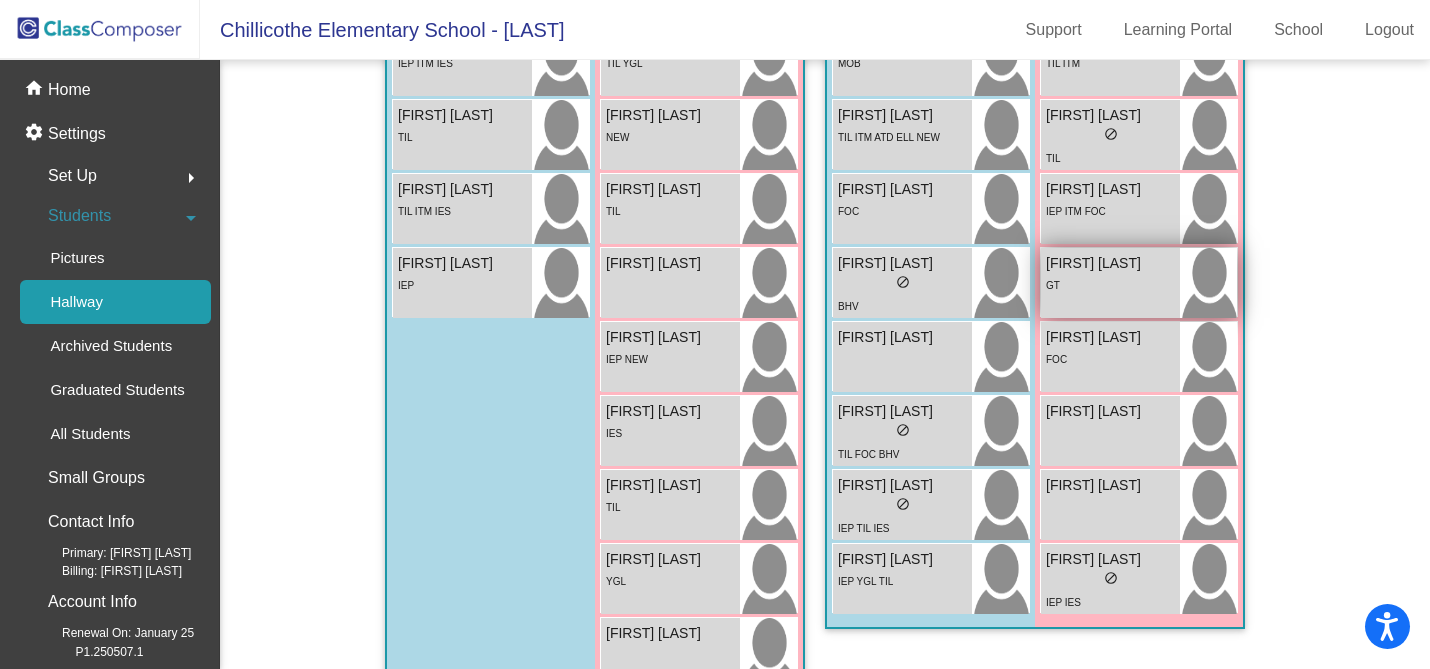 scroll, scrollTop: 4026, scrollLeft: 0, axis: vertical 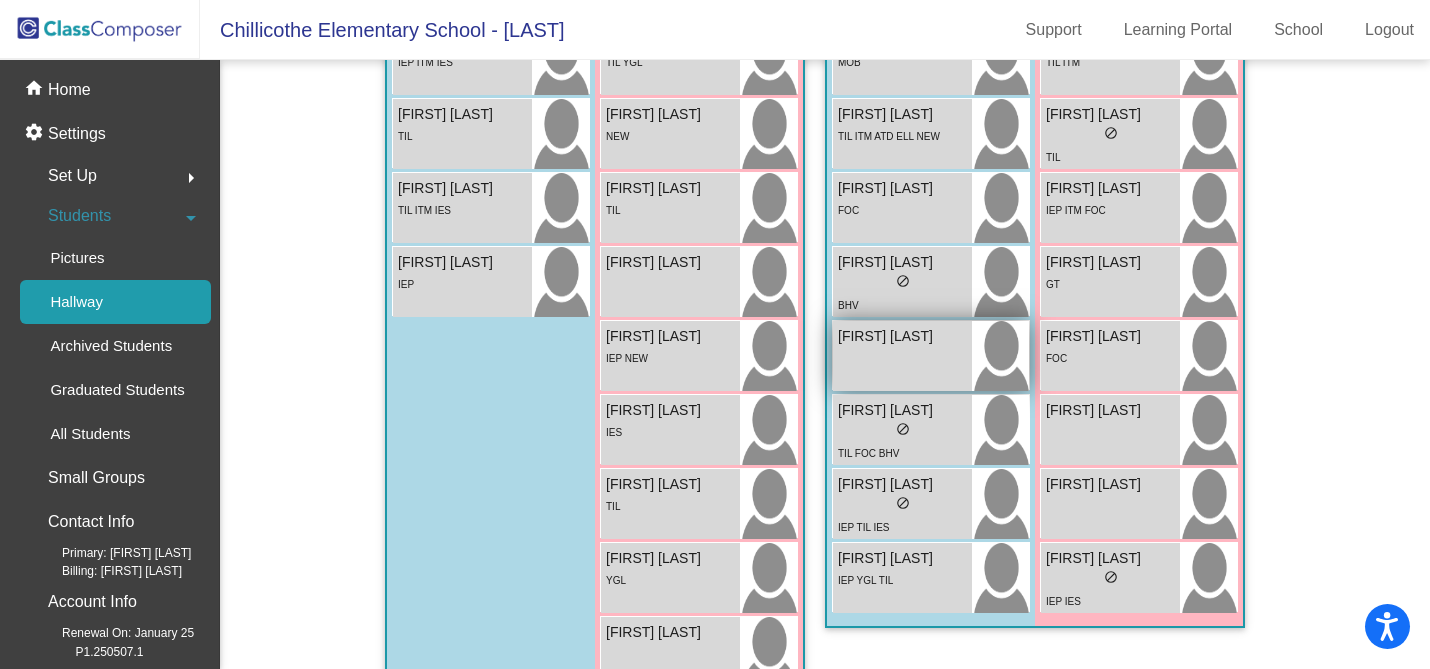 click on "[FIRST] [LAST] lock do_not_disturb_alt" at bounding box center (902, 356) 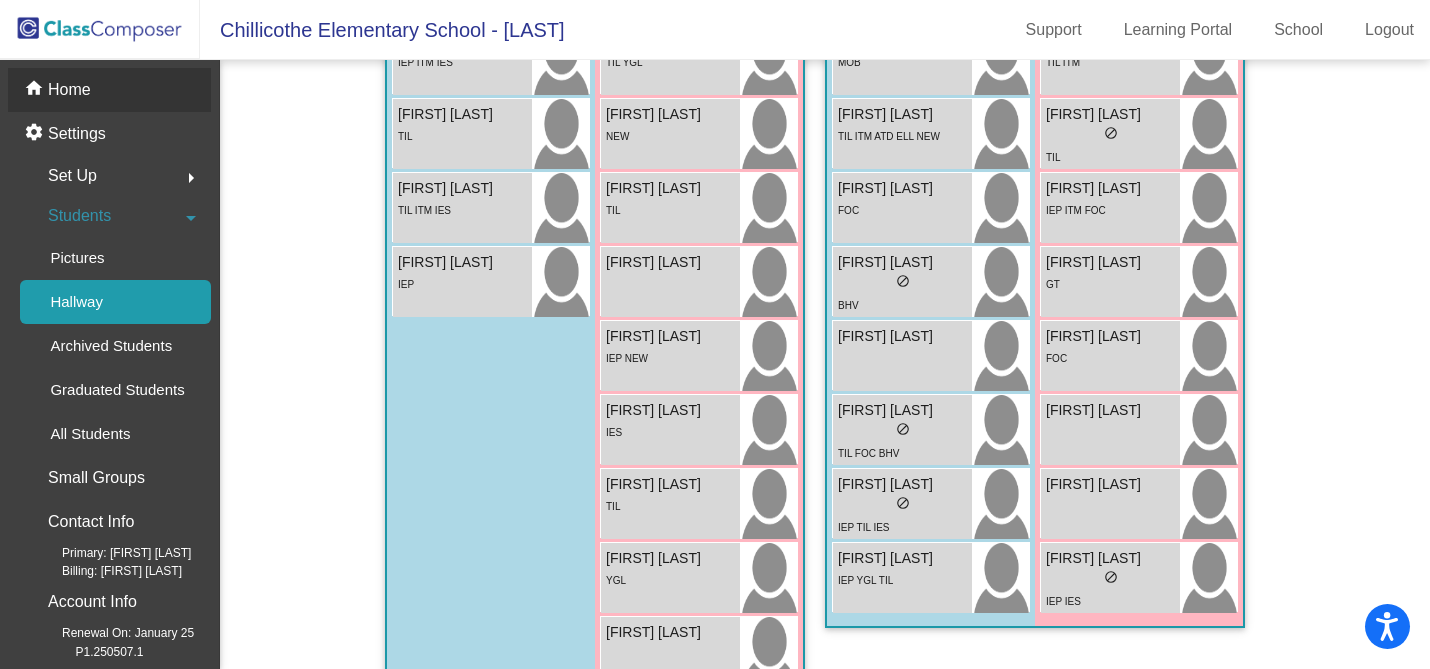 click on "Home" 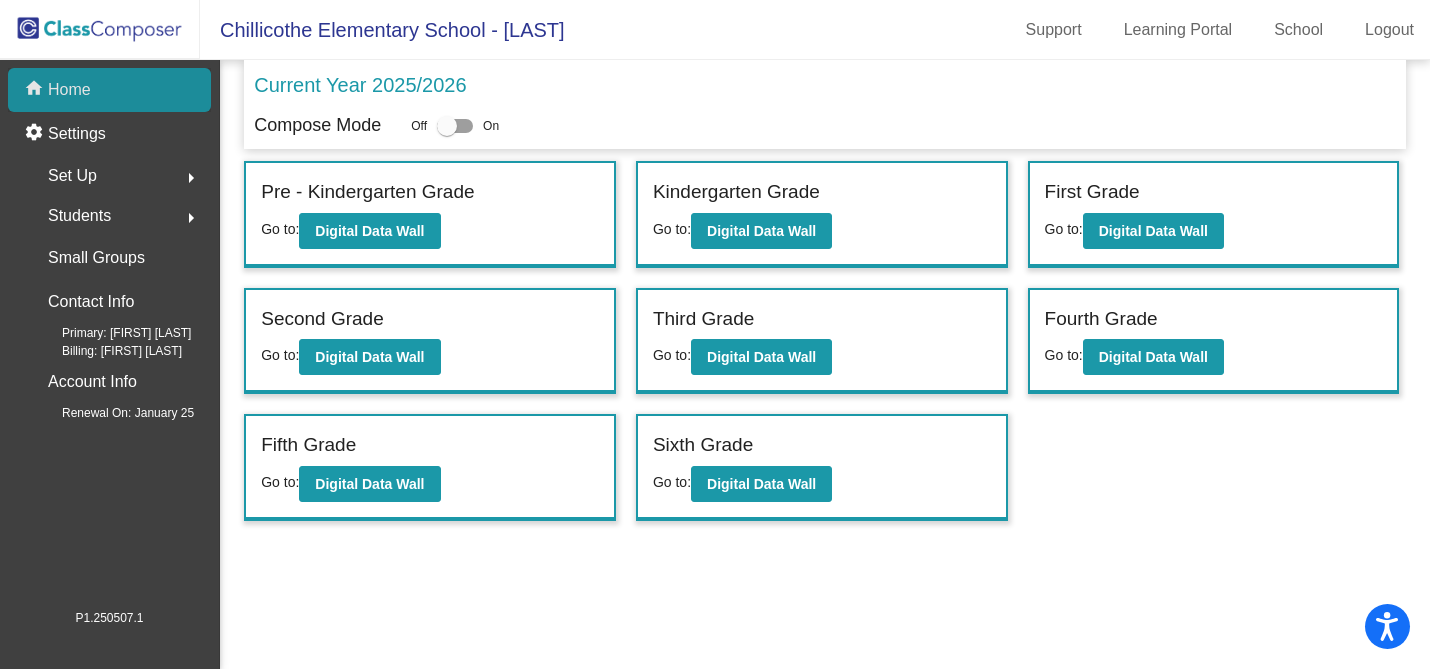scroll, scrollTop: 0, scrollLeft: 0, axis: both 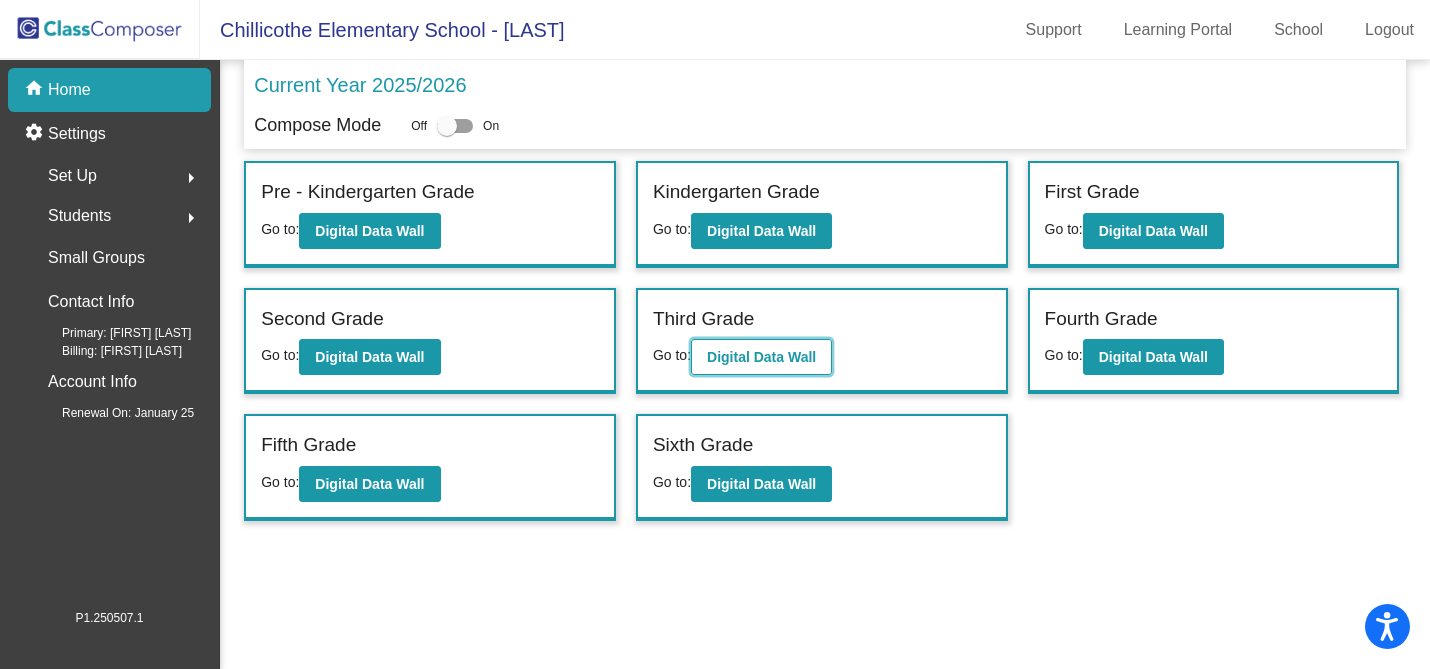 click on "Digital Data Wall" 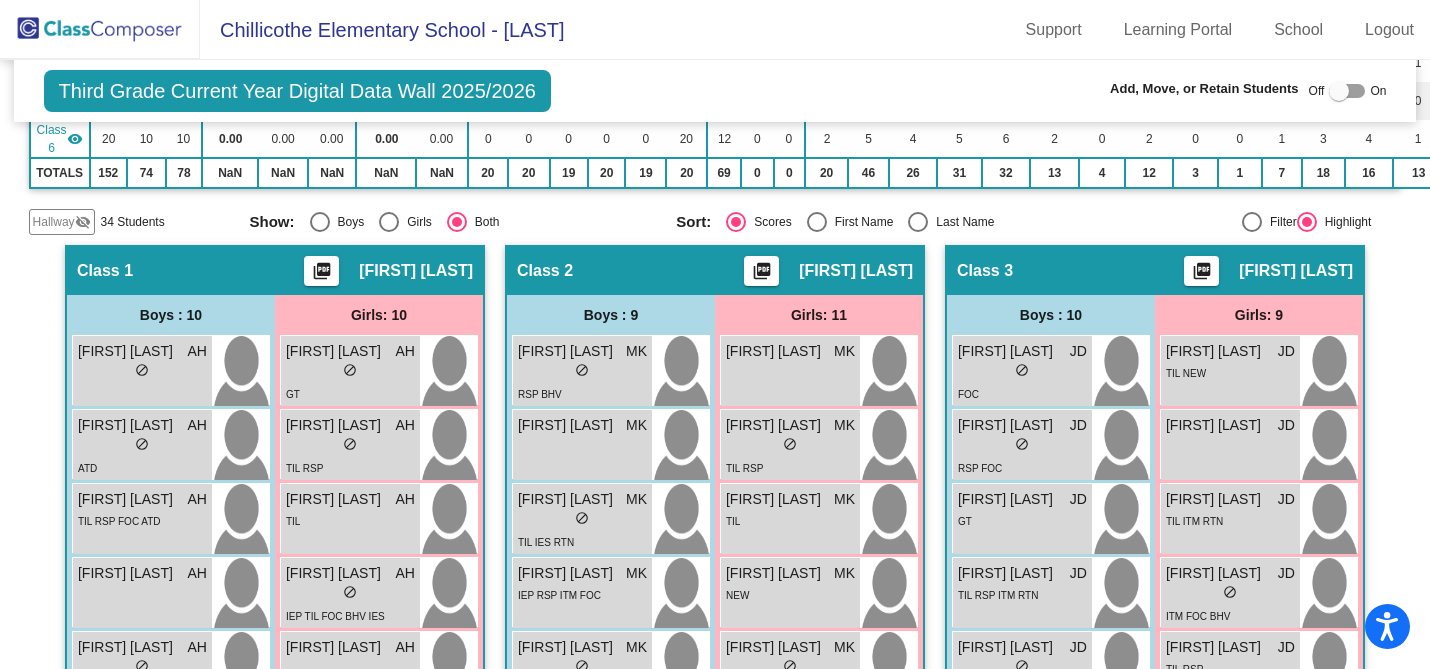 scroll, scrollTop: 288, scrollLeft: 0, axis: vertical 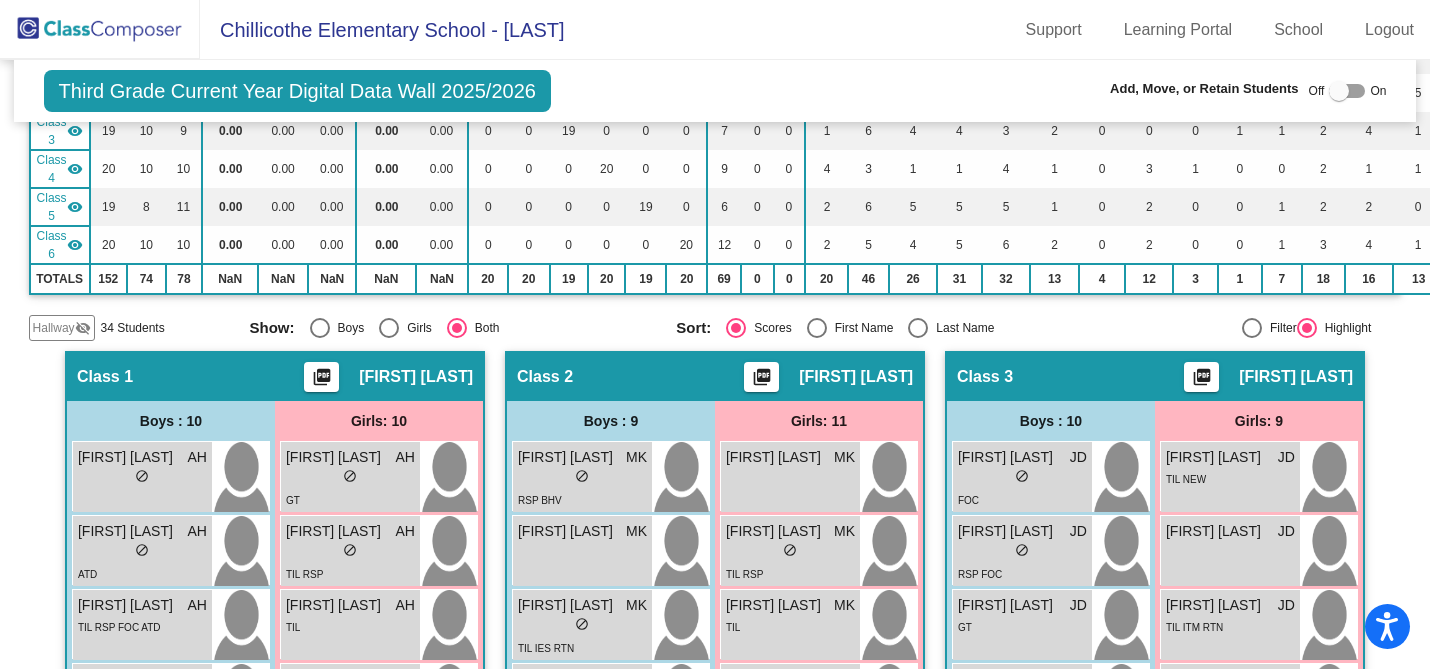 click on "visibility_off" 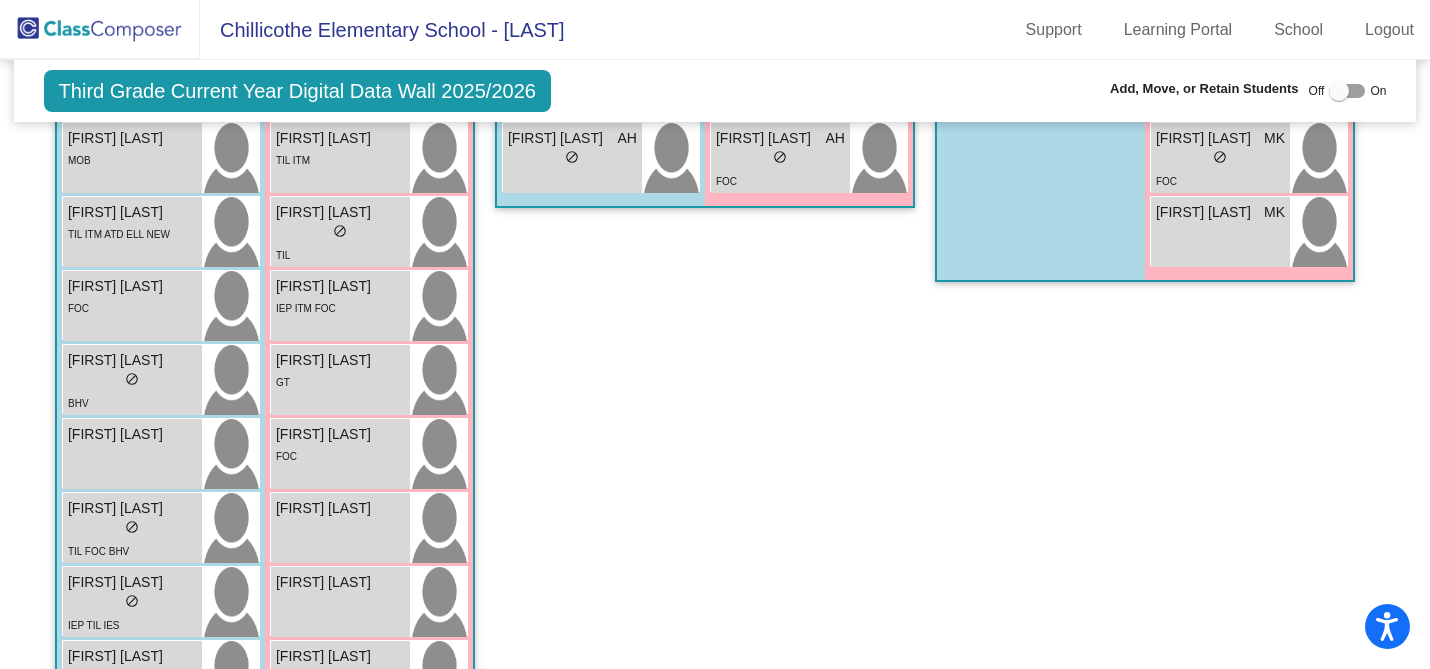 scroll, scrollTop: 1288, scrollLeft: 0, axis: vertical 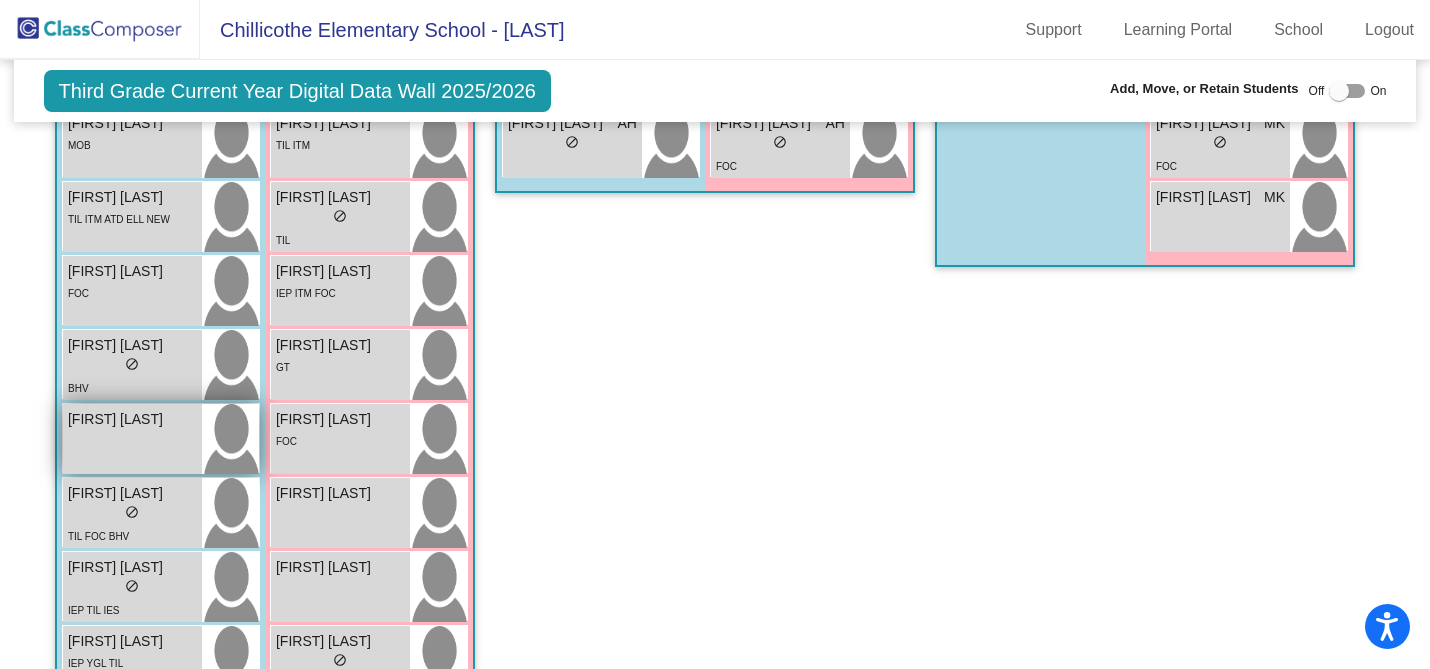 click on "[FIRST] [LAST]" at bounding box center [118, 419] 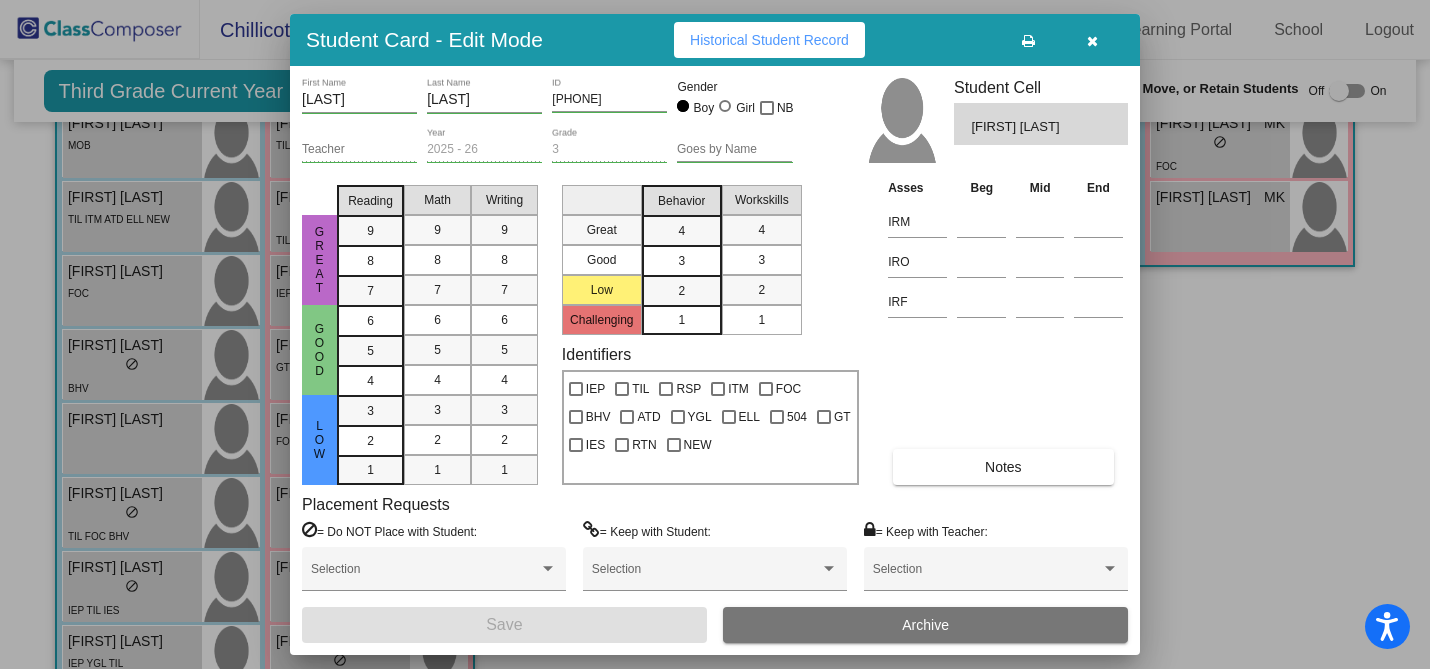 click on "Historical Student Record" at bounding box center [769, 40] 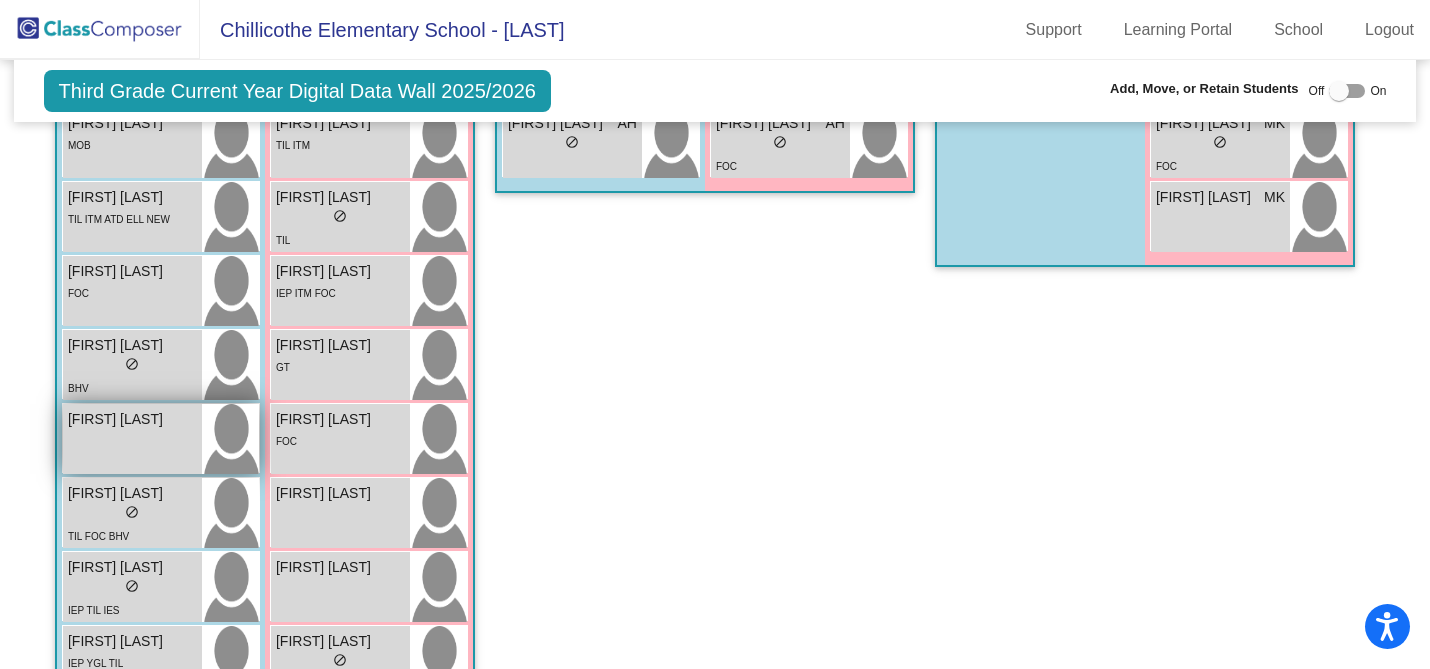 click on "[FIRST] [LAST] lock do_not_disturb_alt" at bounding box center [132, 439] 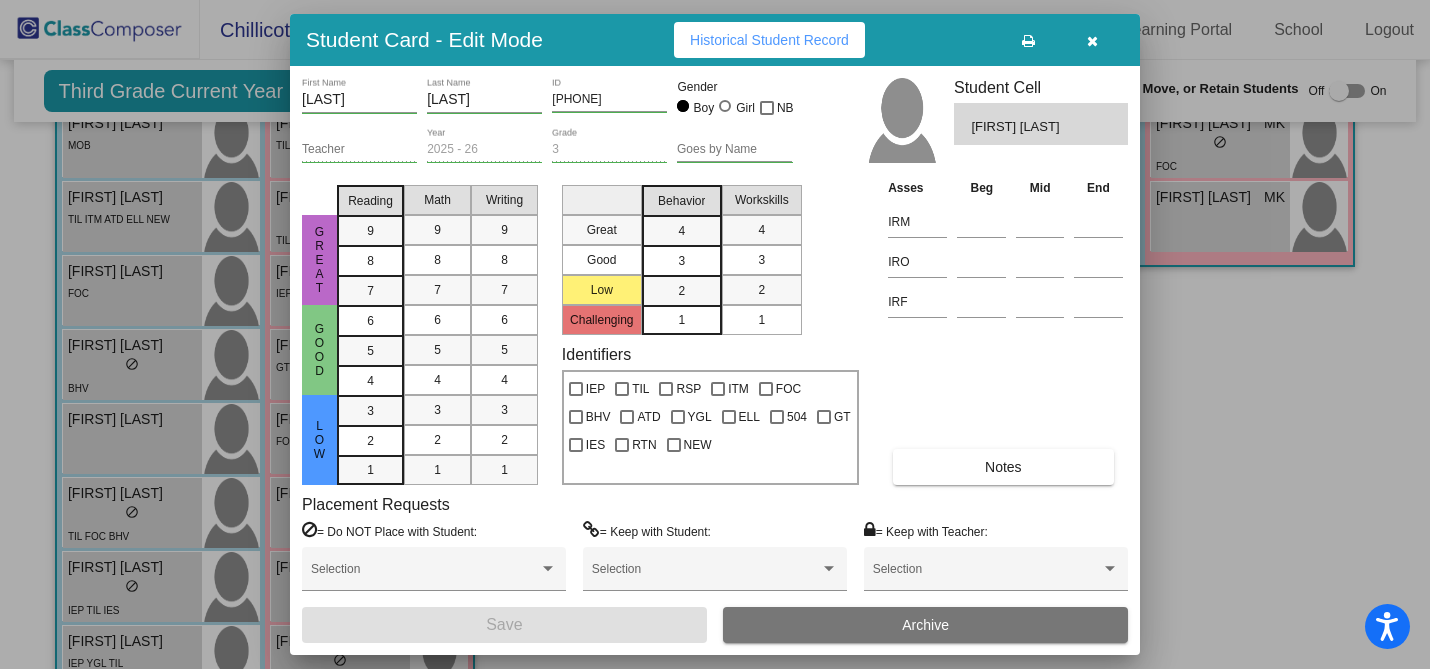 scroll, scrollTop: 0, scrollLeft: 0, axis: both 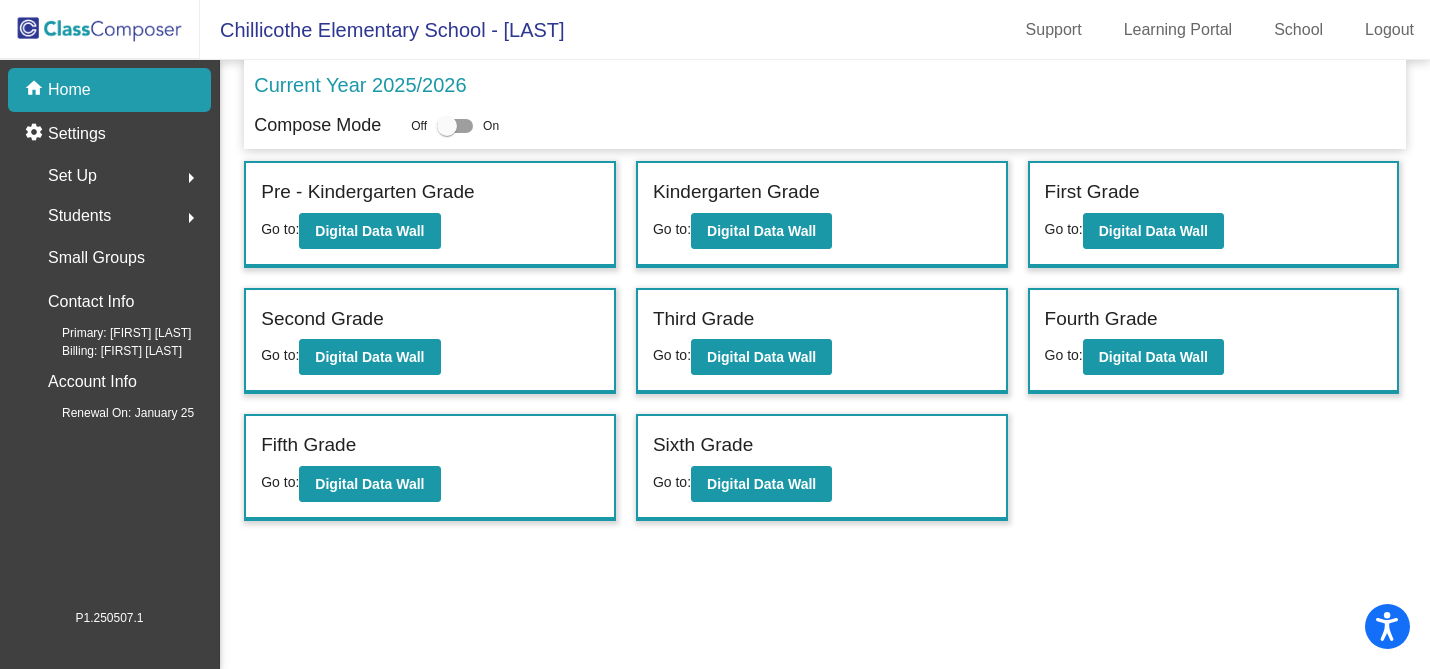 click on "Students" 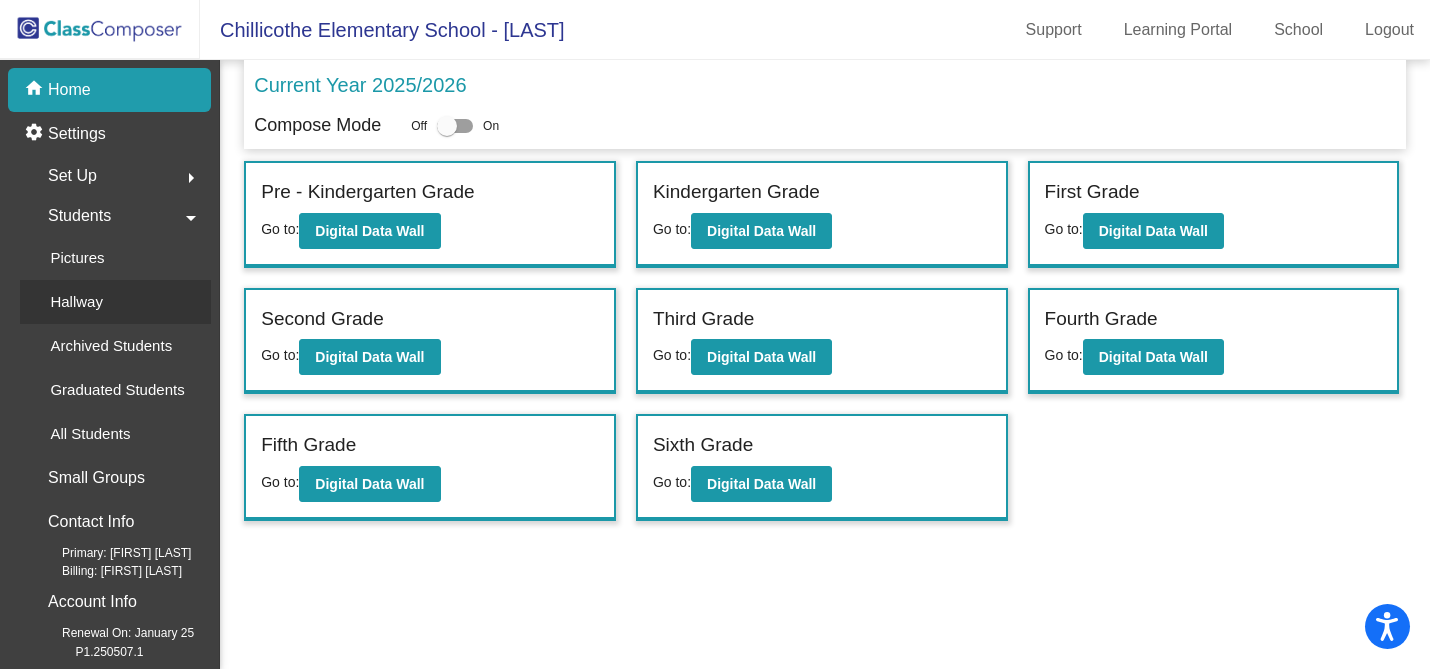 click on "Hallway" 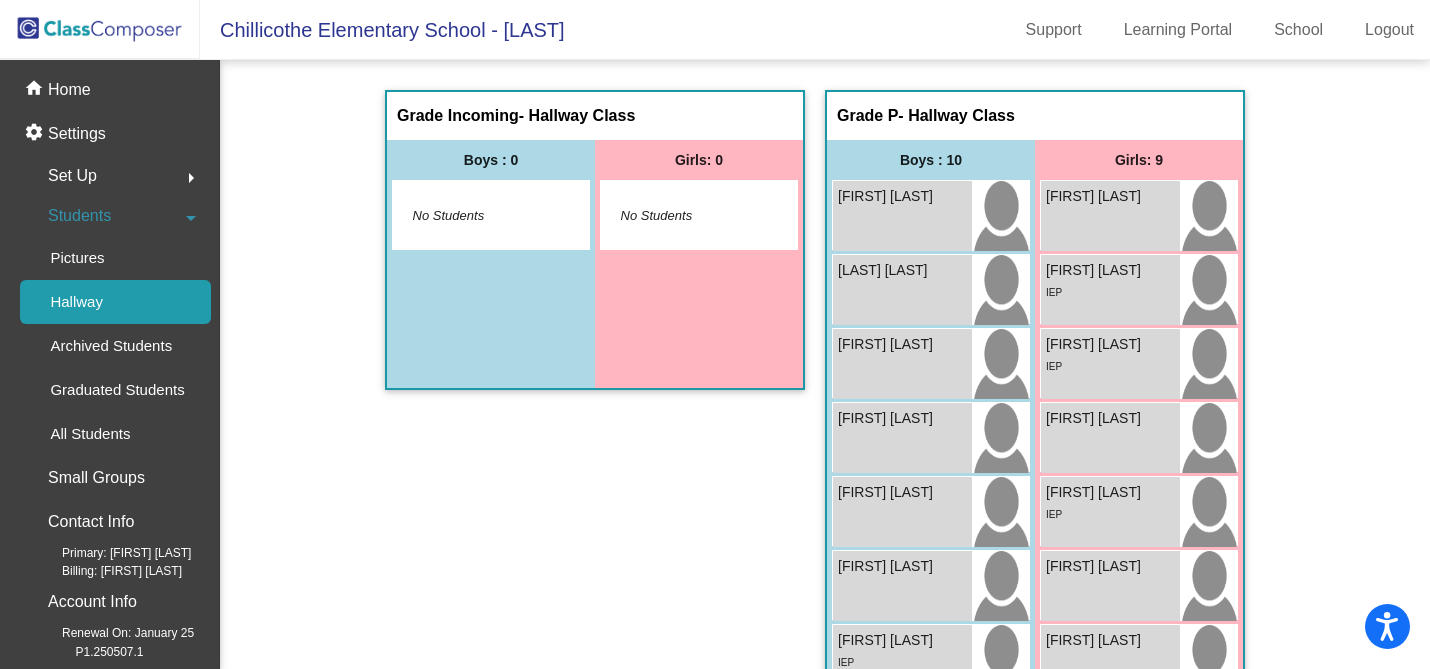 click on "Students" 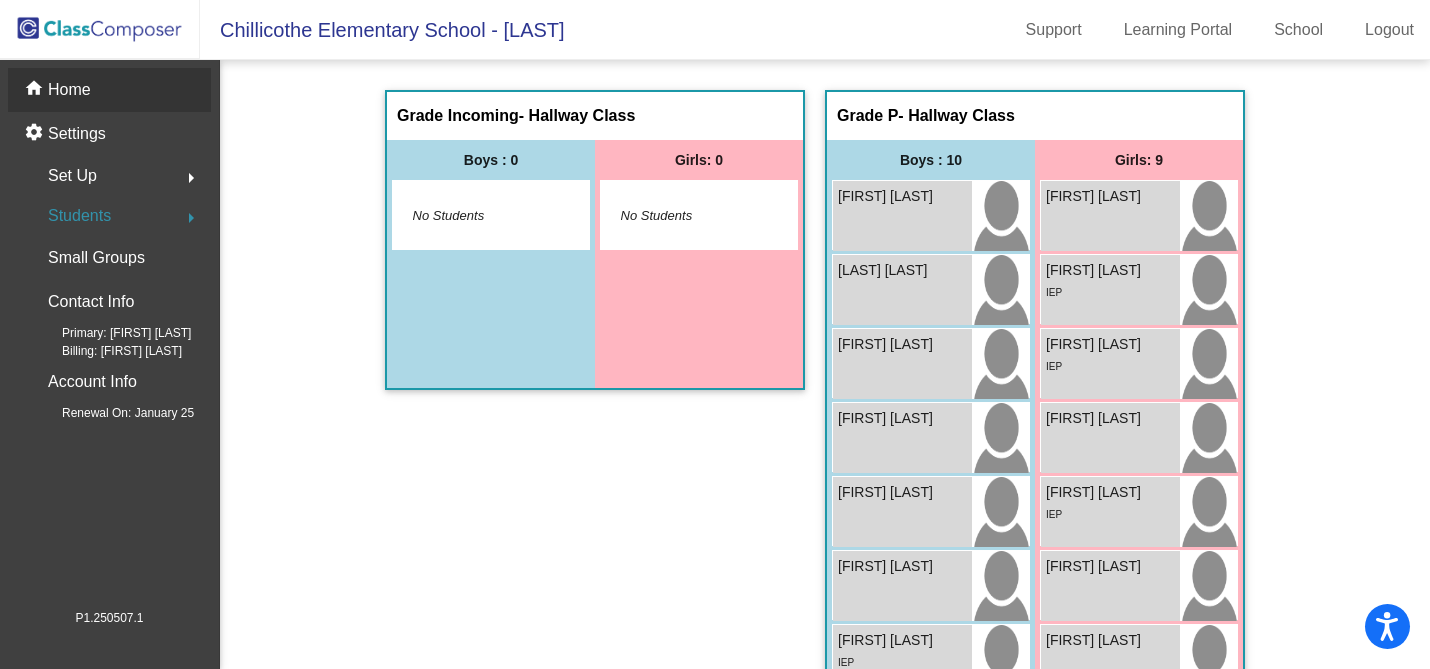 click on "Home" 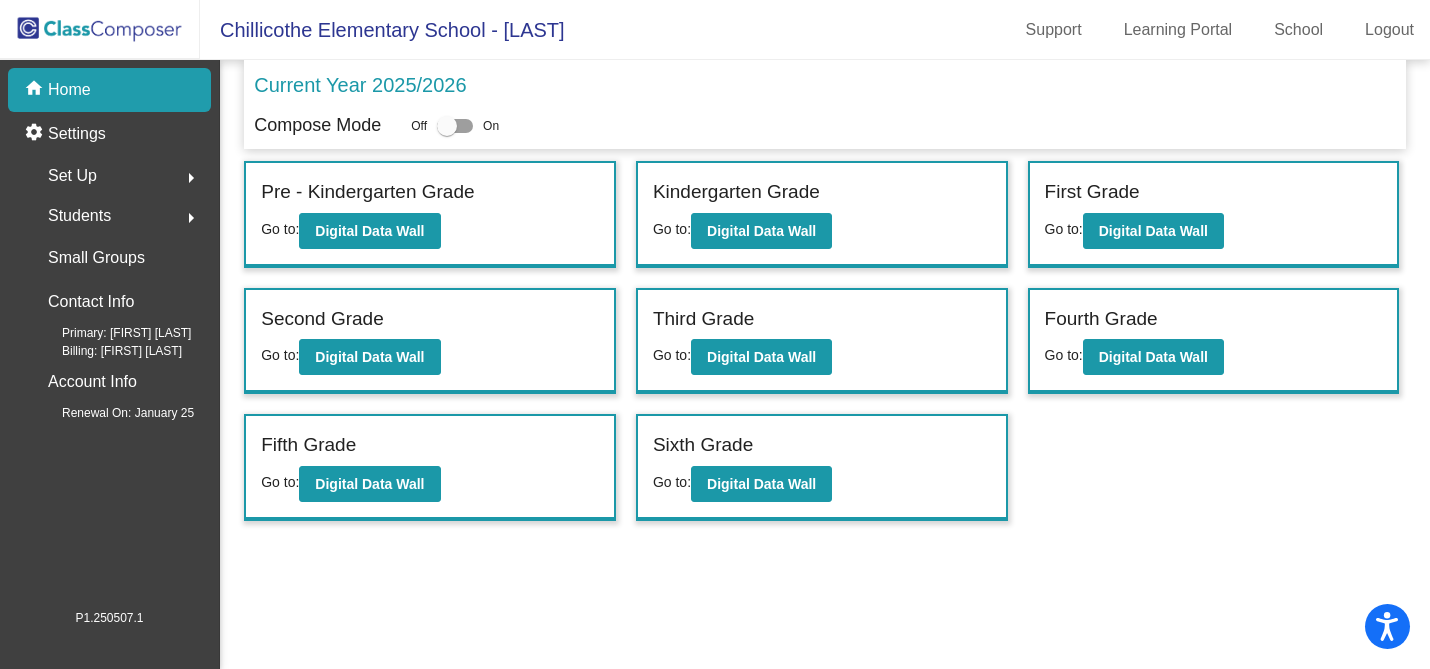 click on "Home" 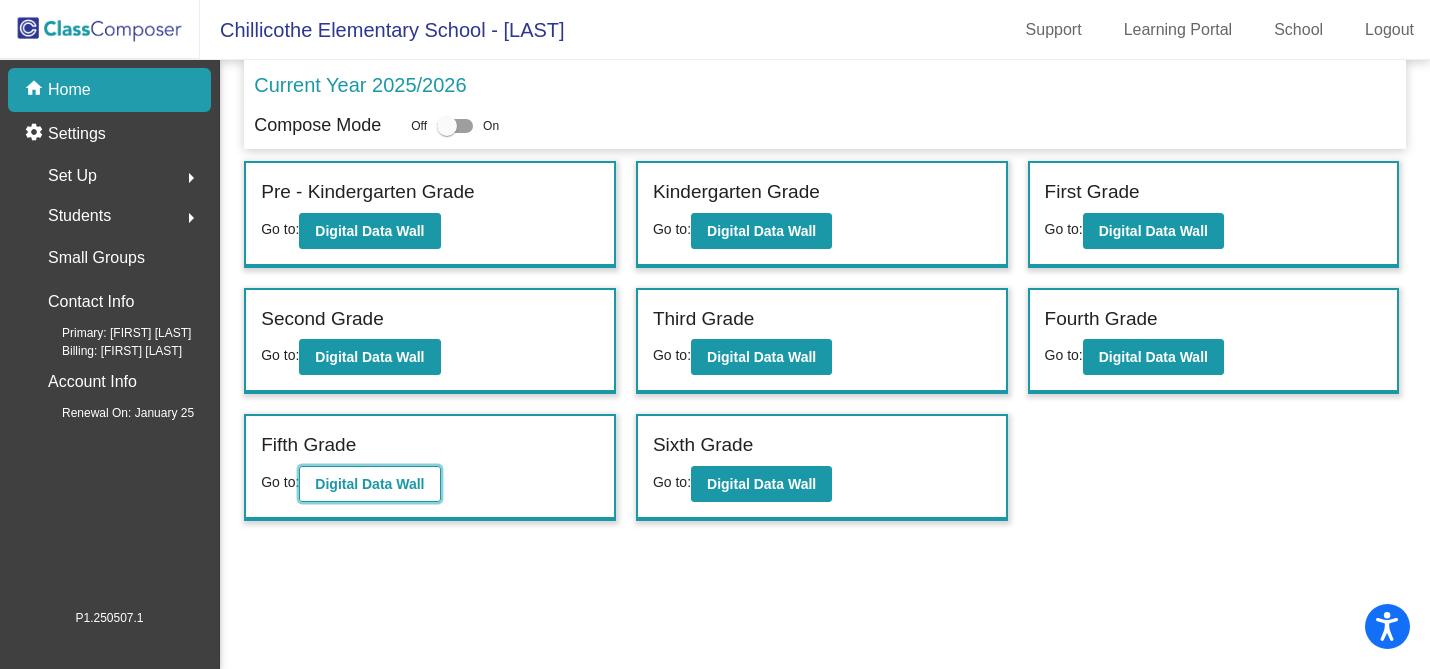click on "Digital Data Wall" 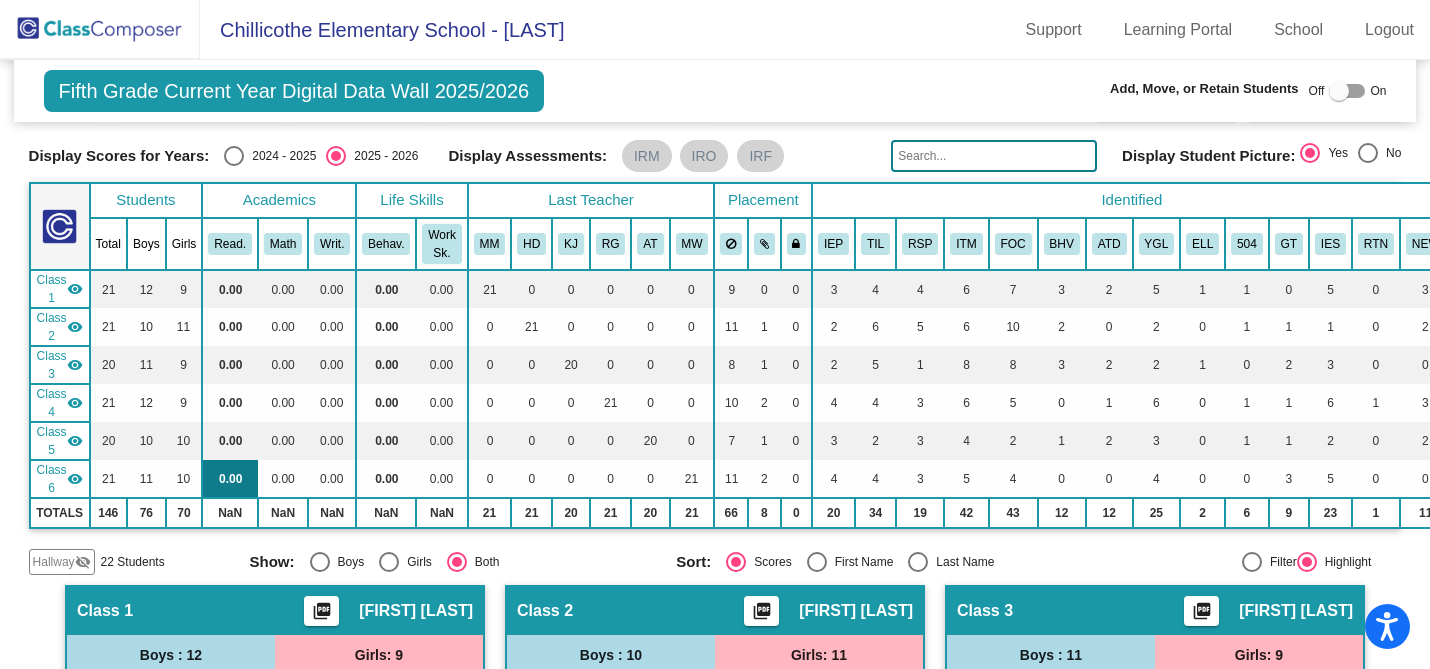 scroll, scrollTop: 45, scrollLeft: 0, axis: vertical 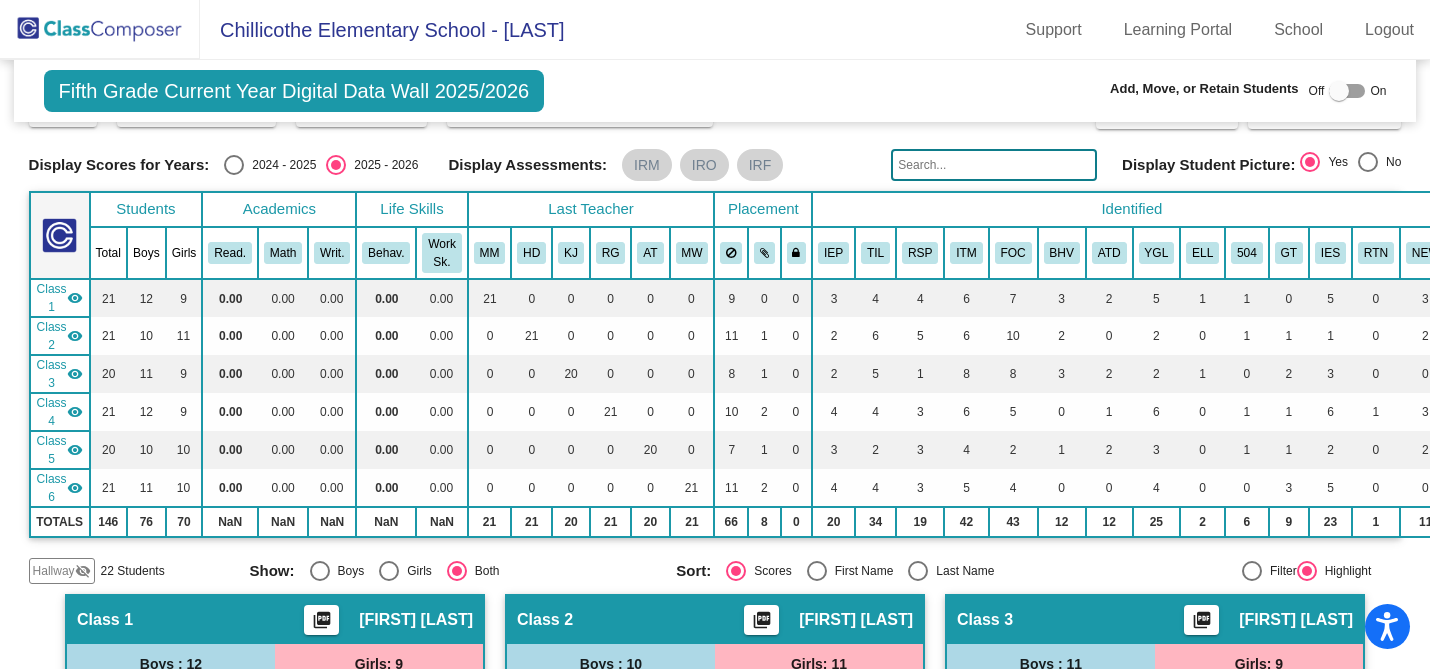click on "visibility_off" 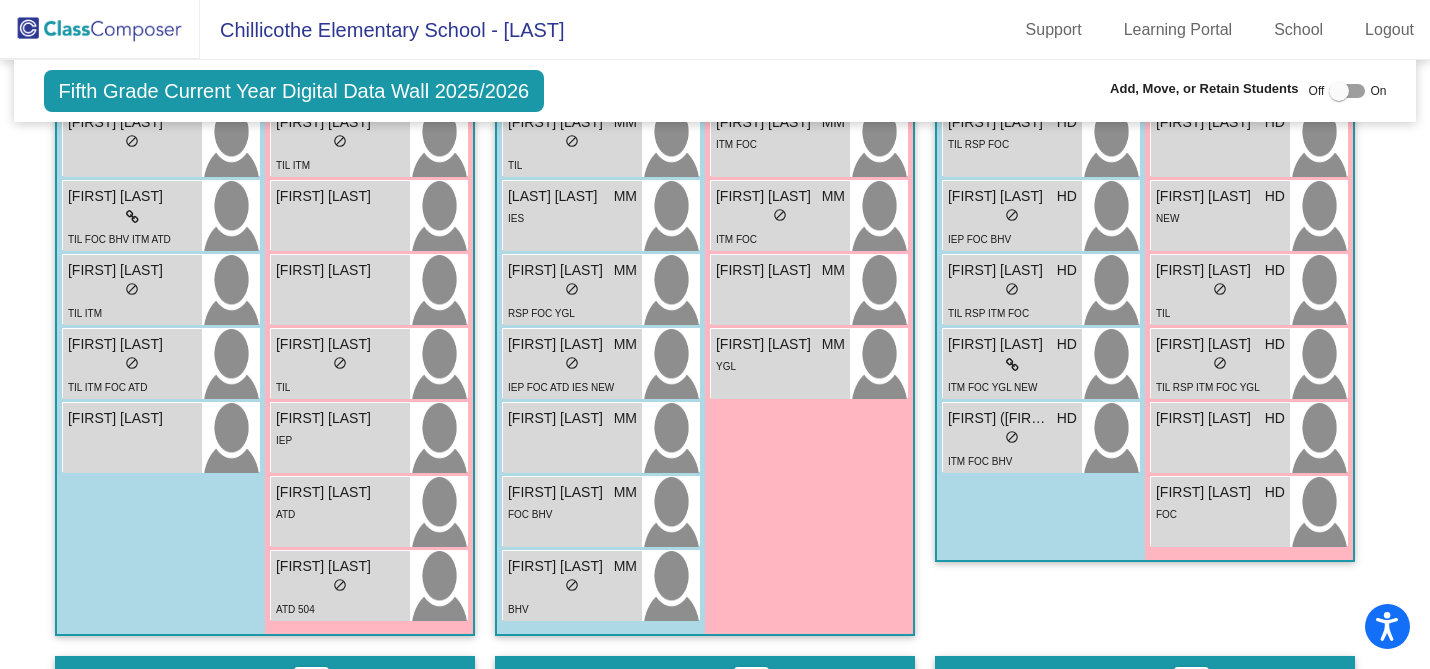scroll, scrollTop: 998, scrollLeft: 0, axis: vertical 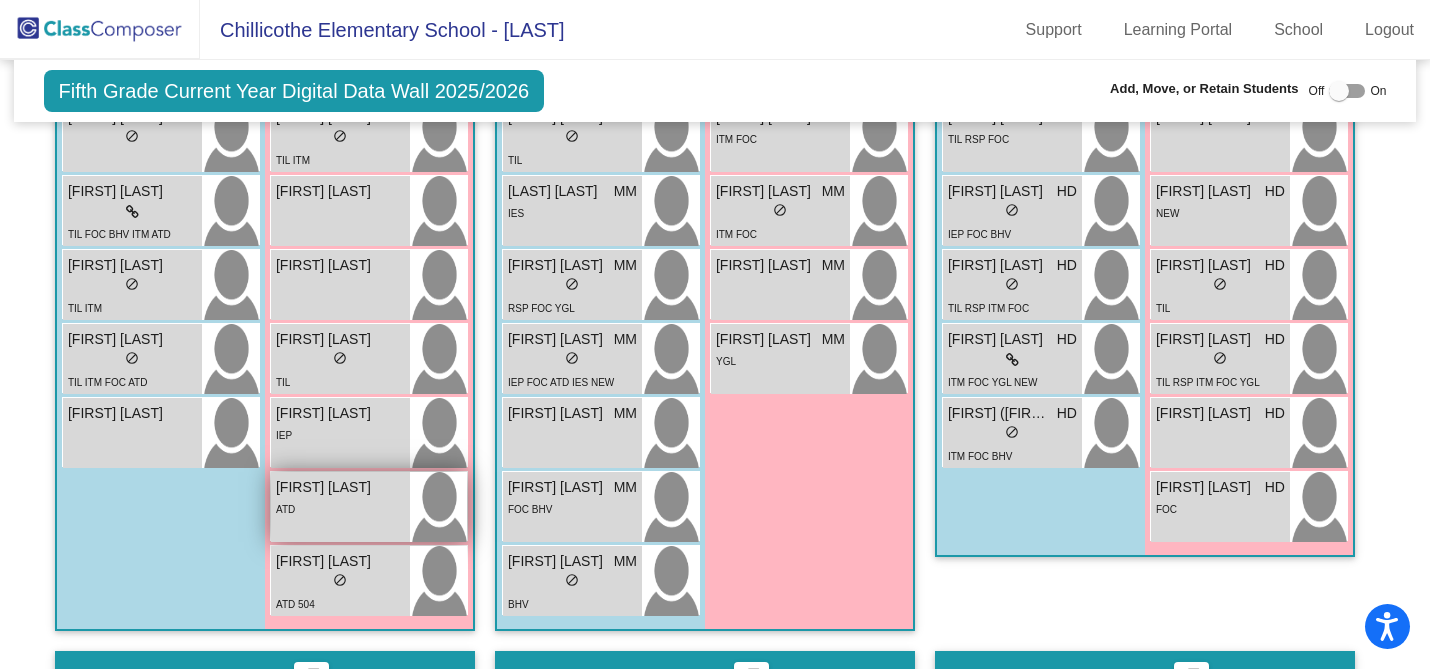 click on "ATD" at bounding box center [340, 508] 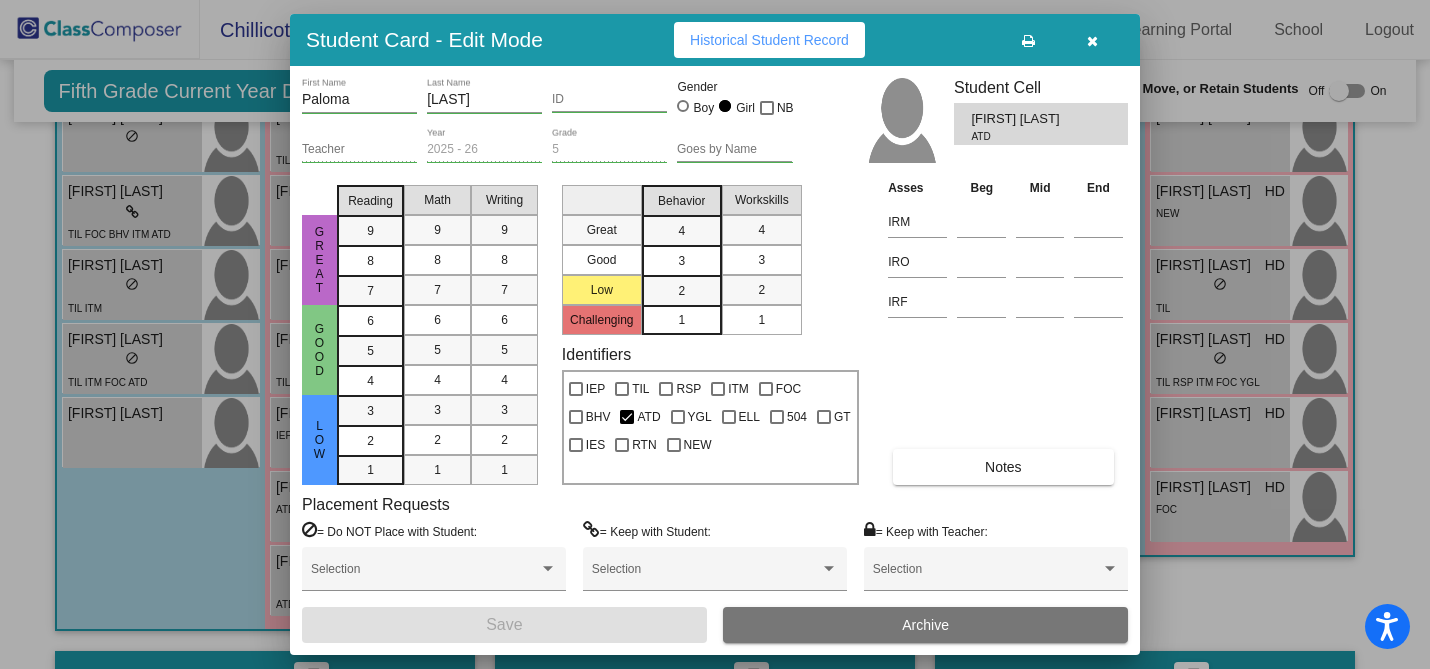click on "Historical Student Record" at bounding box center (769, 40) 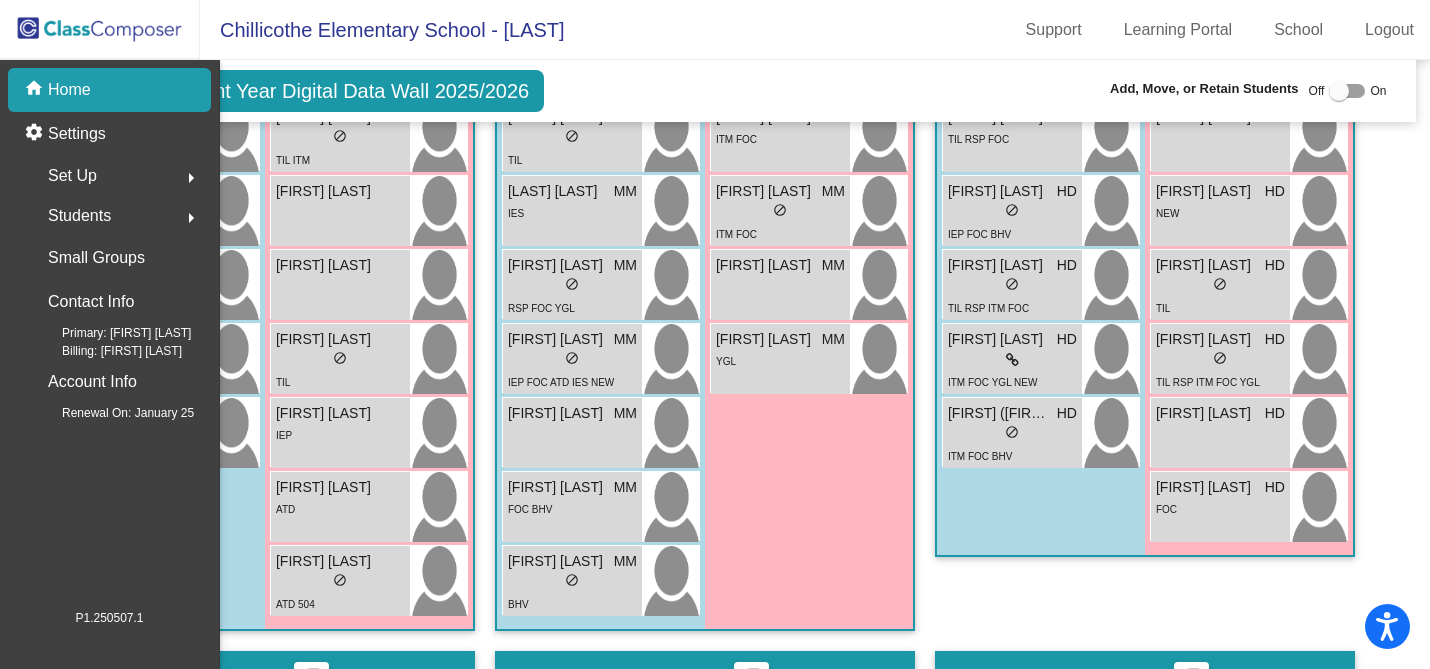 scroll, scrollTop: 0, scrollLeft: 0, axis: both 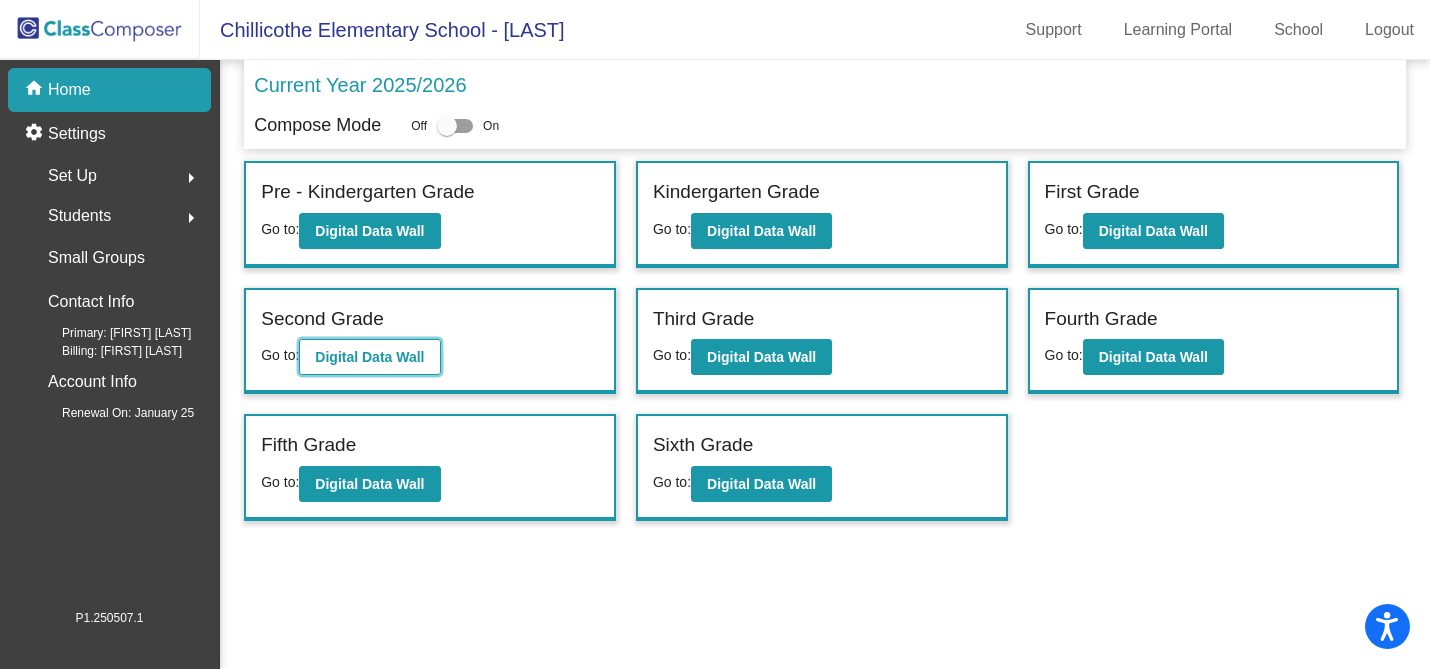 click on "Digital Data Wall" 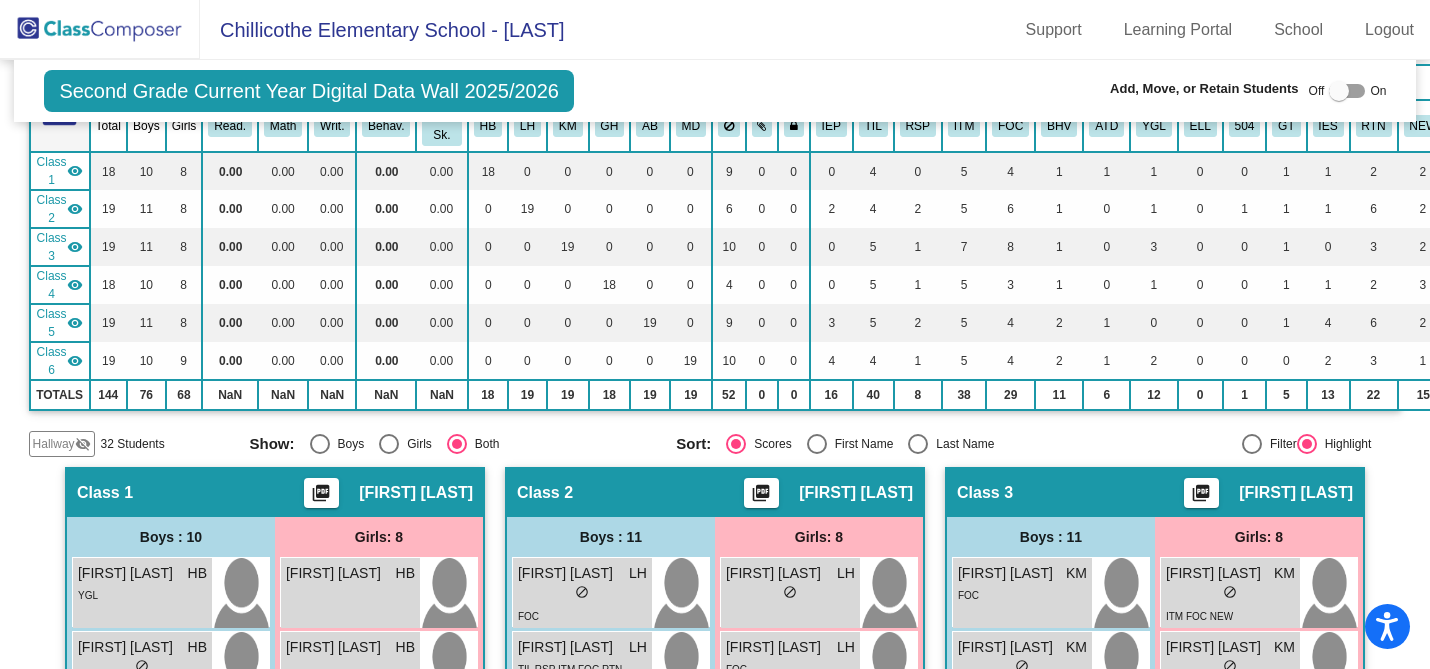 scroll, scrollTop: 186, scrollLeft: 0, axis: vertical 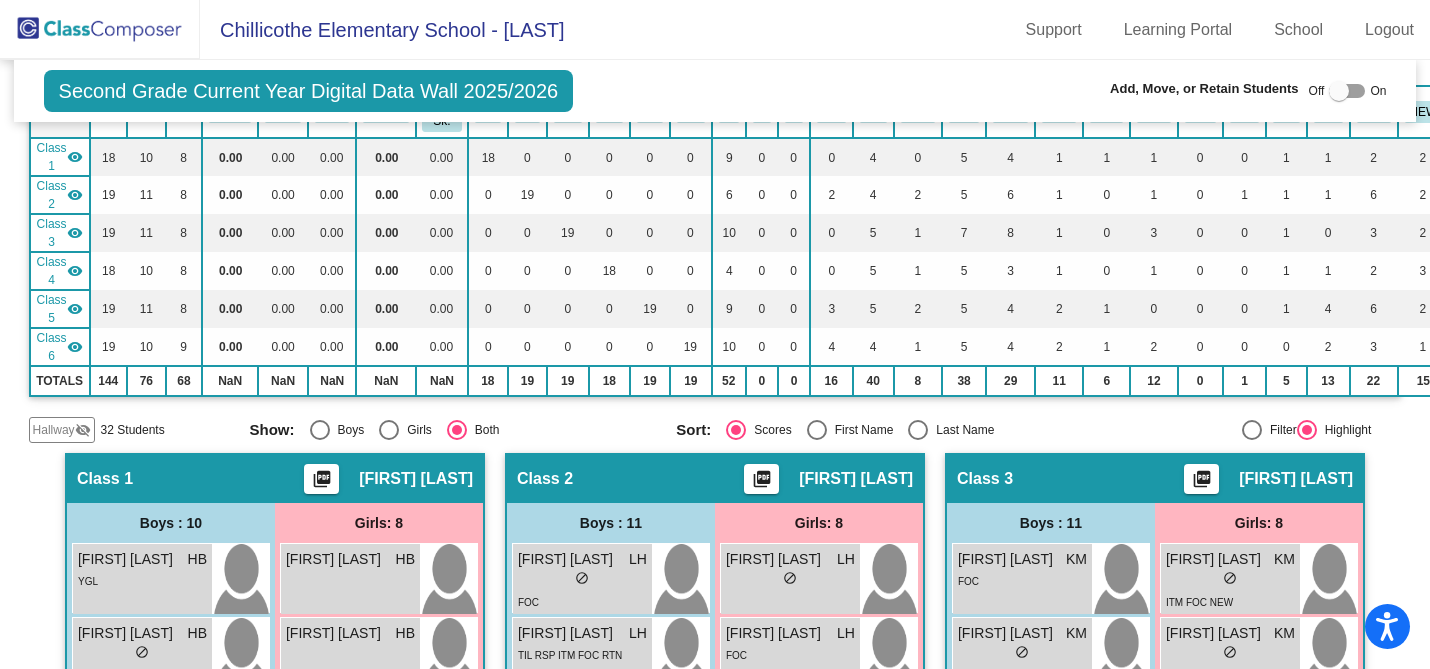 click on "visibility_off" 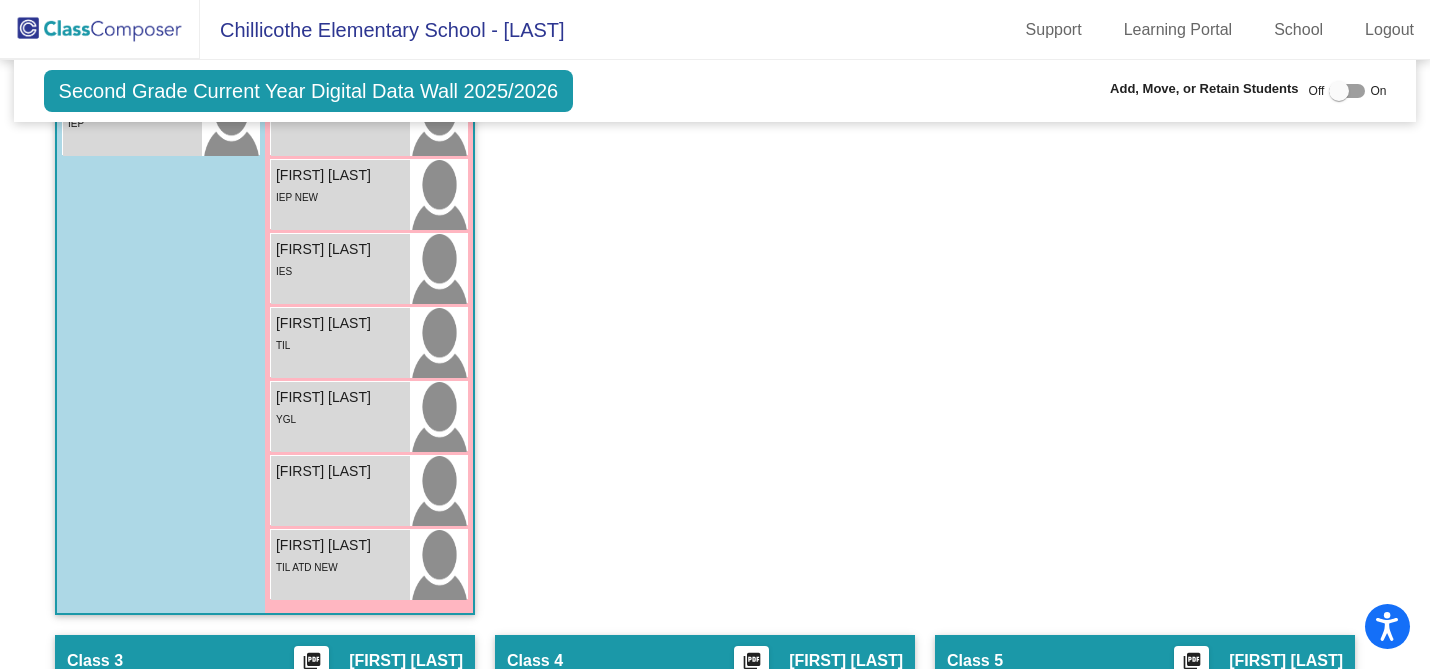 scroll, scrollTop: 1540, scrollLeft: 0, axis: vertical 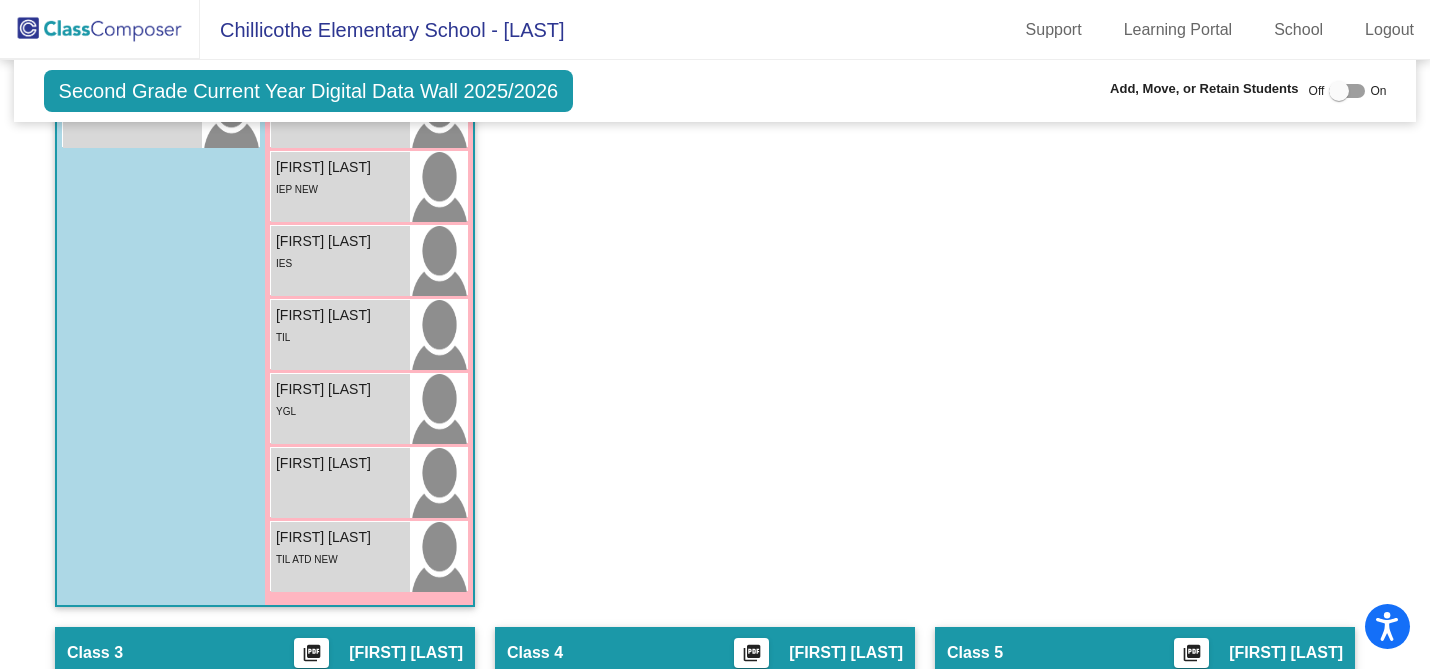 click at bounding box center (1339, 91) 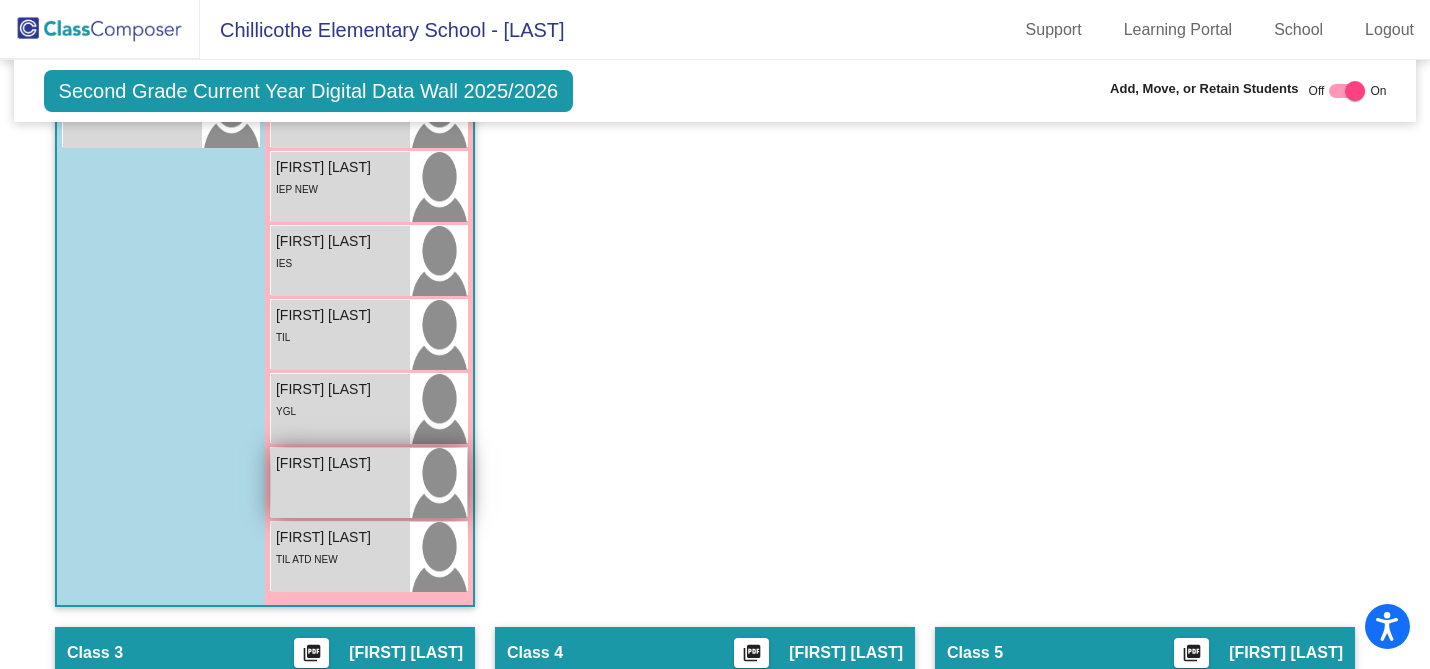 click on "[FIRST] [LAST] lock do_not_disturb_alt" at bounding box center (340, 483) 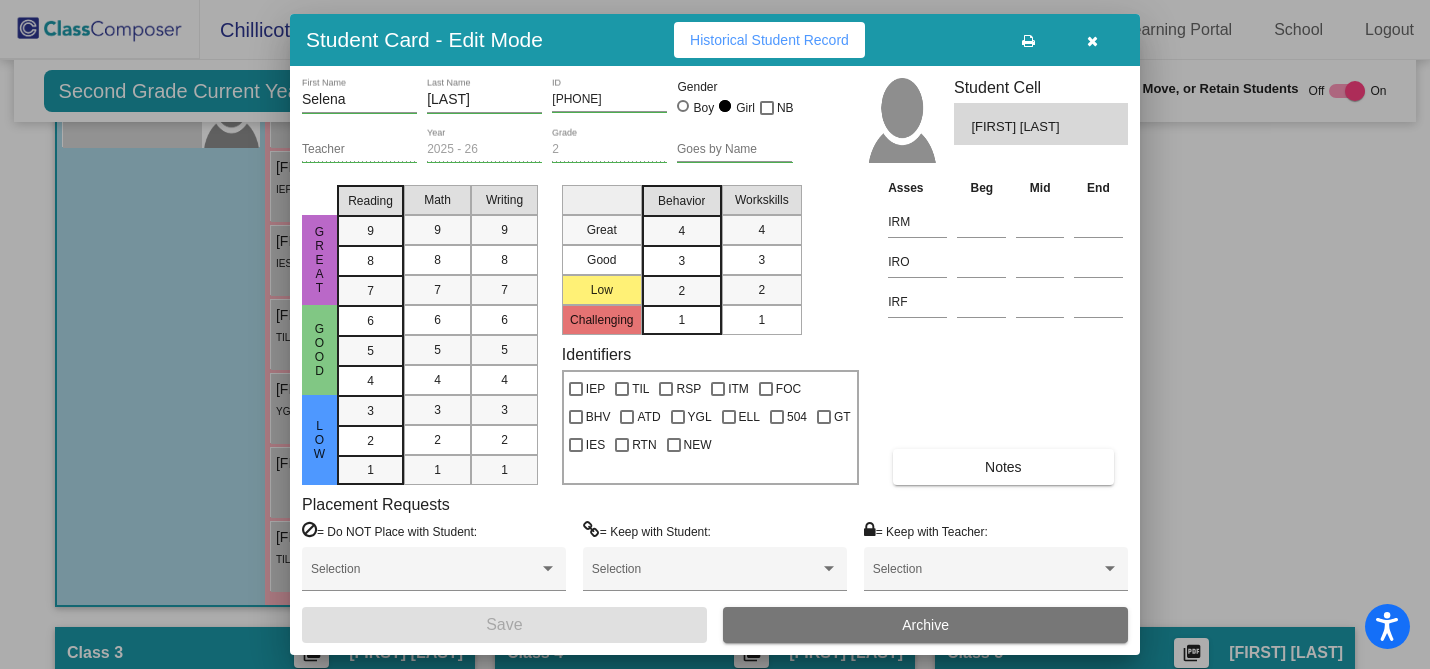 click on "Historical Student Record" at bounding box center [769, 40] 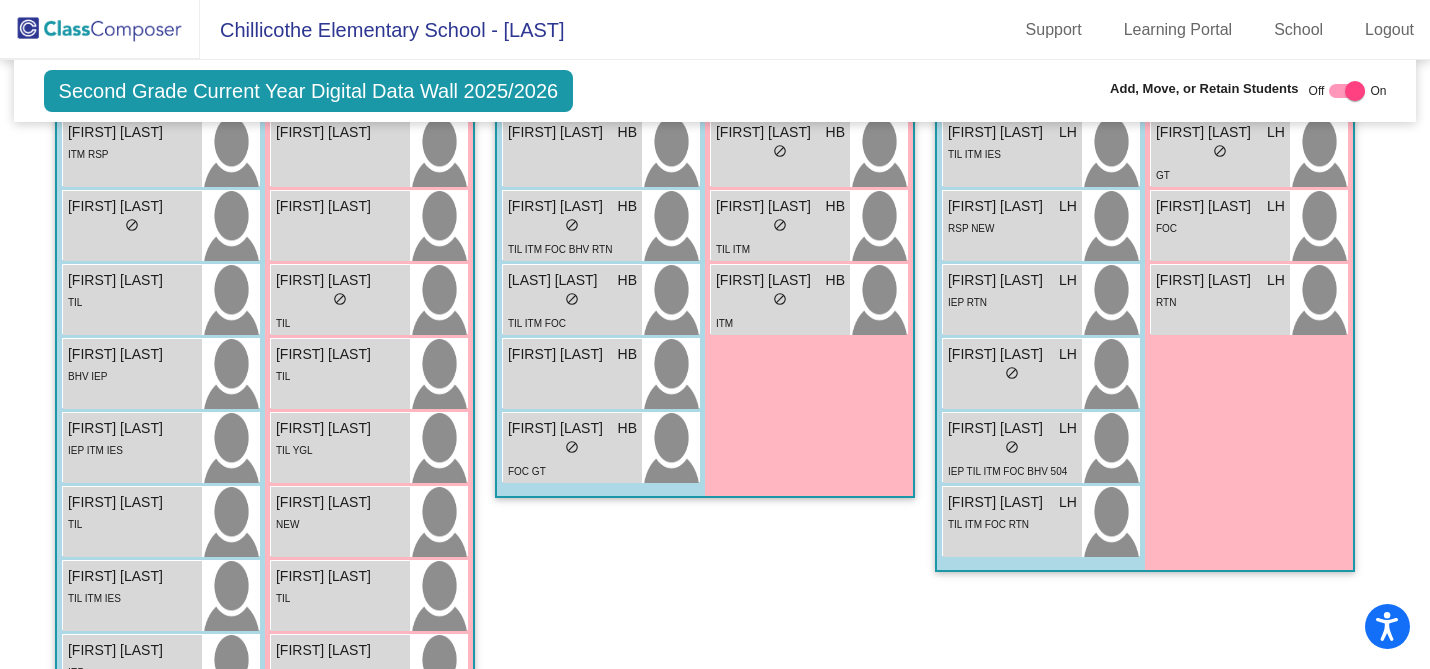 scroll, scrollTop: 0, scrollLeft: 0, axis: both 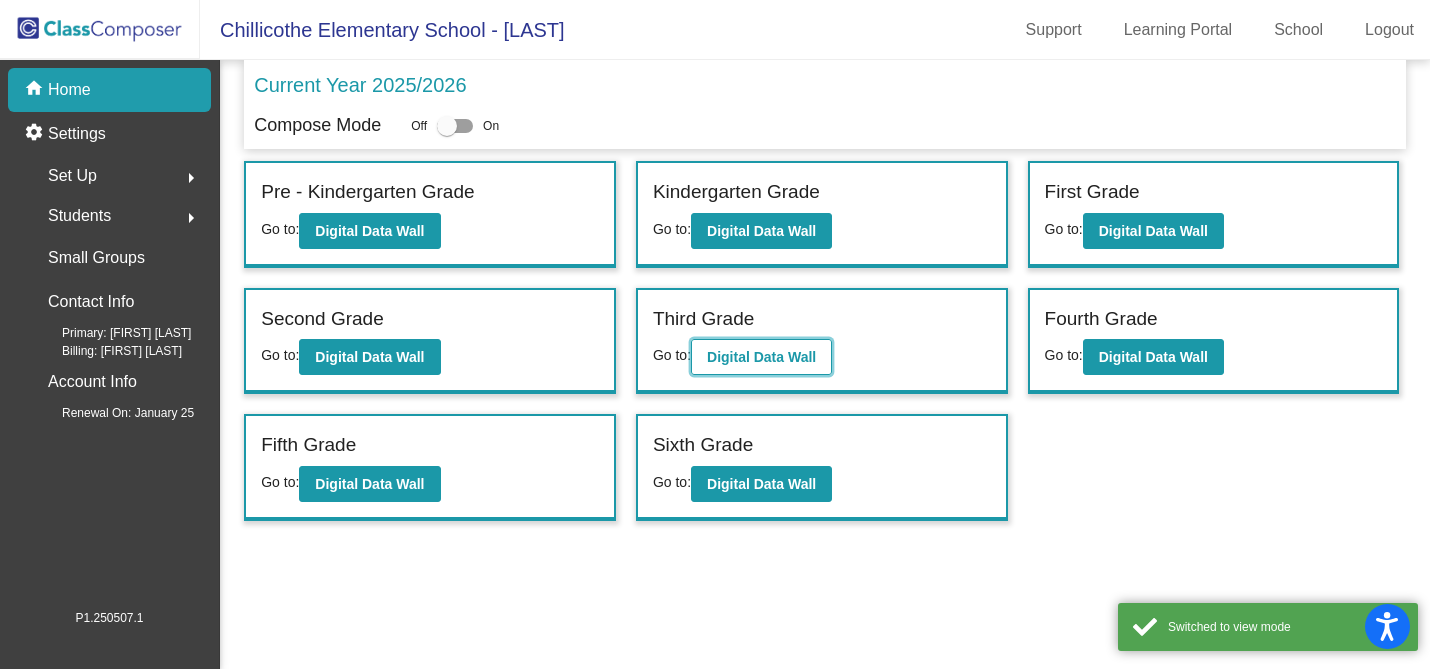 click on "Digital Data Wall" 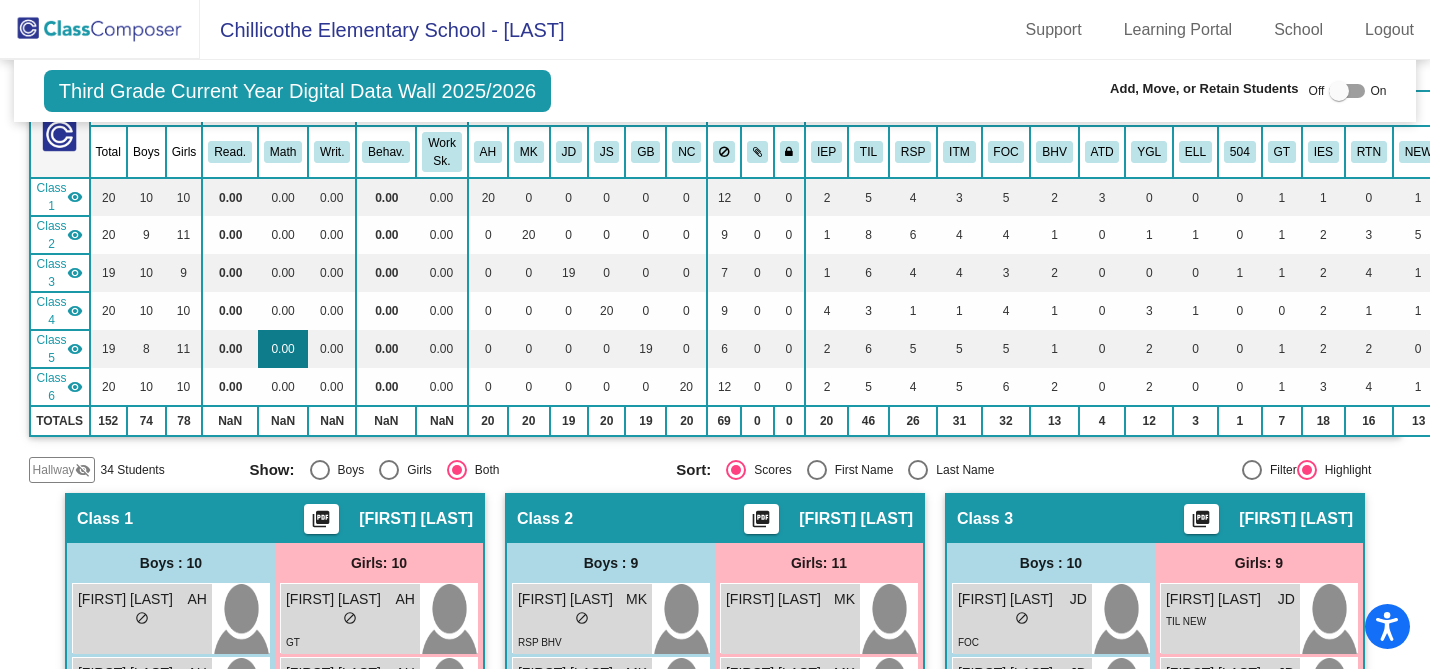 scroll, scrollTop: 141, scrollLeft: 0, axis: vertical 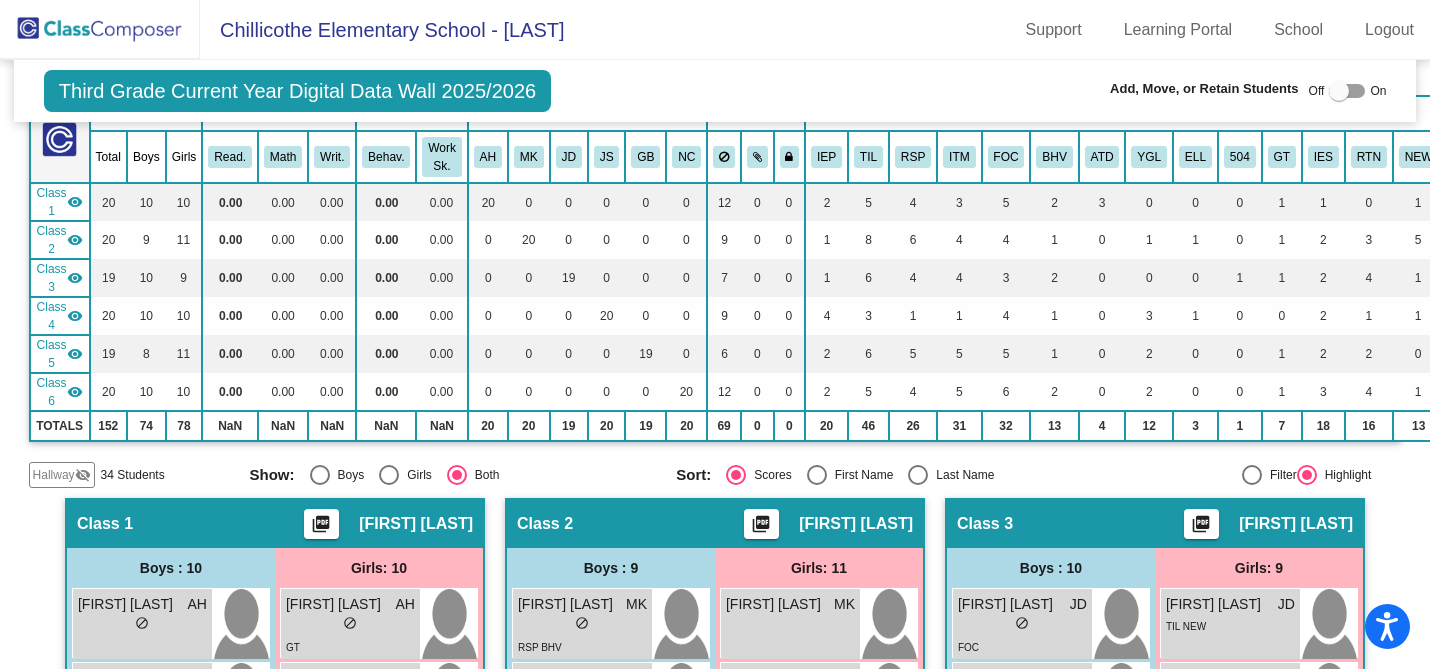 click at bounding box center (320, 475) 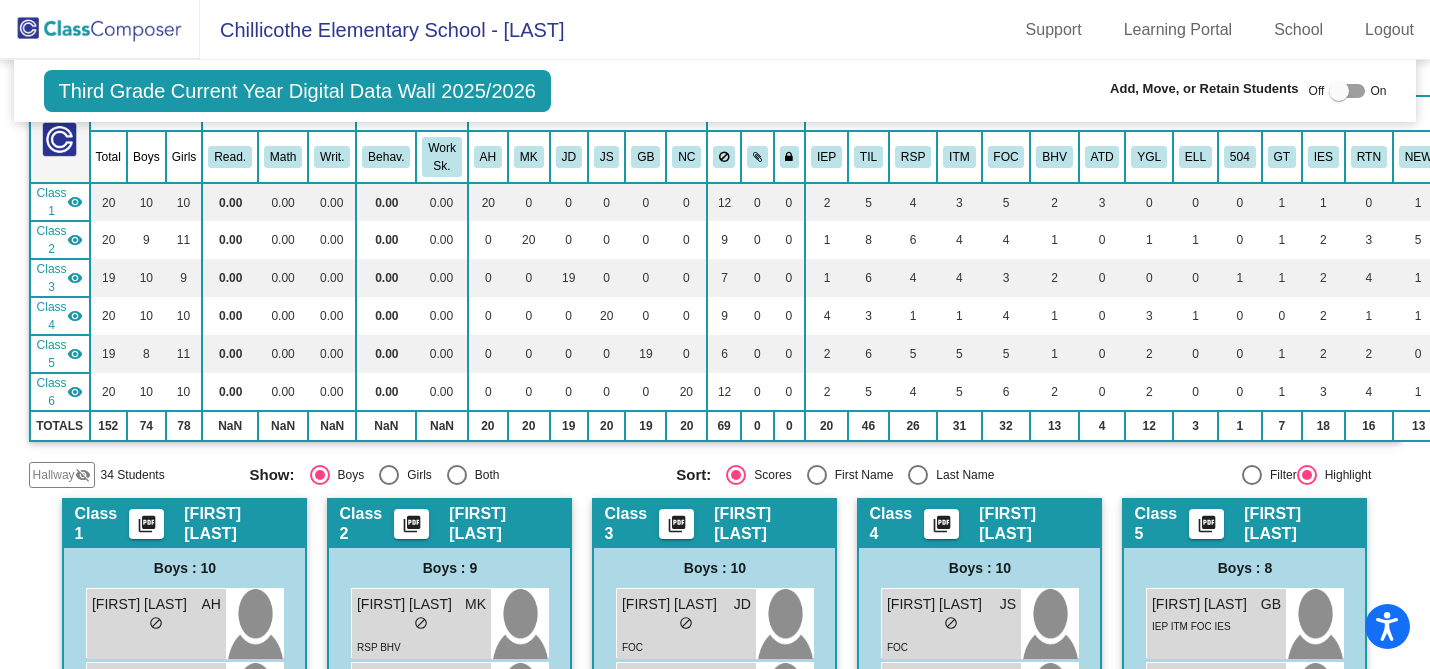 click at bounding box center (457, 475) 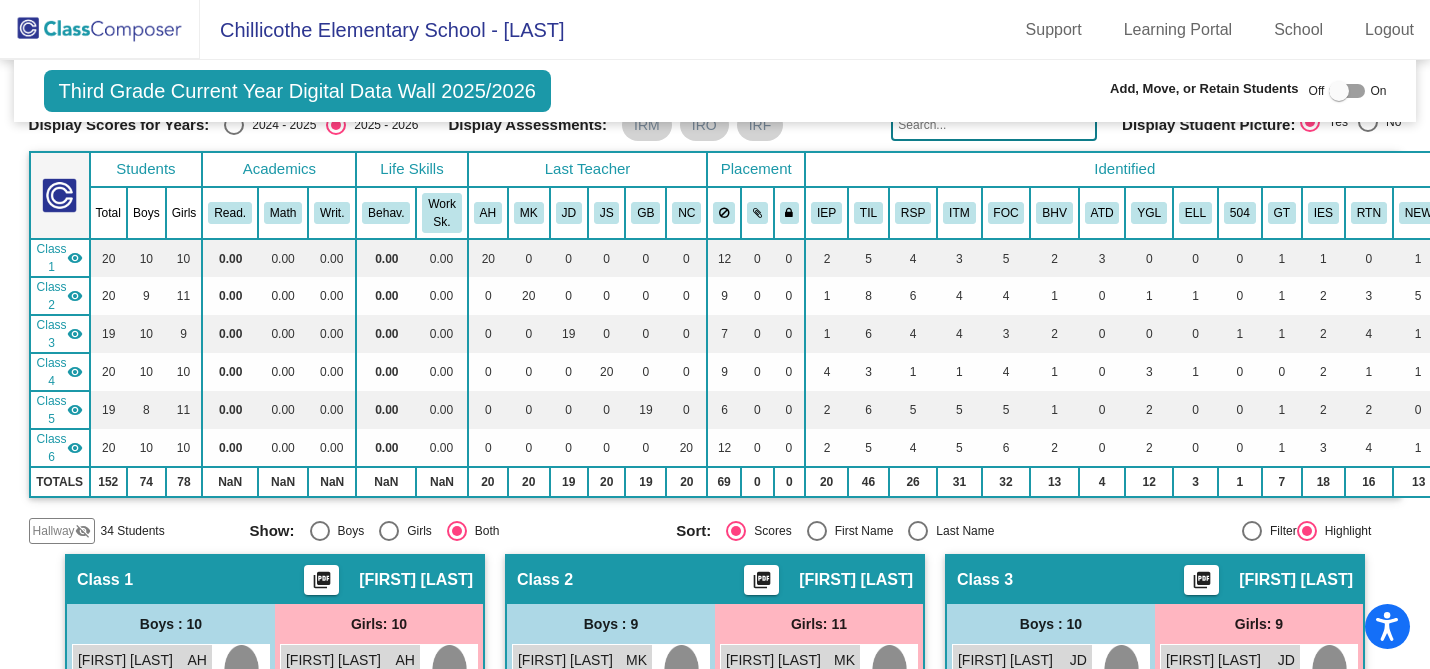 scroll, scrollTop: 0, scrollLeft: 0, axis: both 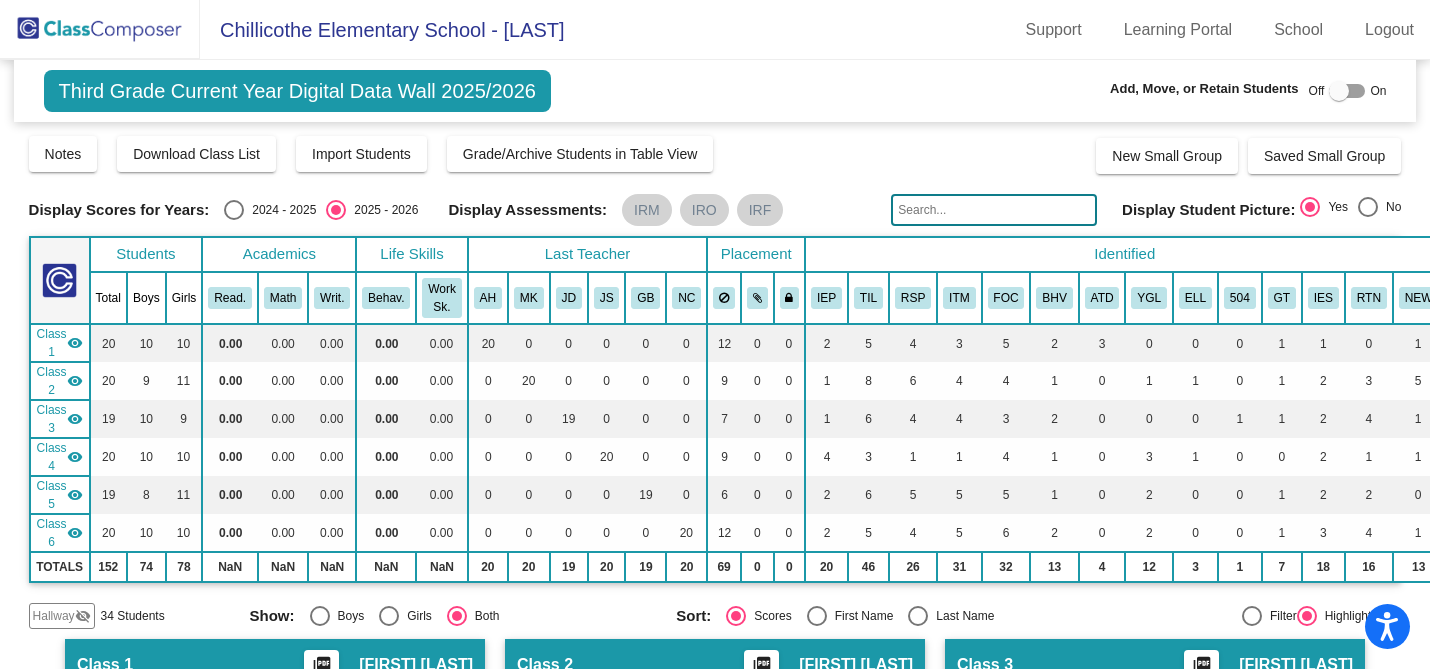 click at bounding box center (234, 210) 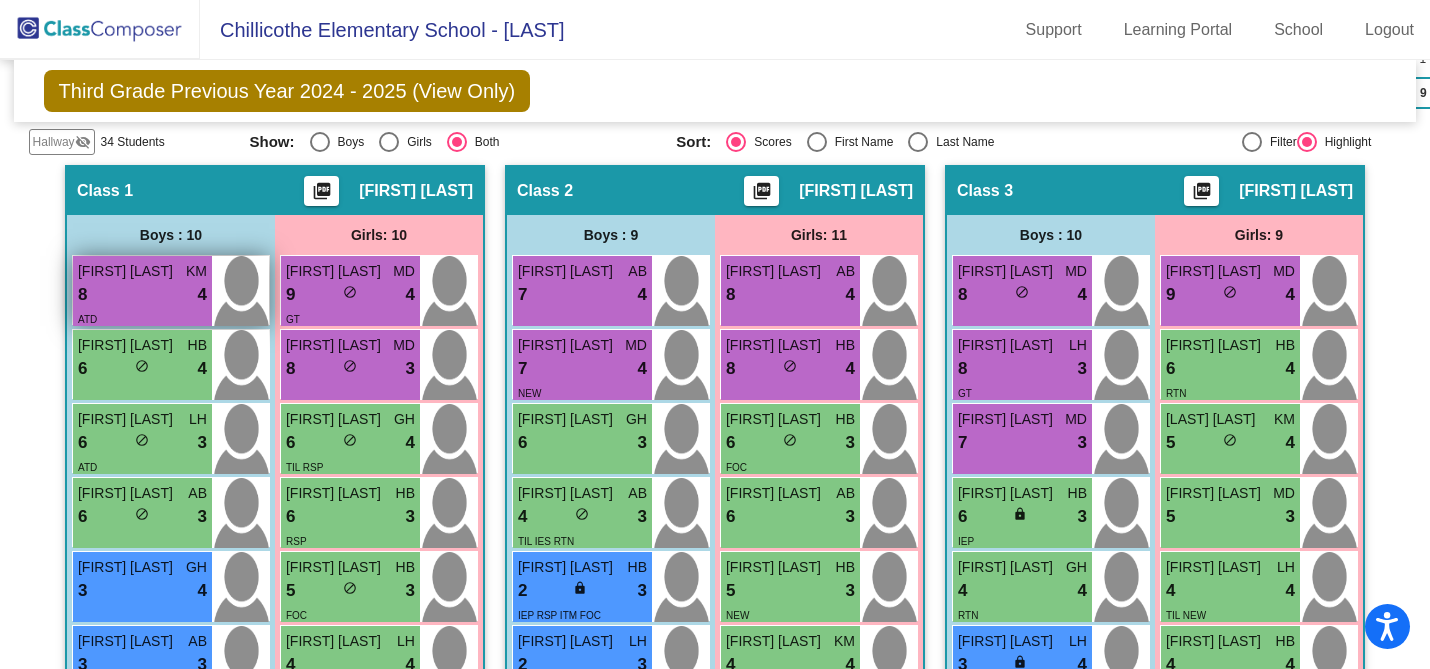 scroll, scrollTop: 463, scrollLeft: 0, axis: vertical 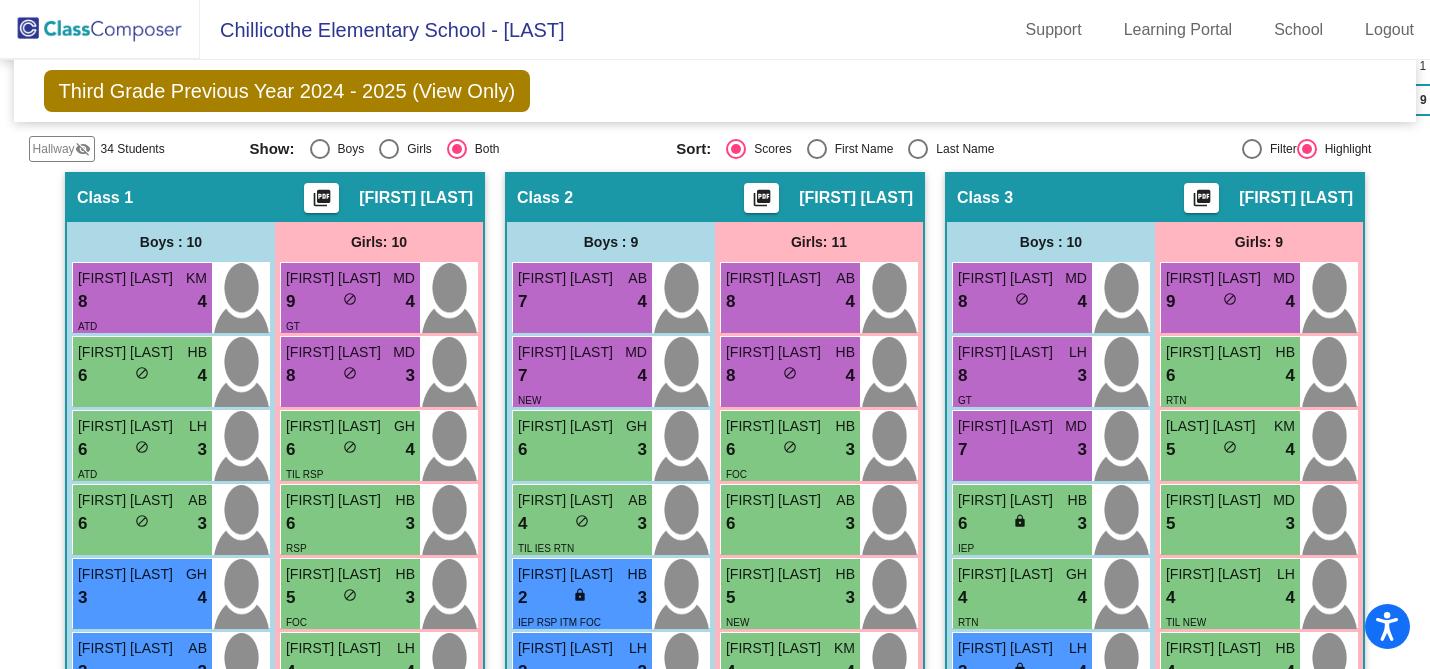click on "visibility_off" 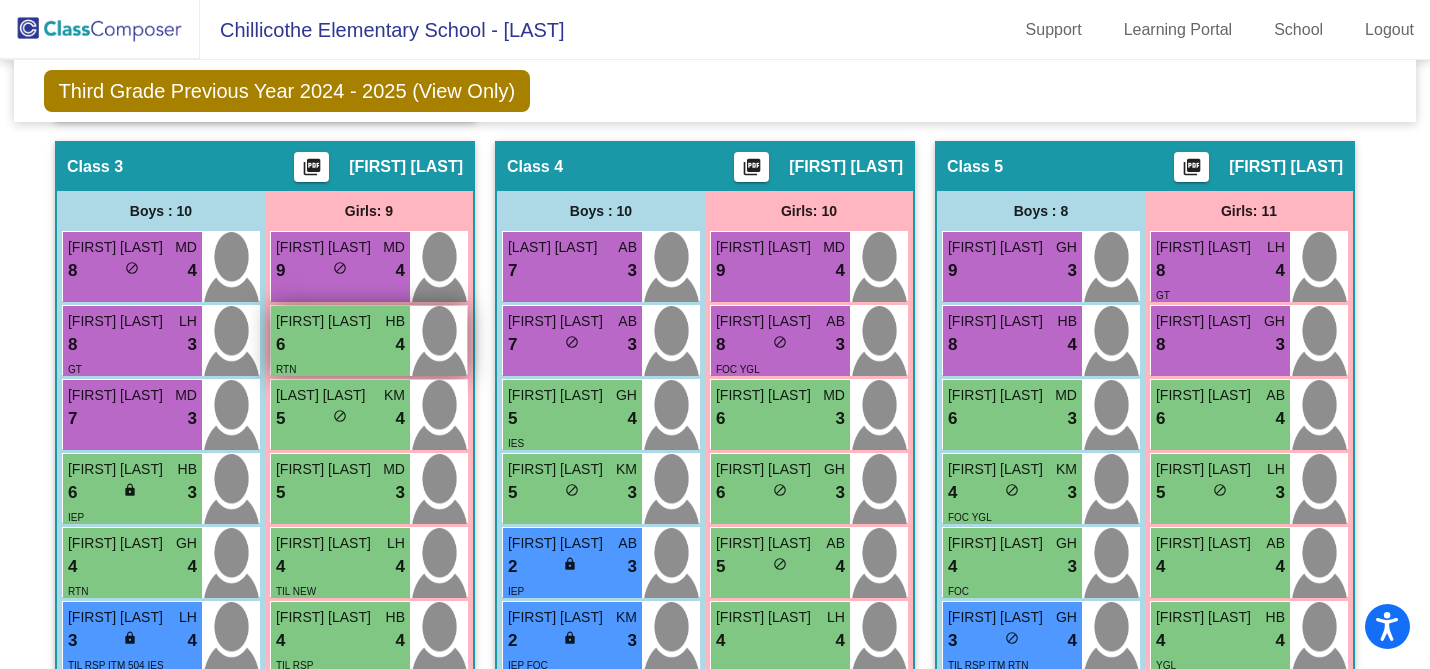 scroll, scrollTop: 1869, scrollLeft: 0, axis: vertical 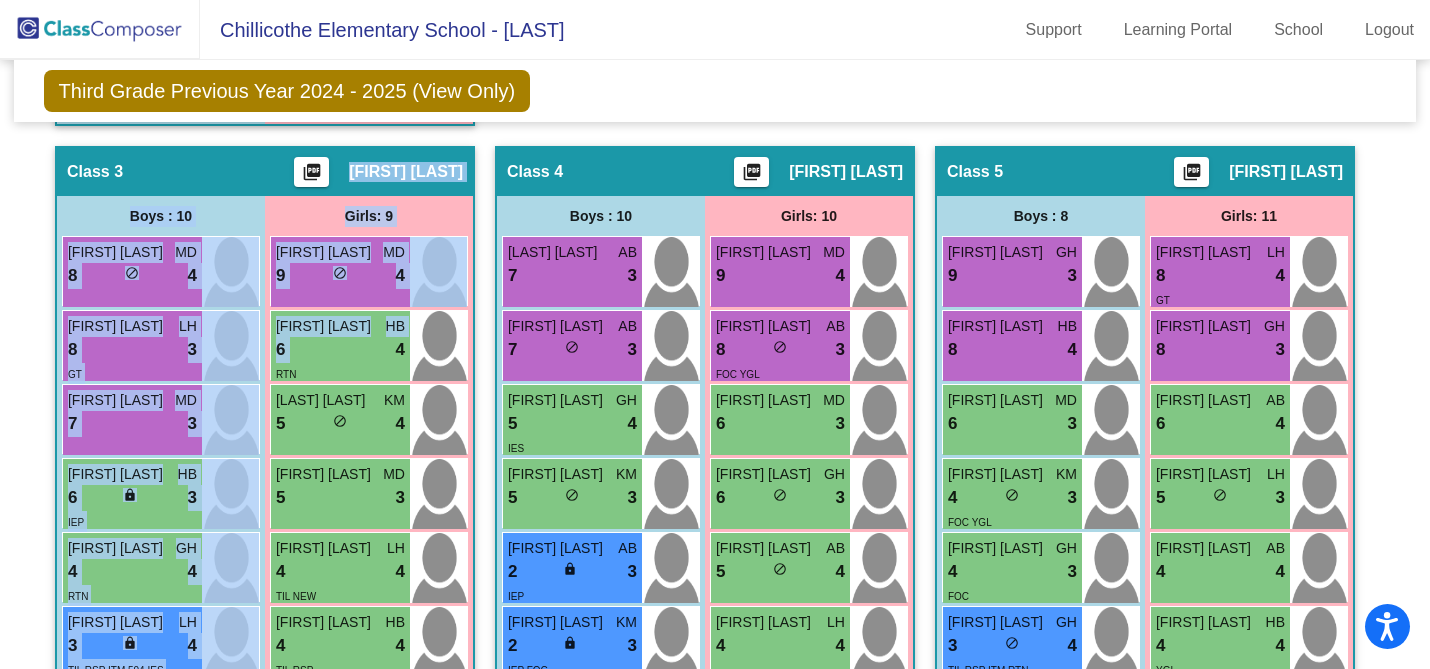 drag, startPoint x: 347, startPoint y: 346, endPoint x: 328, endPoint y: 157, distance: 189.95262 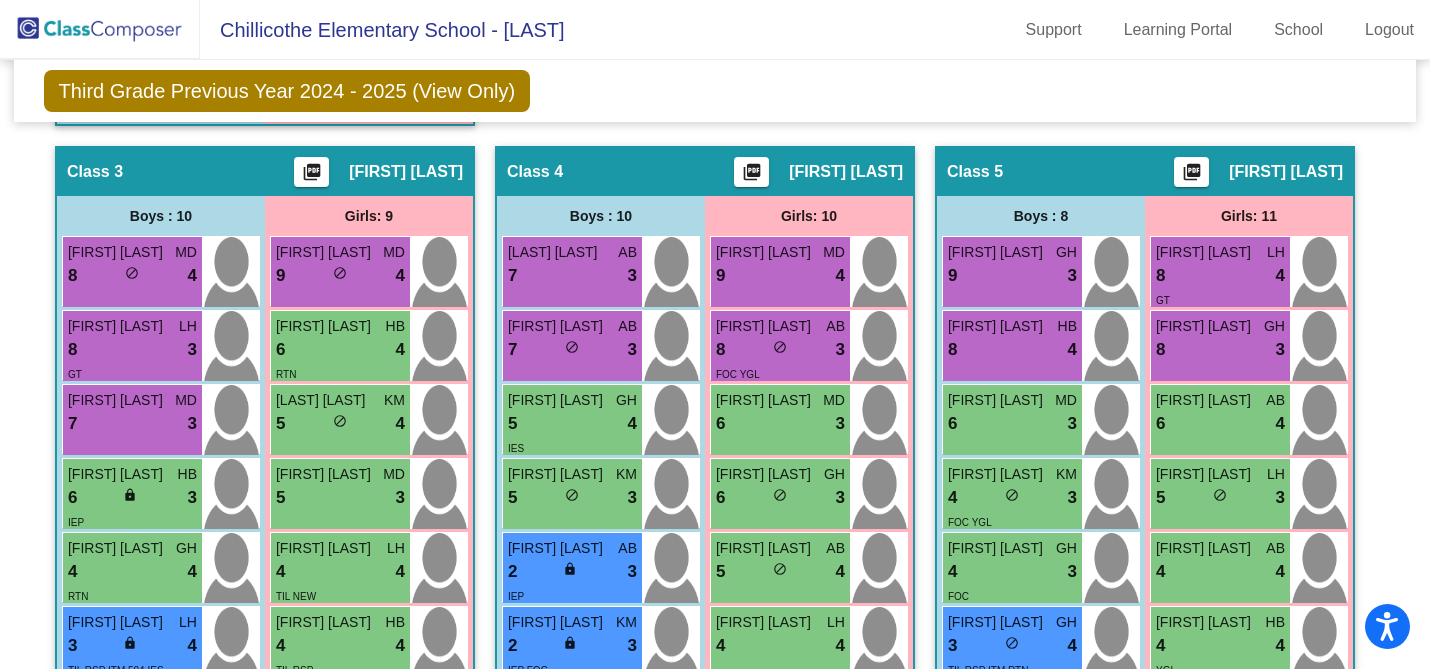 click on "Third Grade Previous Year 2024 - 2025 (View Only)  Add, Move, or Retain Students Off   On  Incoming   Digital Data Wall" 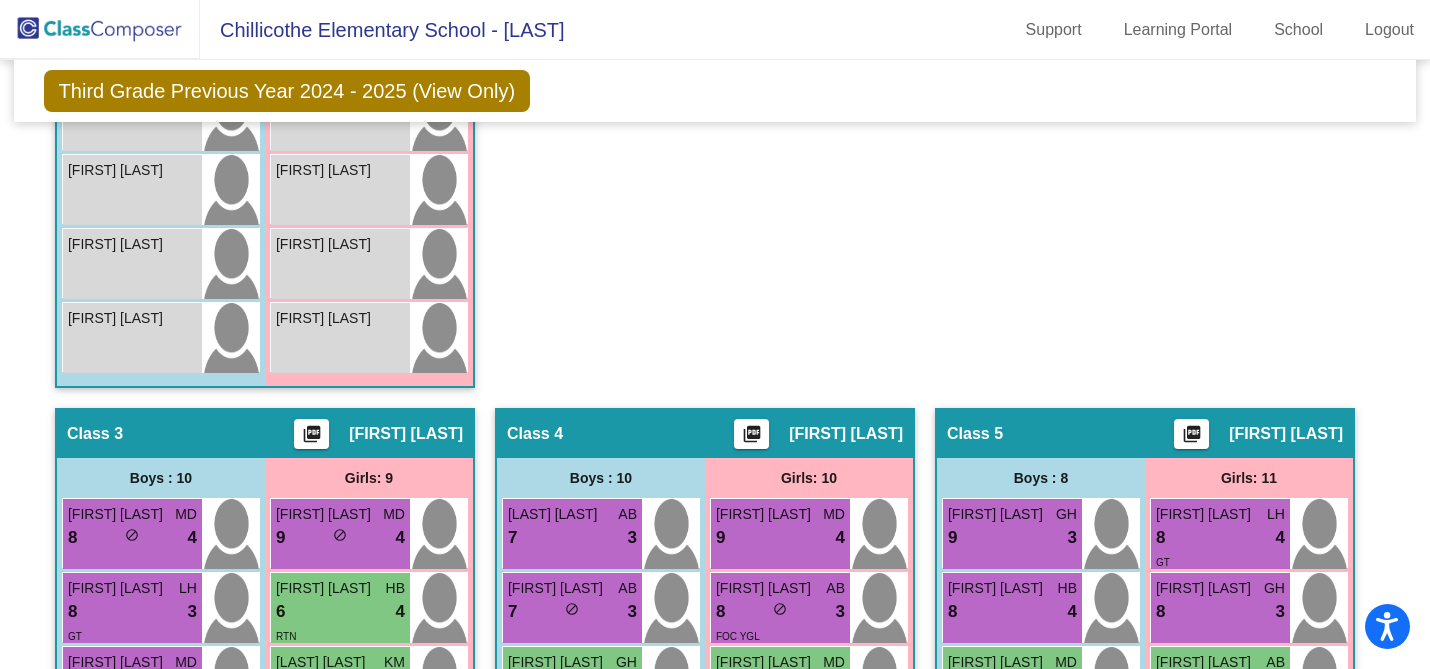 scroll, scrollTop: 1609, scrollLeft: 0, axis: vertical 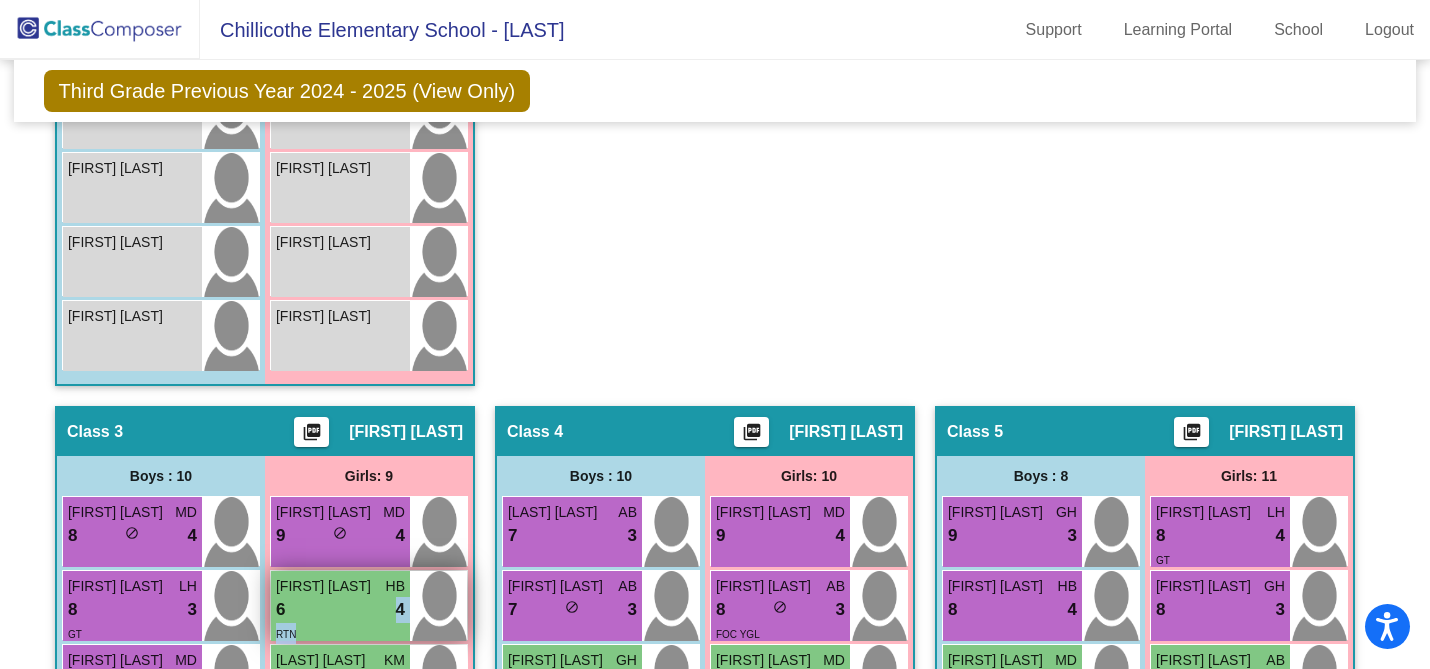 drag, startPoint x: 336, startPoint y: 602, endPoint x: 338, endPoint y: 631, distance: 29.068884 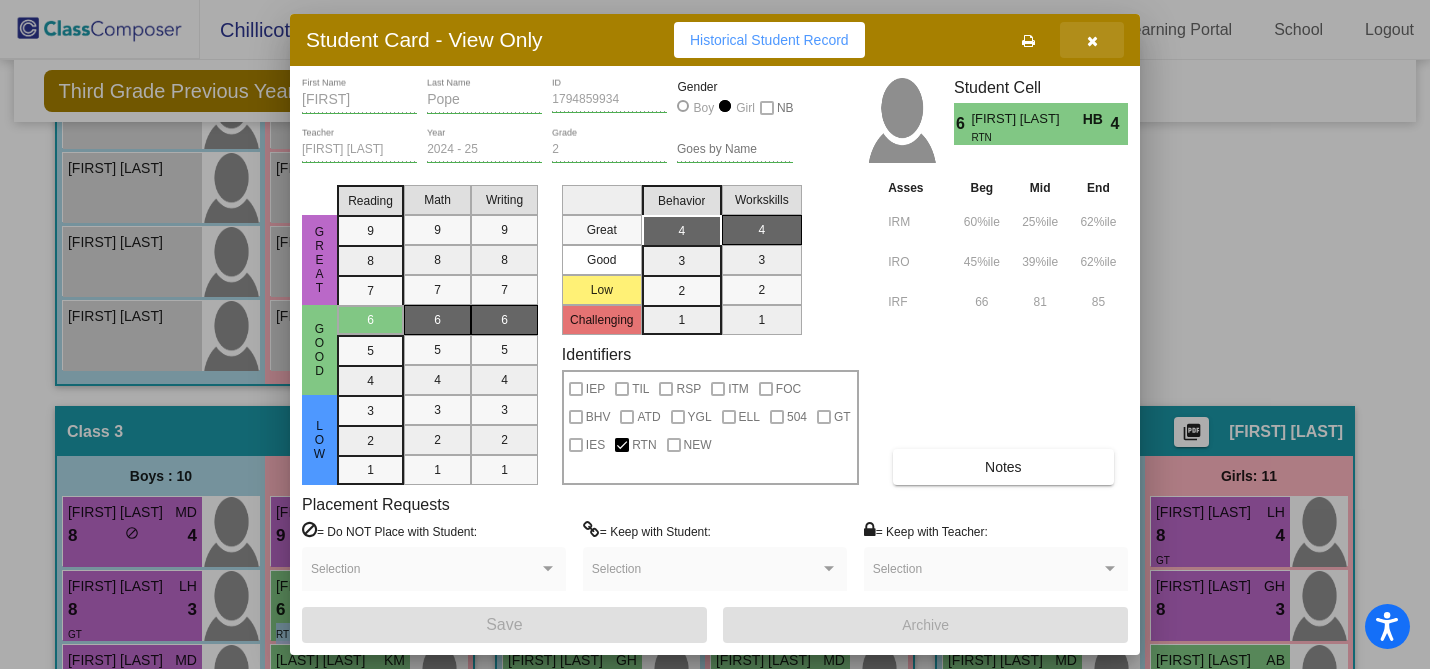 click at bounding box center (1092, 41) 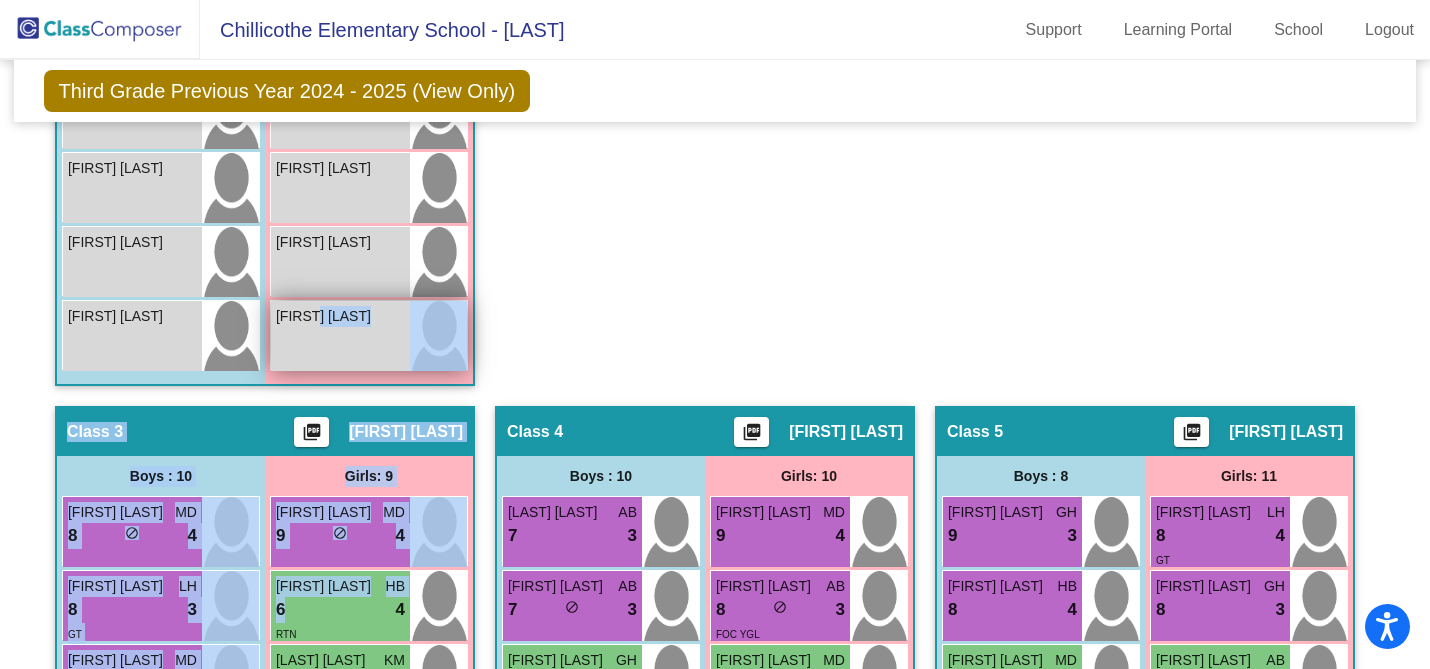 drag, startPoint x: 326, startPoint y: 600, endPoint x: 305, endPoint y: 307, distance: 293.7516 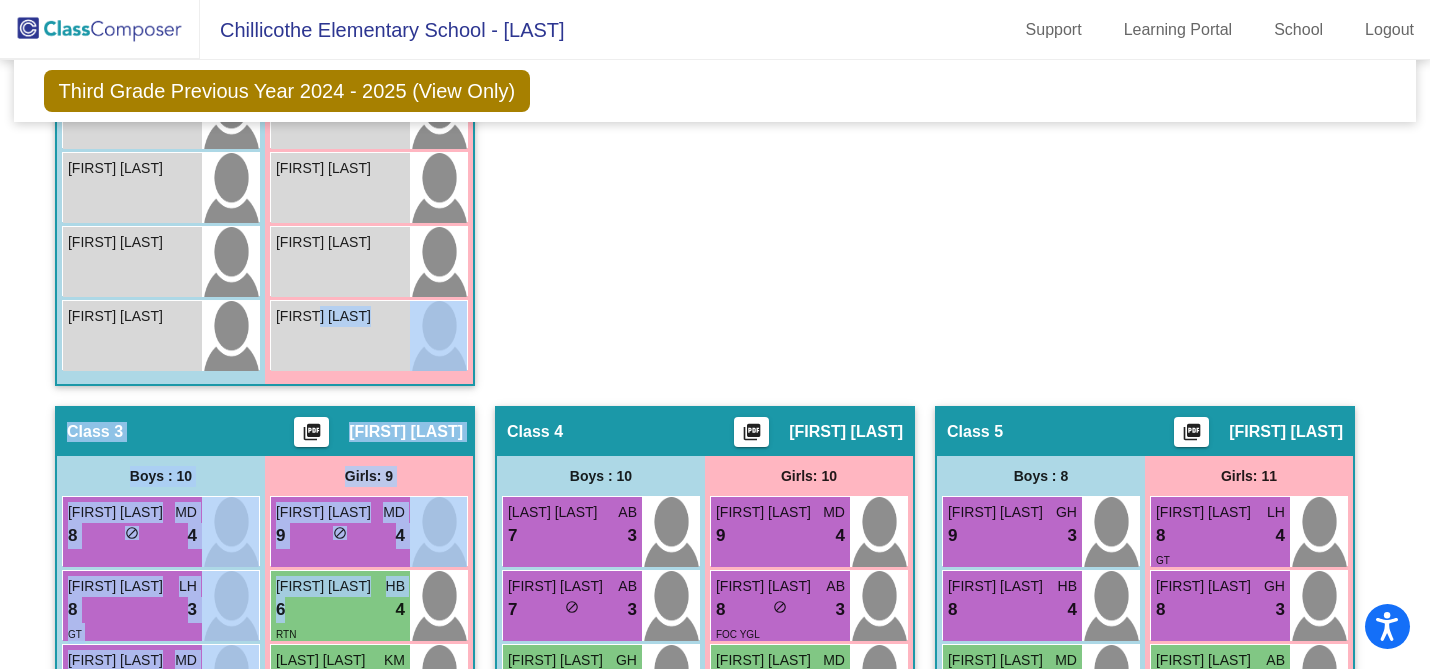 click on "Class 1    picture_as_pdf [FIRST] [LAST]  Add Student  First Name Last Name Student Id  (Recommended)   Boy   Girl   Non Binary Add Close  Boys : 10  [FIRST] [LAST] KM 8 lock do_not_disturb_alt 4 ATD [FIRST] [LAST] HB 6 lock do_not_disturb_alt 3 ATD Owen Ireland AB 6 lock do_not_disturb_alt 3 Colt Sensenich GH 3 lock do_not_disturb_alt 4 Casen Rouner AB 3 lock do_not_disturb_alt 3 TIL RSP FOC ATD Miles Montes HB 2 lock do_not_disturb_alt 3 IEP RSP ITM Kevin Kasey AB 7 lock do_not_disturb_alt 2 Jace Grant LH 6 lock do_not_disturb_alt 2 FOC BHV Kendrick Keller KM 4 lock do_not_disturb_alt 2 FOC Girls: 10 Boyu Chen MD 9 lock do_not_disturb_alt 4 GT Matilda Chambers MD 8 lock do_not_disturb_alt 3 Haley Williams GH 6 lock do_not_disturb_alt 4 TIL RSP Nadia Cortez HB 6 lock do_not_disturb_alt 3 RSP Valentine Ford HB 5 lock do_not_disturb_alt 3 FOC Lexi Smith LH 4 lock do_not_disturb_alt 4 Staley Lowrey KM 4 lock do_not_disturb_alt 4 ITM Serenity Neal KM 3 lock 4 AB 3" 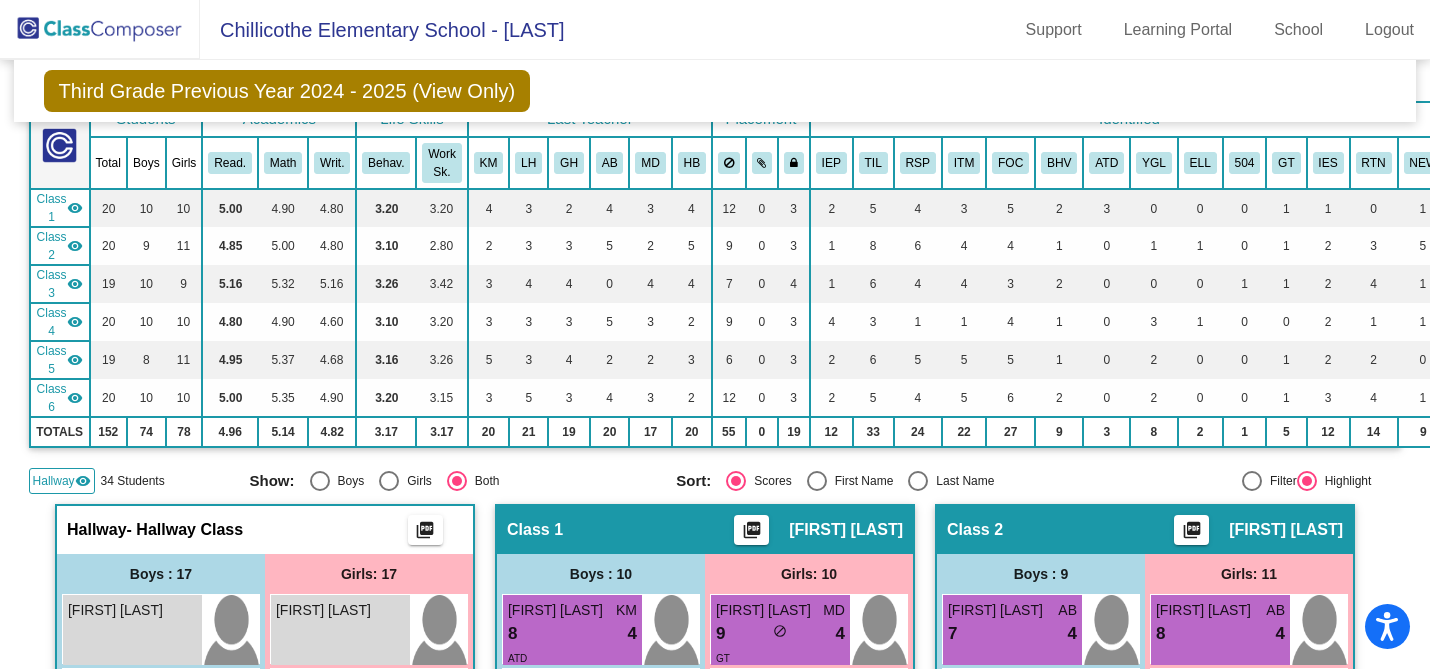 scroll, scrollTop: 0, scrollLeft: 0, axis: both 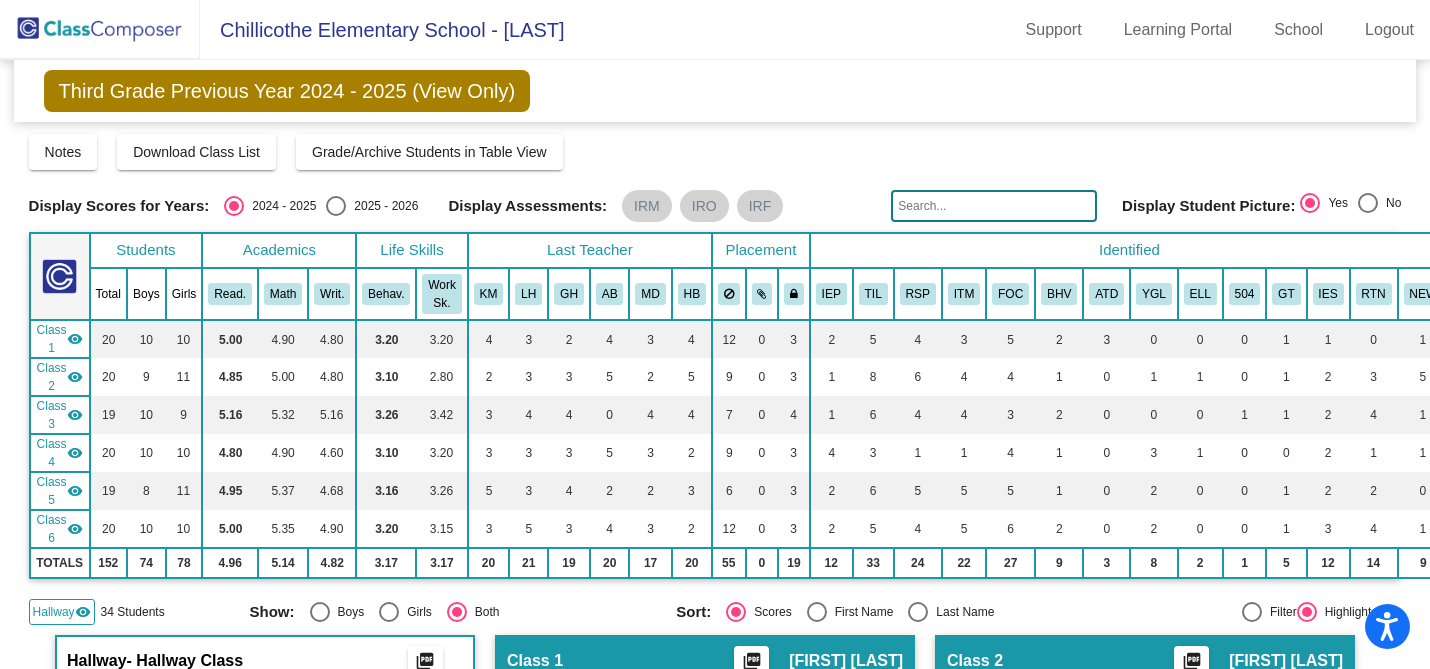 click at bounding box center [336, 206] 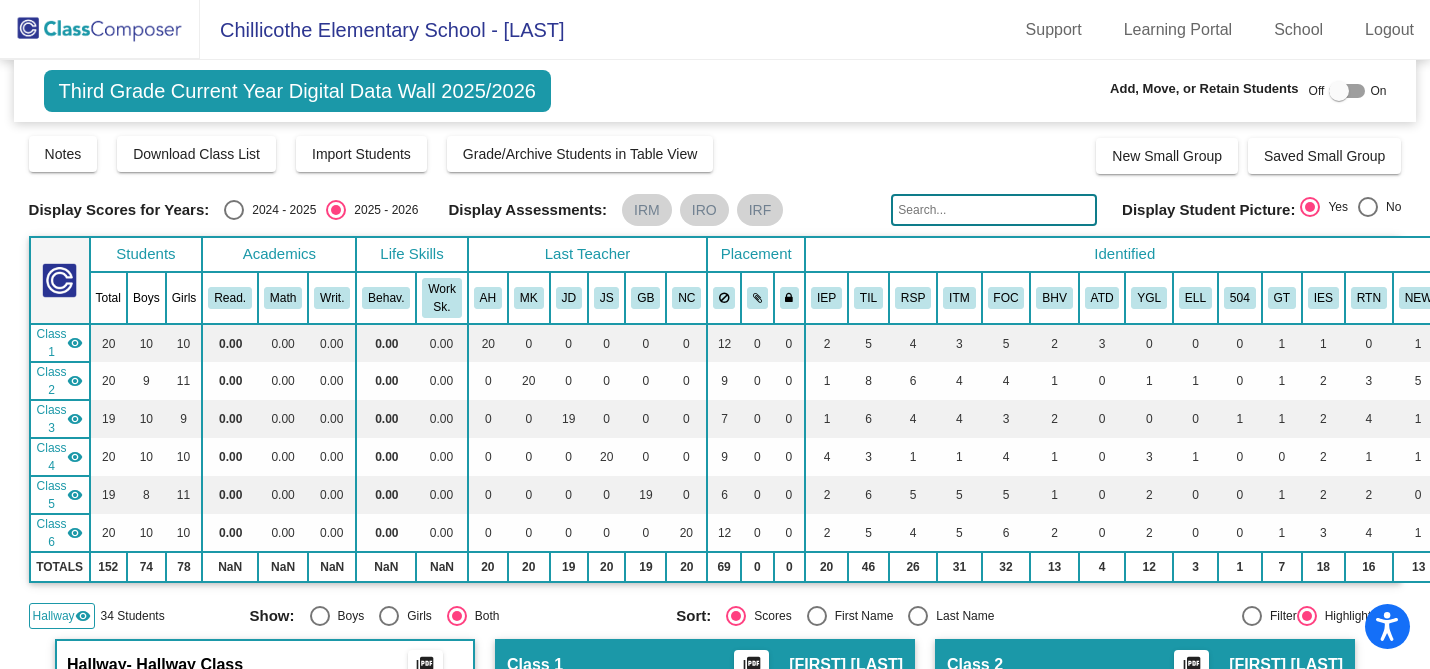click at bounding box center (1339, 91) 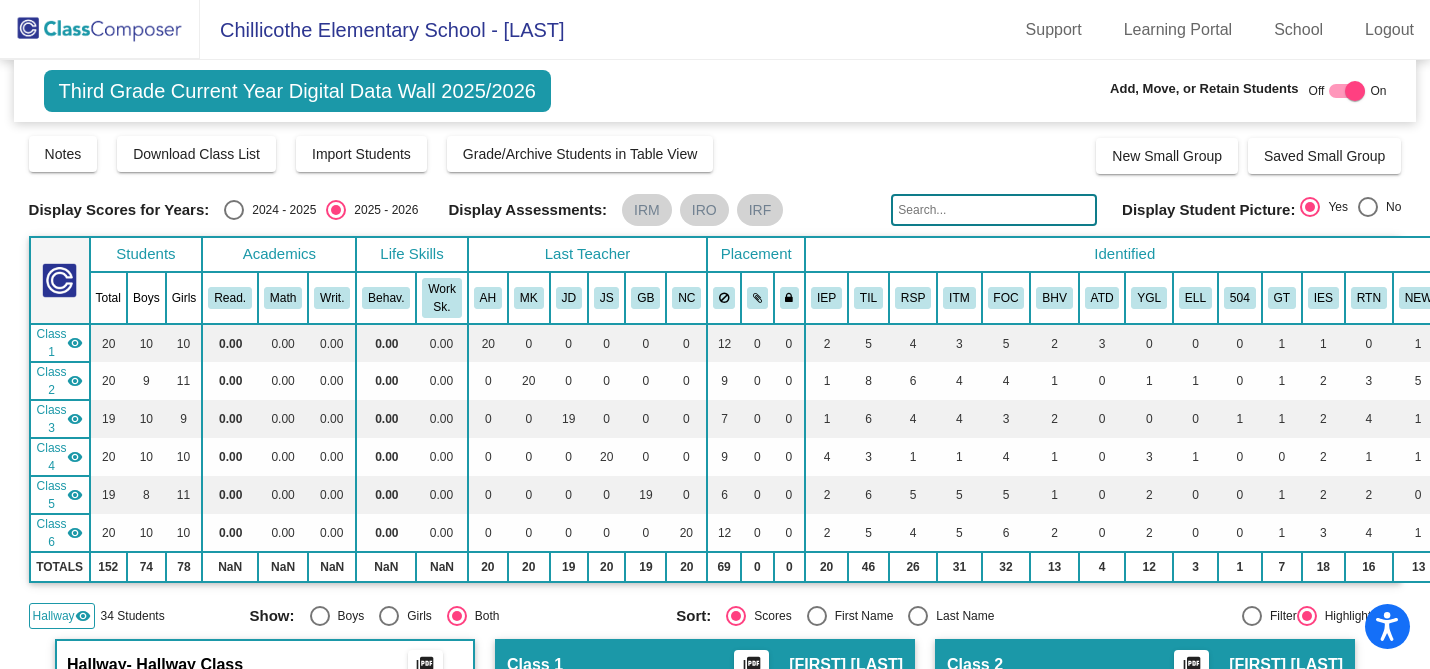 checkbox on "true" 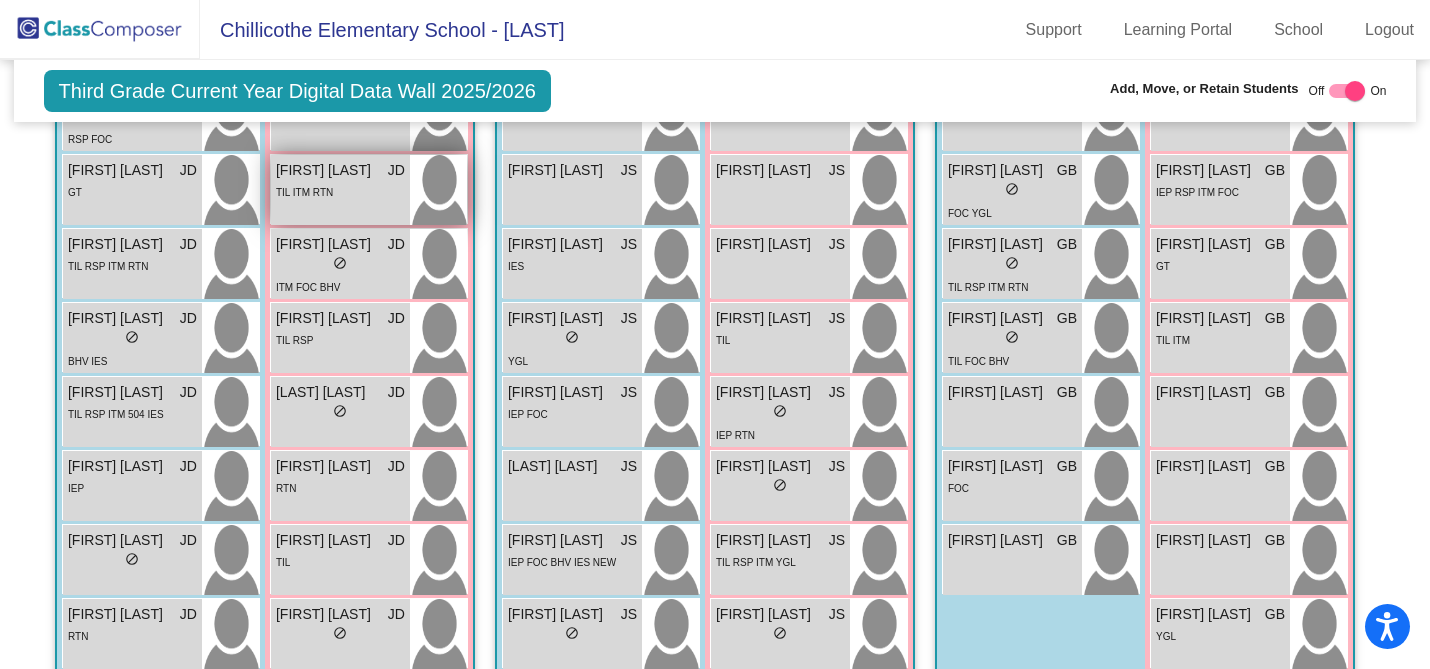 scroll, scrollTop: 2187, scrollLeft: 0, axis: vertical 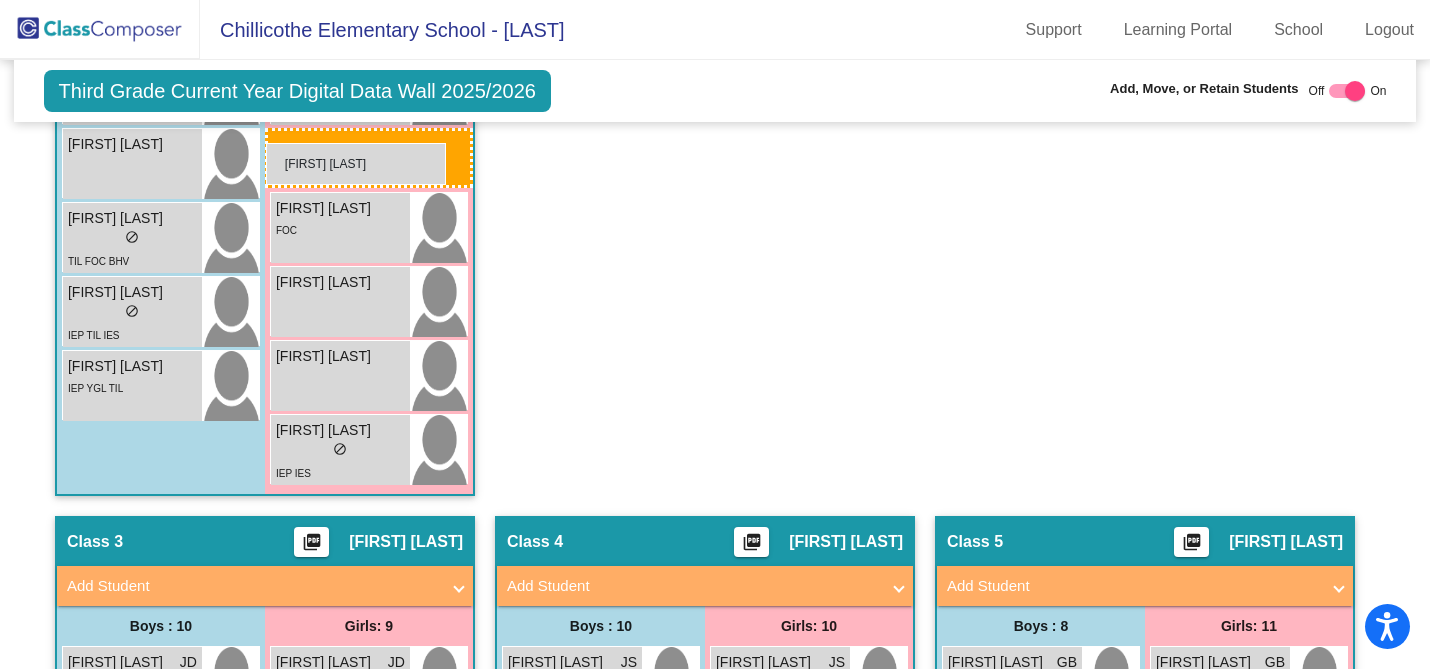 drag, startPoint x: 318, startPoint y: 489, endPoint x: 266, endPoint y: 143, distance: 349.88568 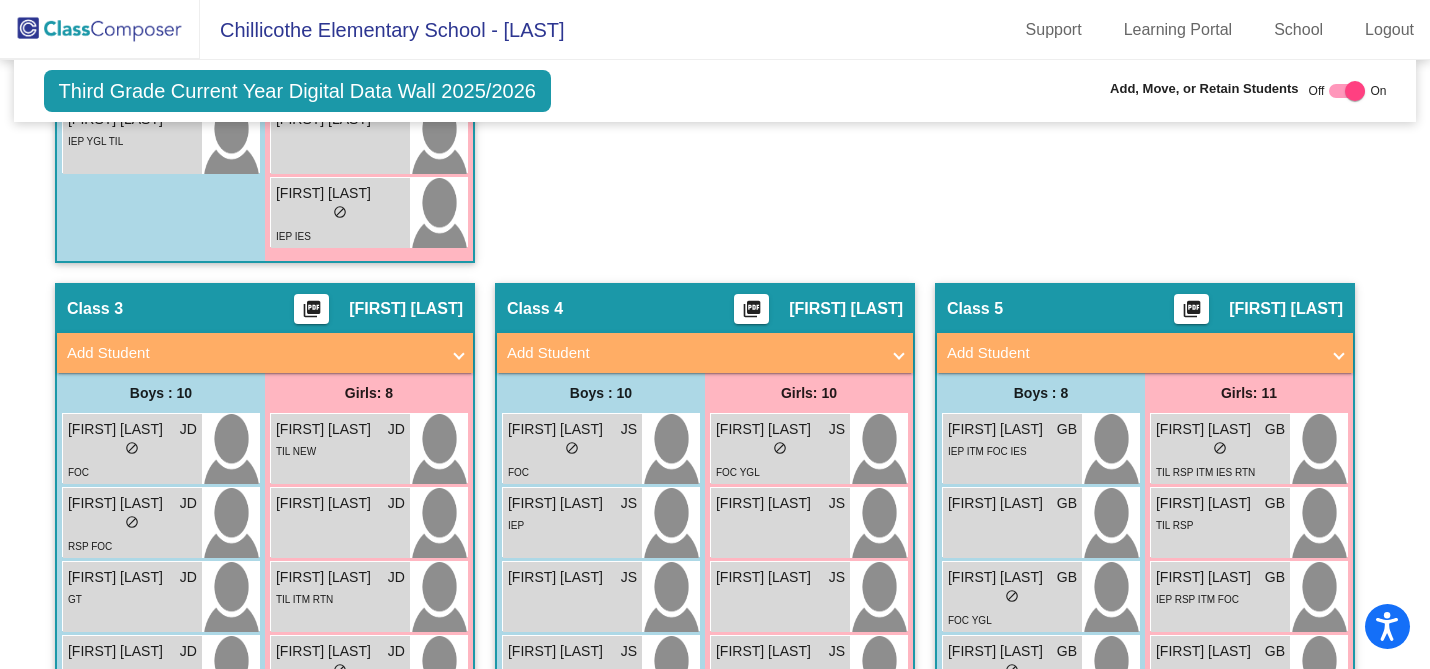 scroll, scrollTop: 1848, scrollLeft: 0, axis: vertical 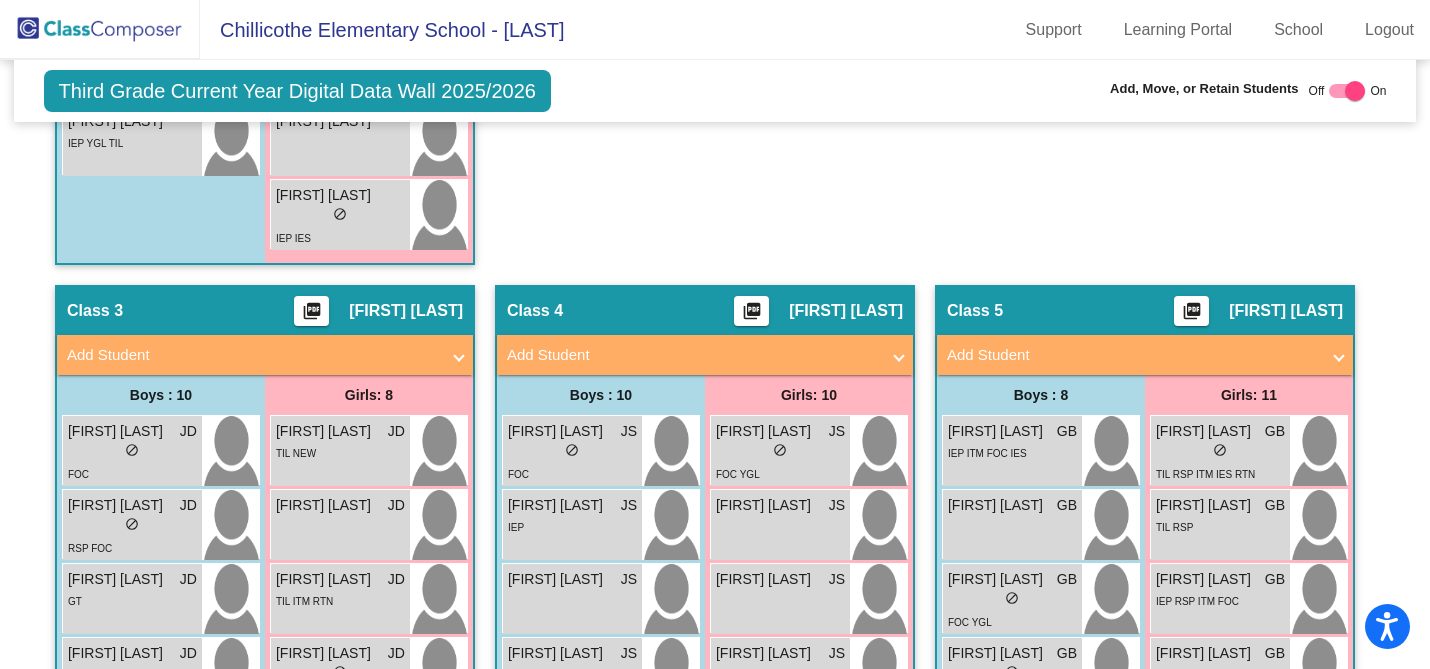 click at bounding box center [459, 355] 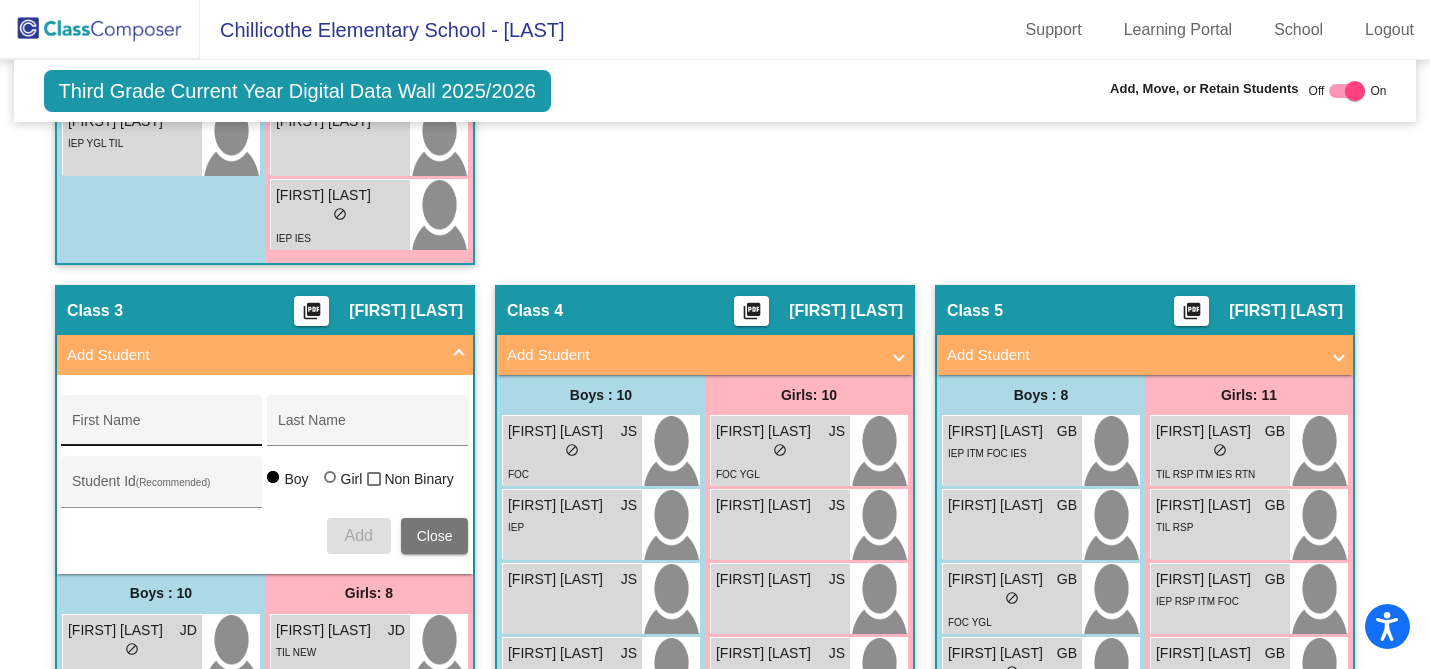 click on "First Name" at bounding box center (162, 426) 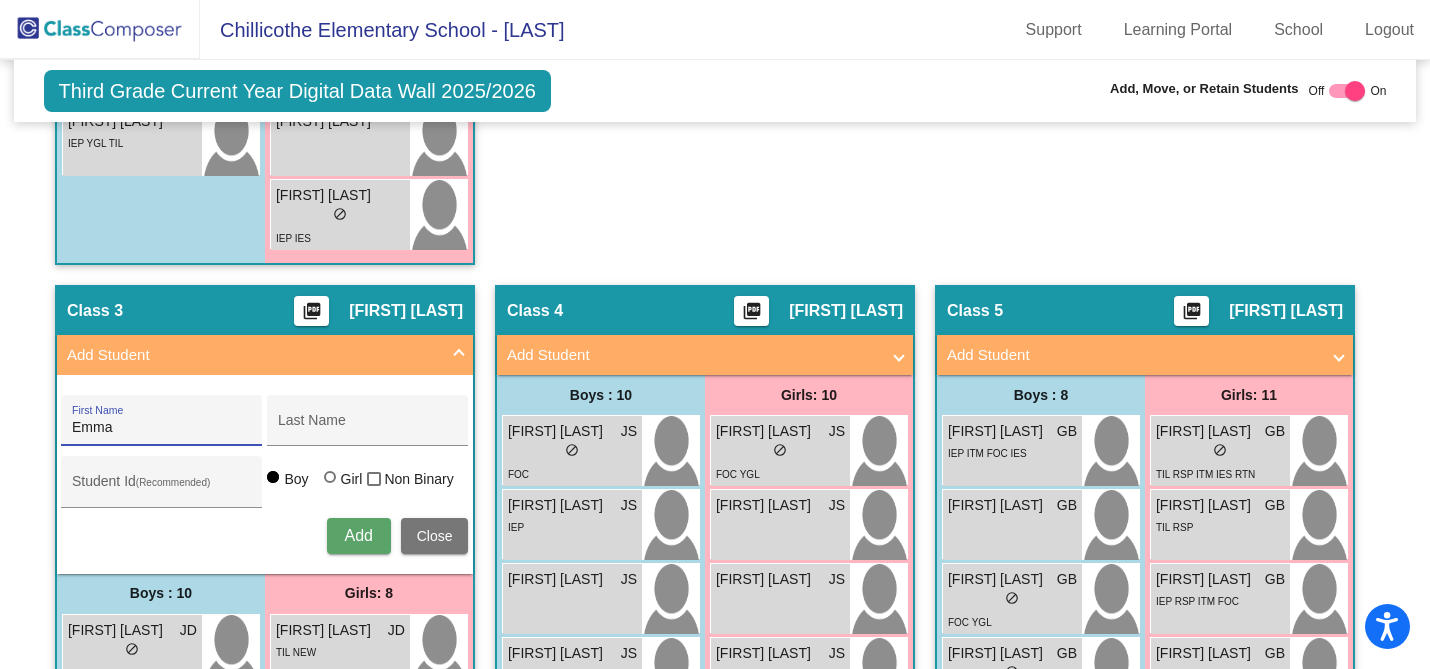 type on "Emma" 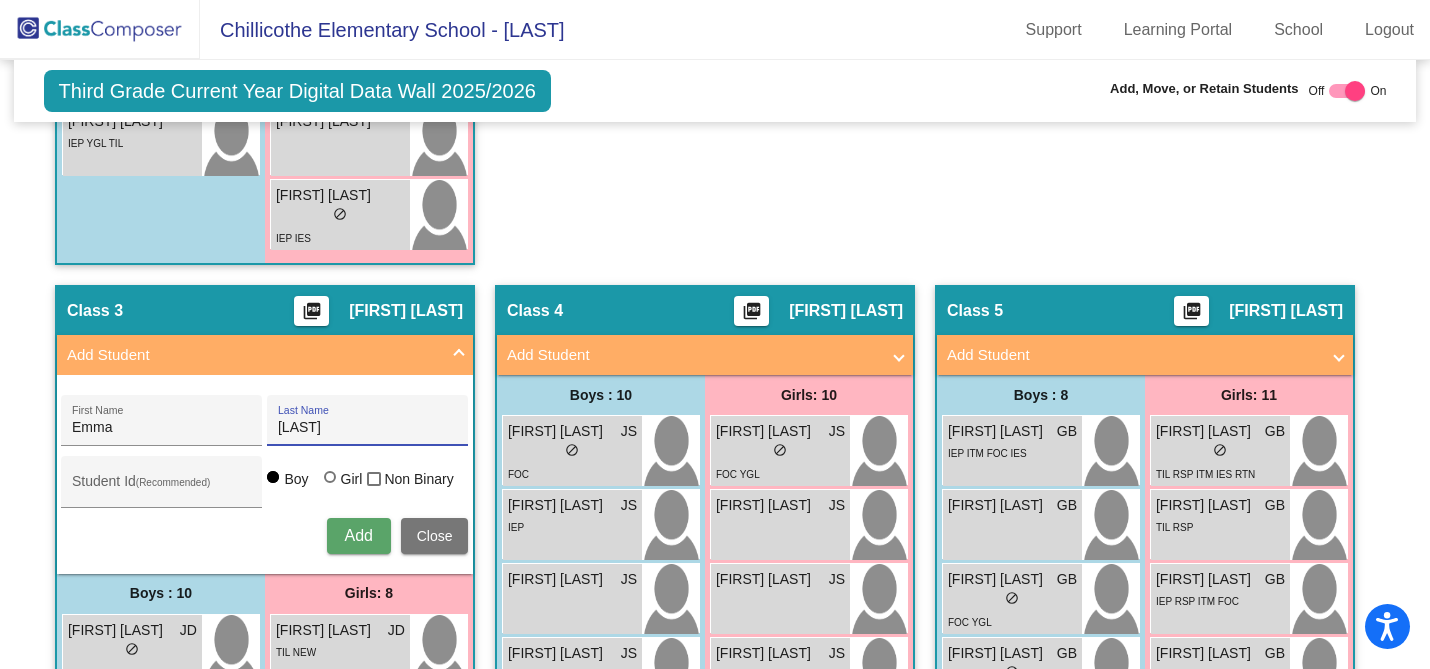 type on "[LAST]" 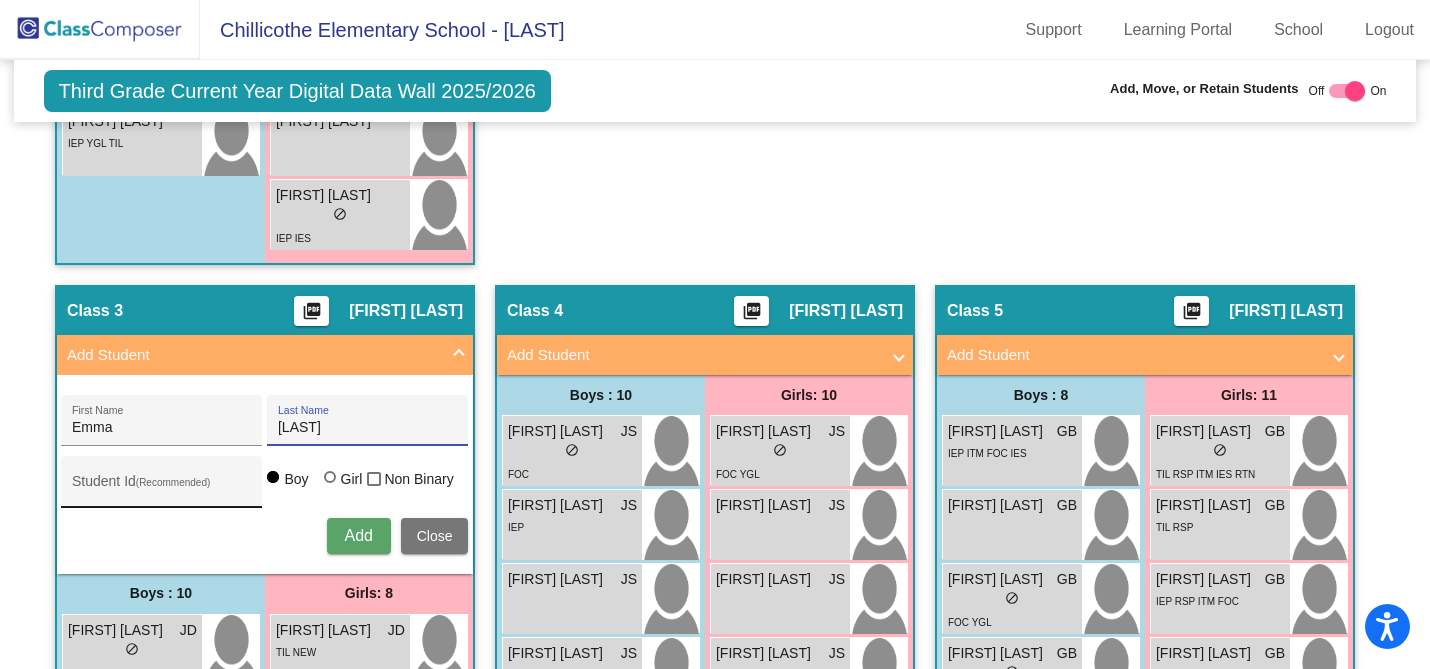 click on "Student Id  (Recommended)" at bounding box center (162, 487) 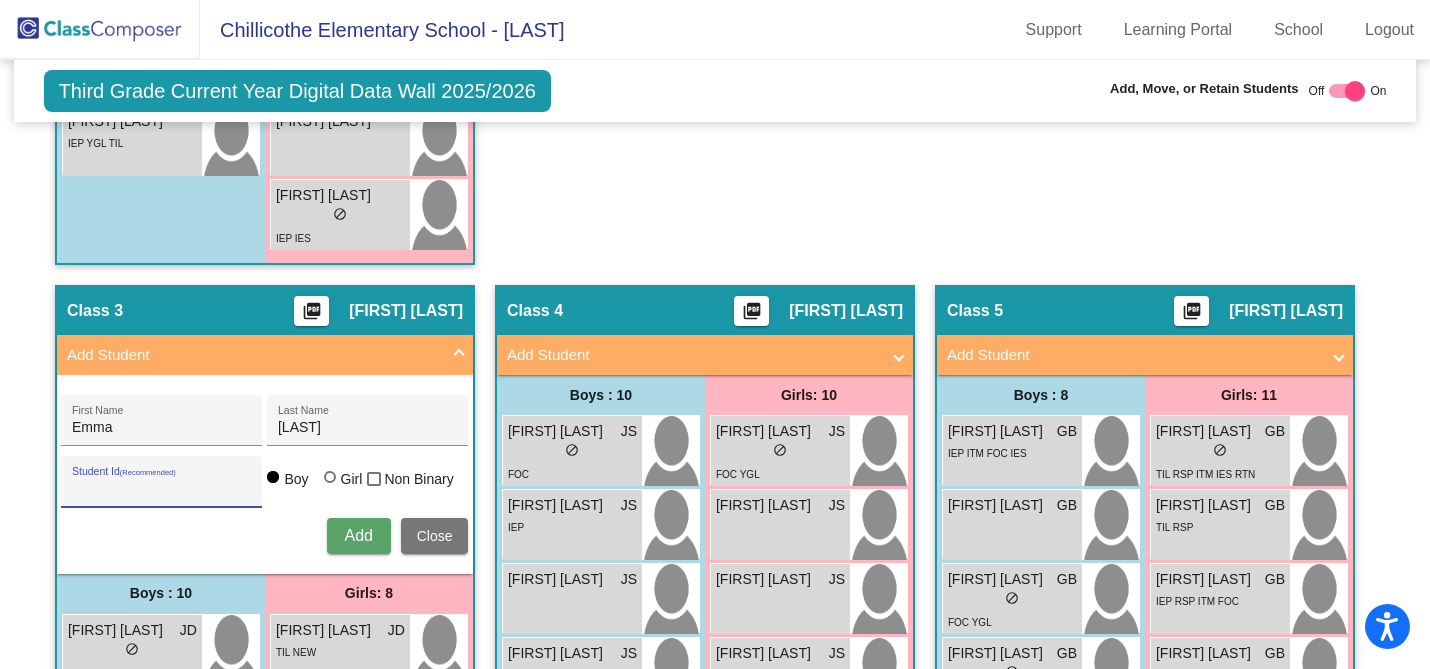paste on "[PHONE]" 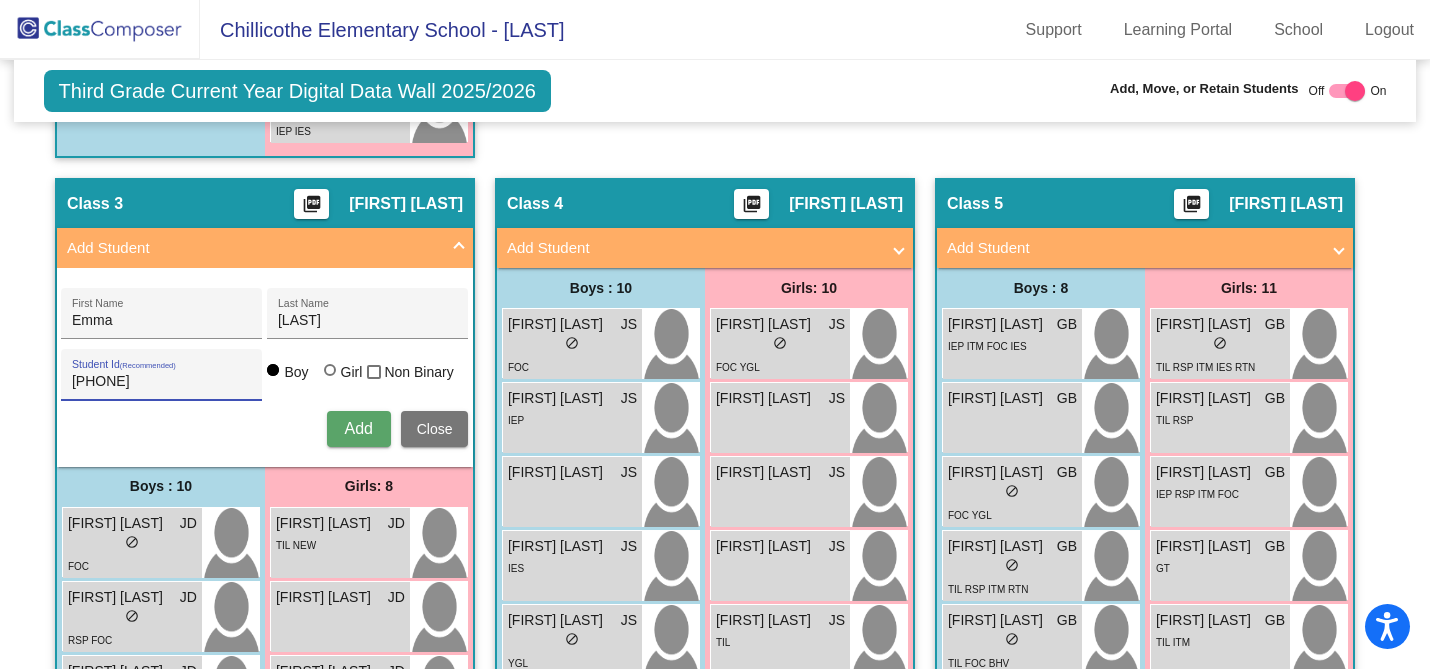 scroll, scrollTop: 1957, scrollLeft: 0, axis: vertical 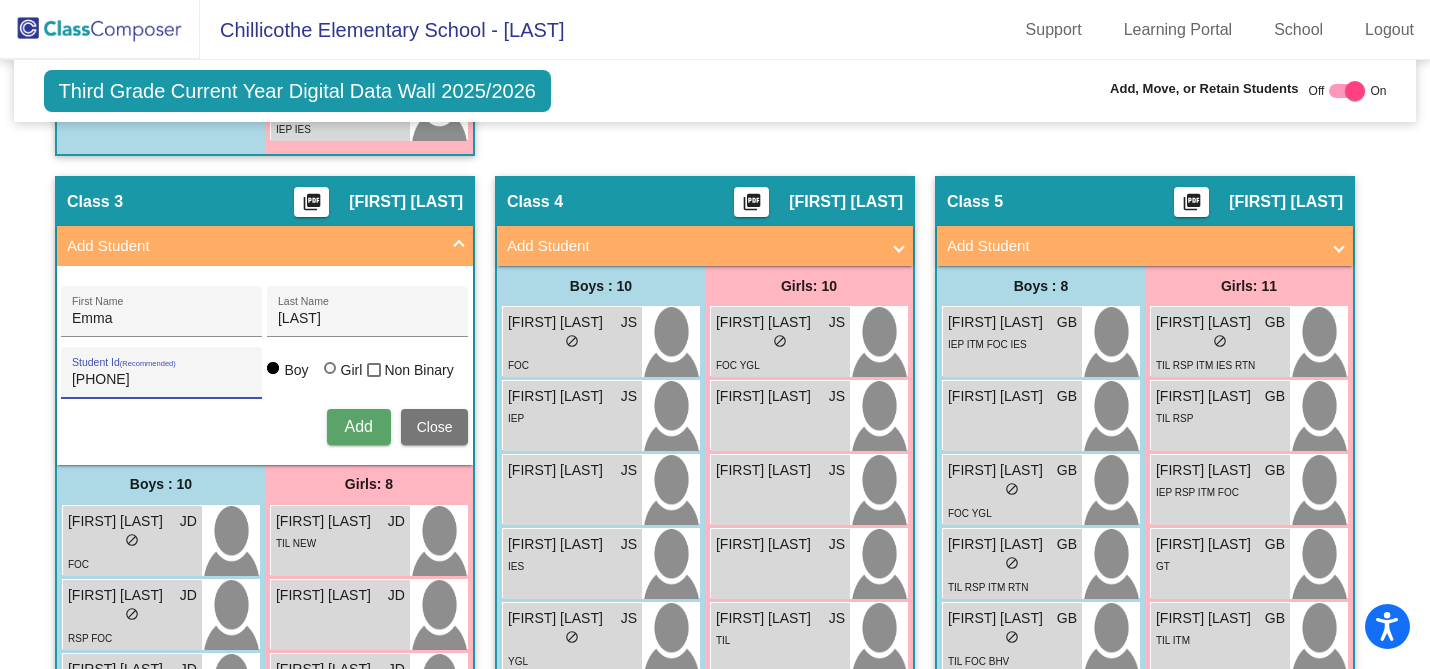 type on "[PHONE]" 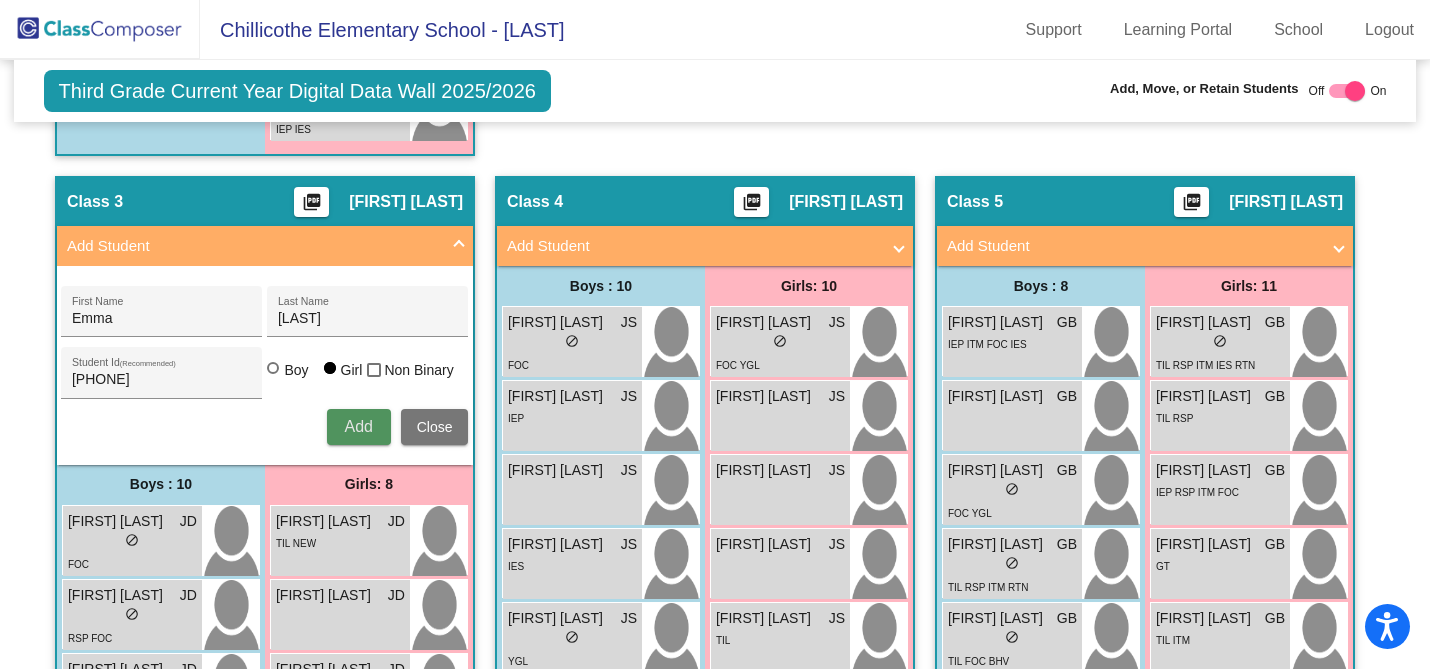click on "Add" at bounding box center [358, 426] 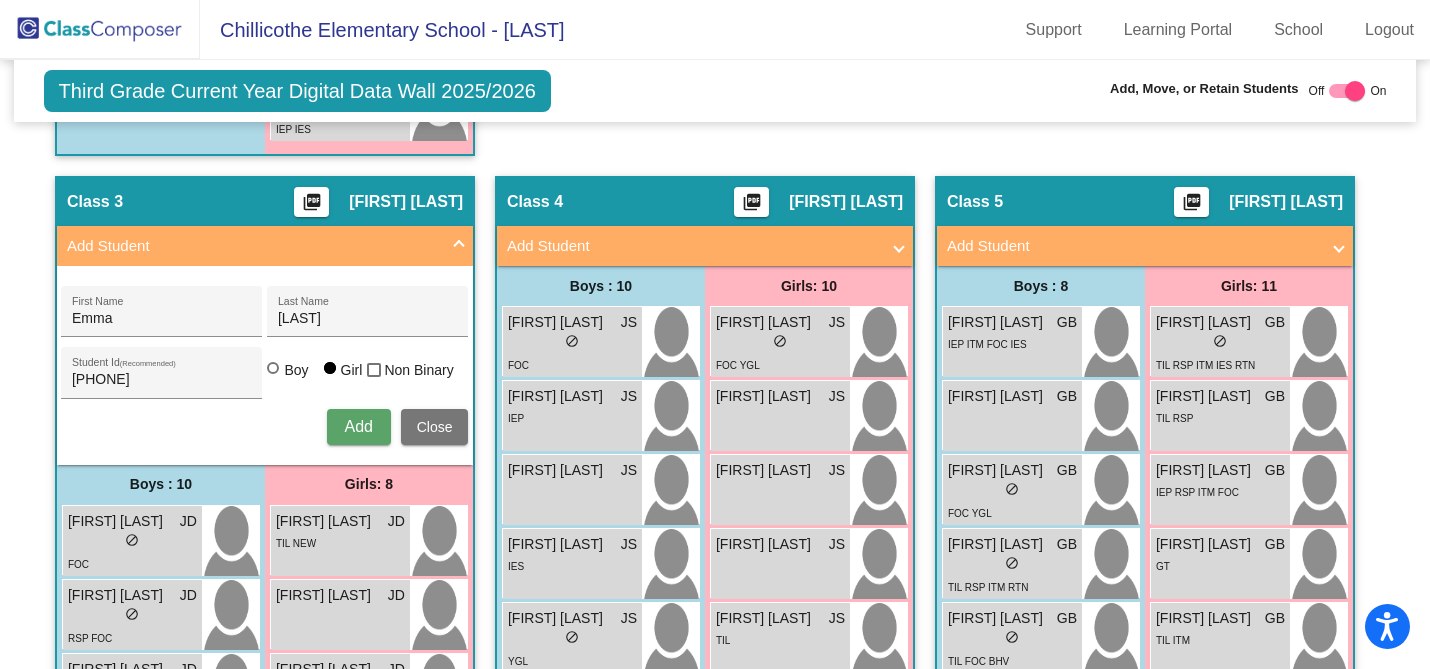 type 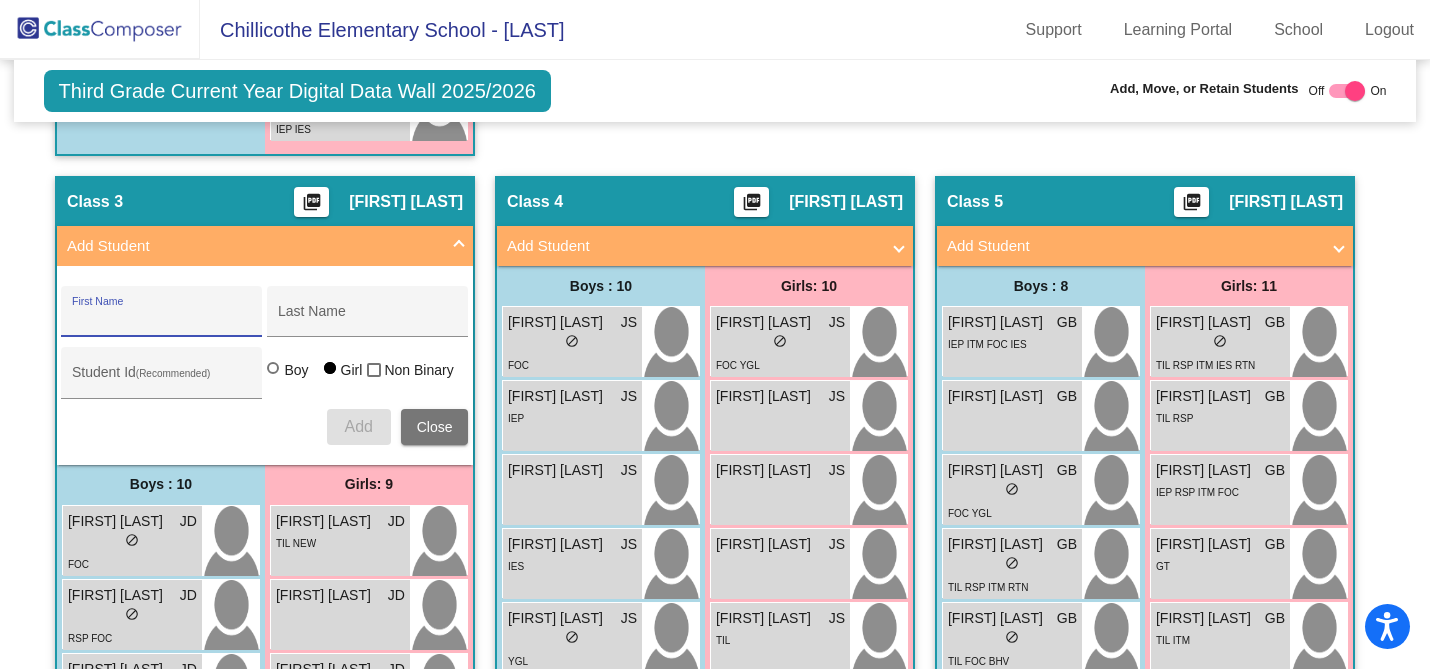 click on "Close" at bounding box center [435, 427] 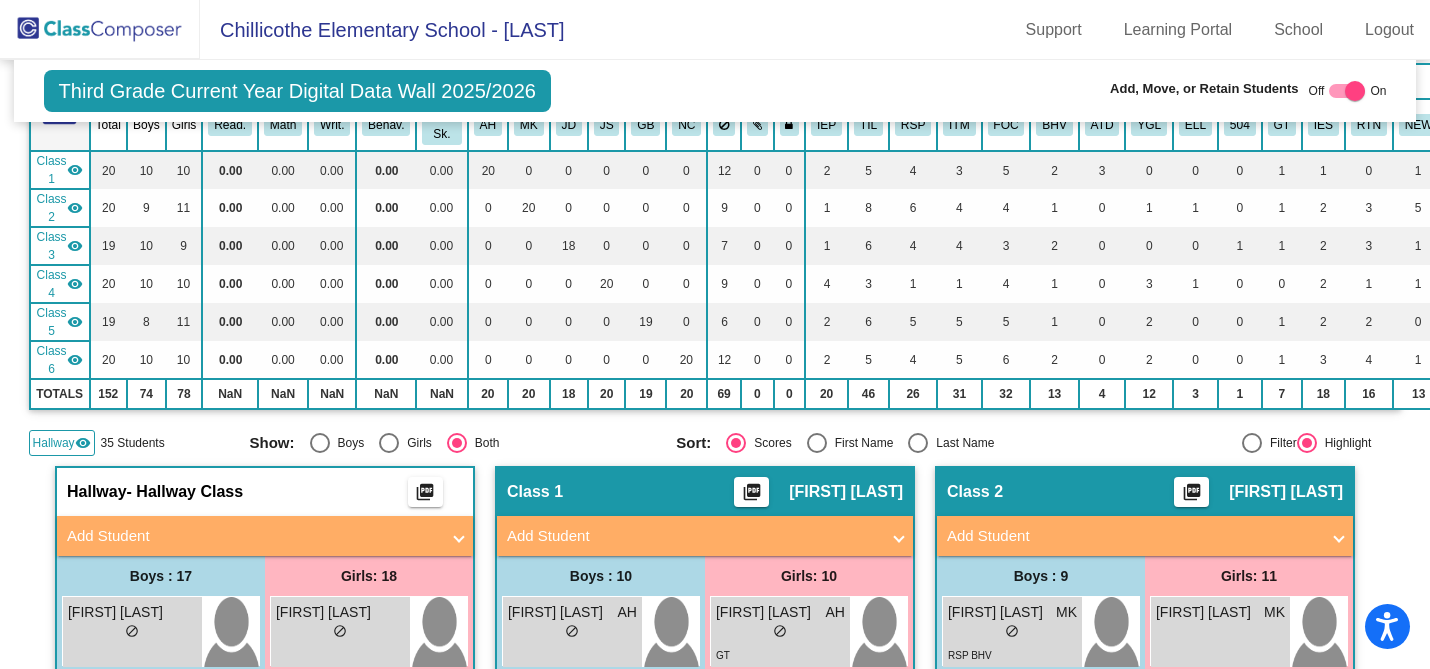scroll, scrollTop: 174, scrollLeft: 0, axis: vertical 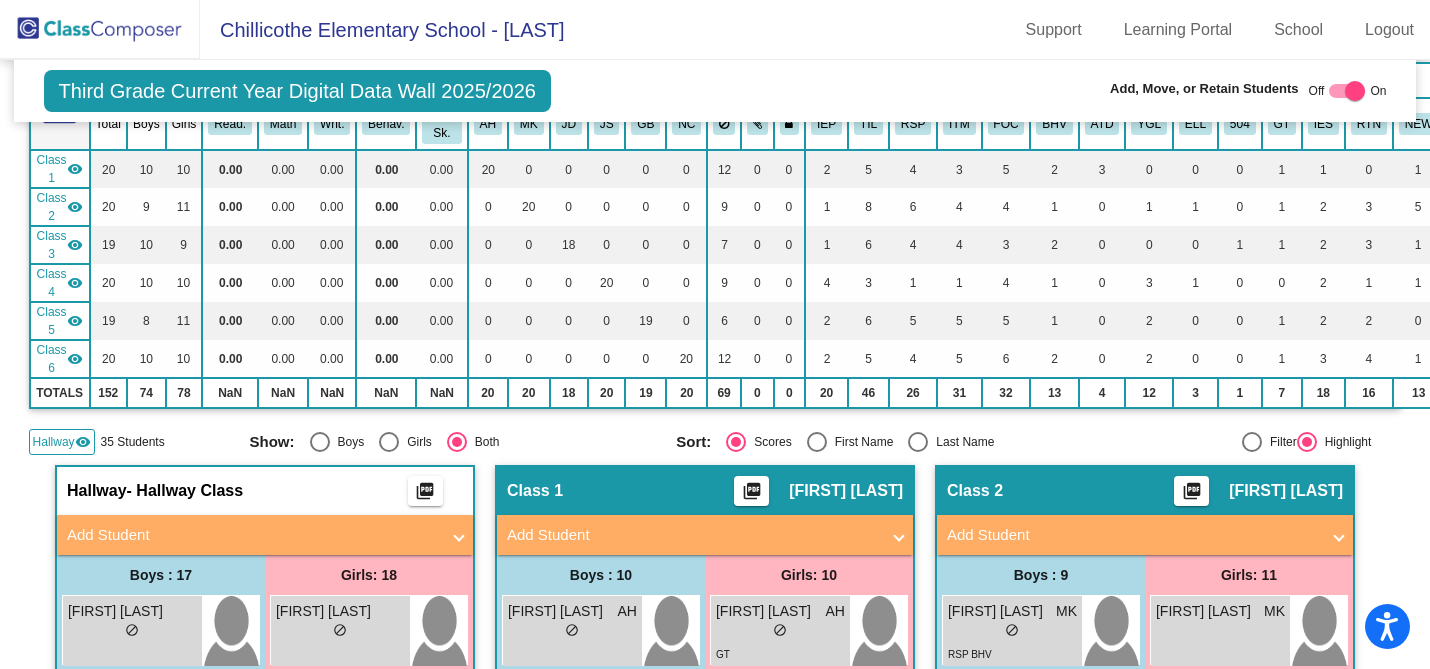 click on "visibility" 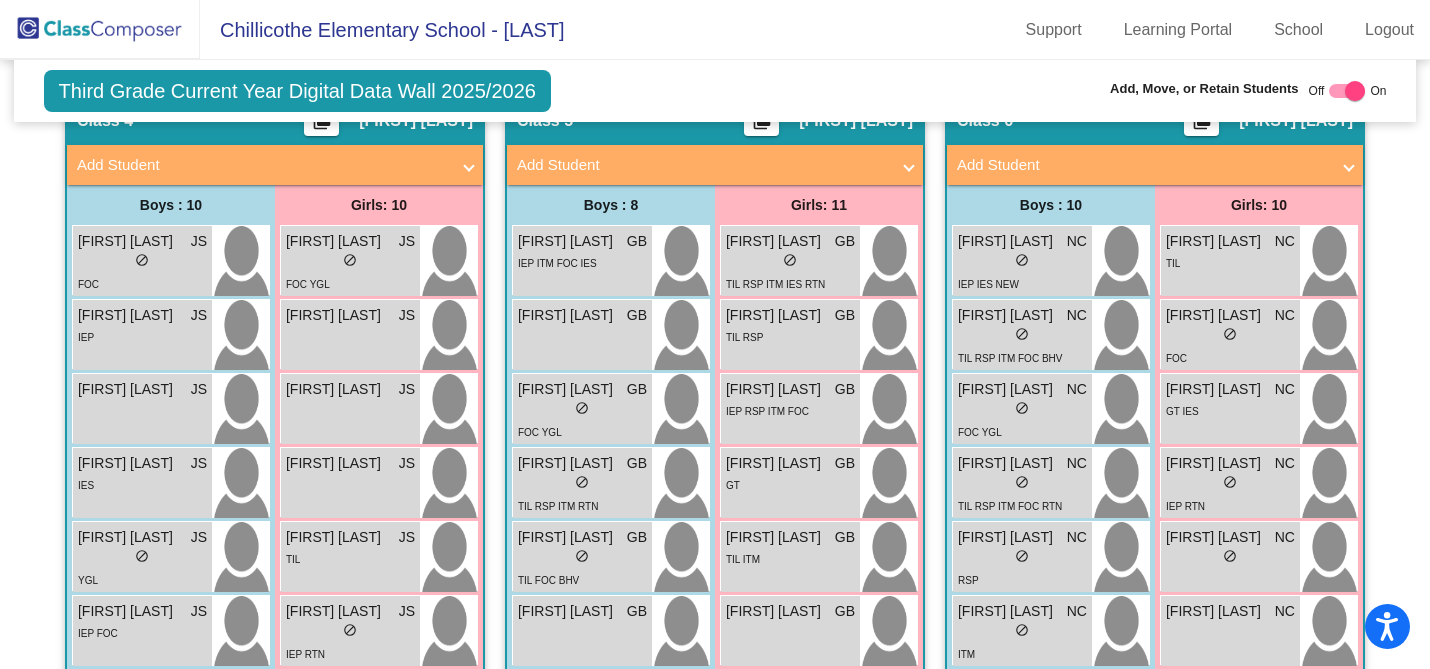 scroll, scrollTop: 1536, scrollLeft: 0, axis: vertical 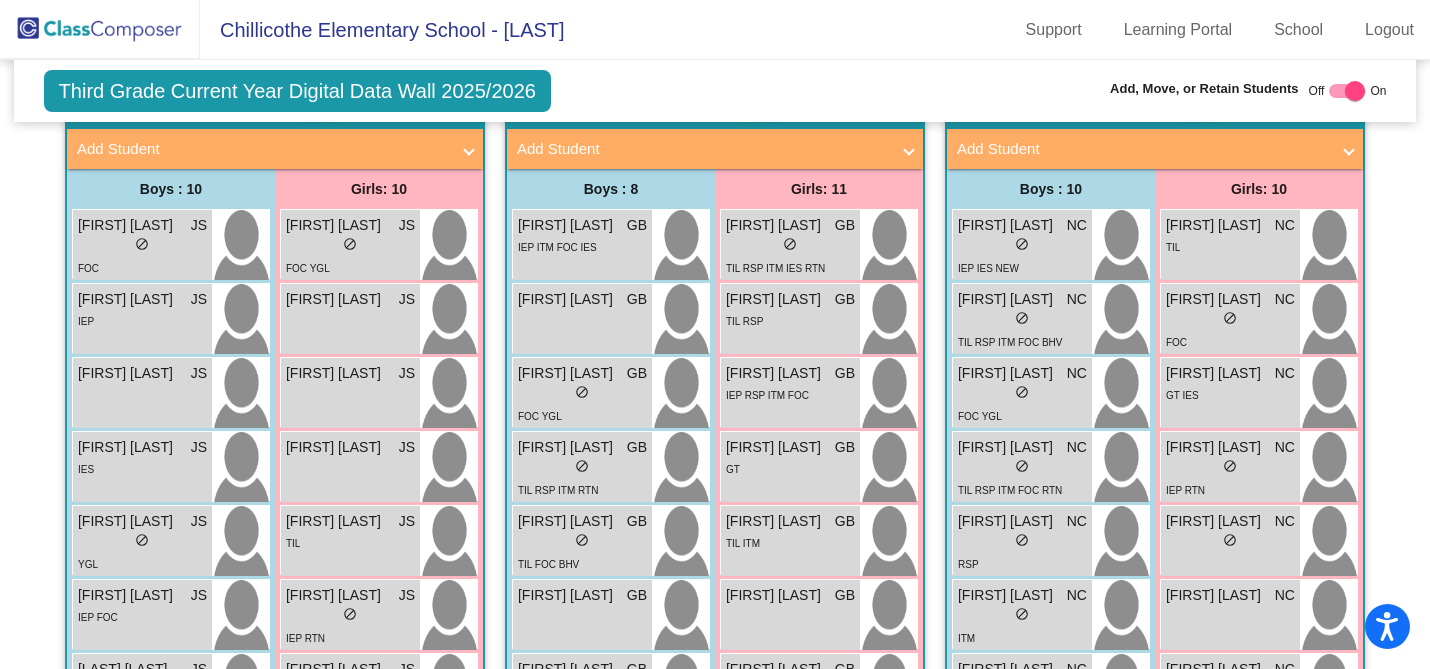 click at bounding box center [909, 149] 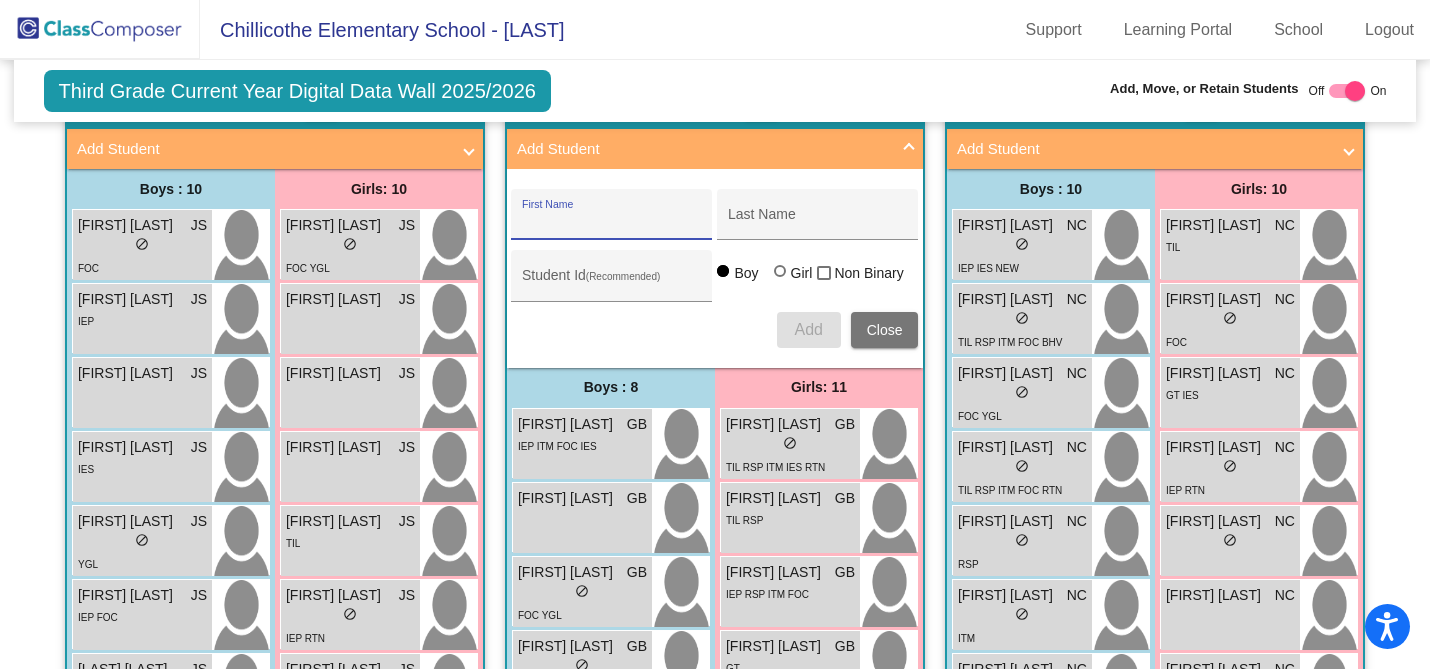 click on "First Name" at bounding box center (612, 222) 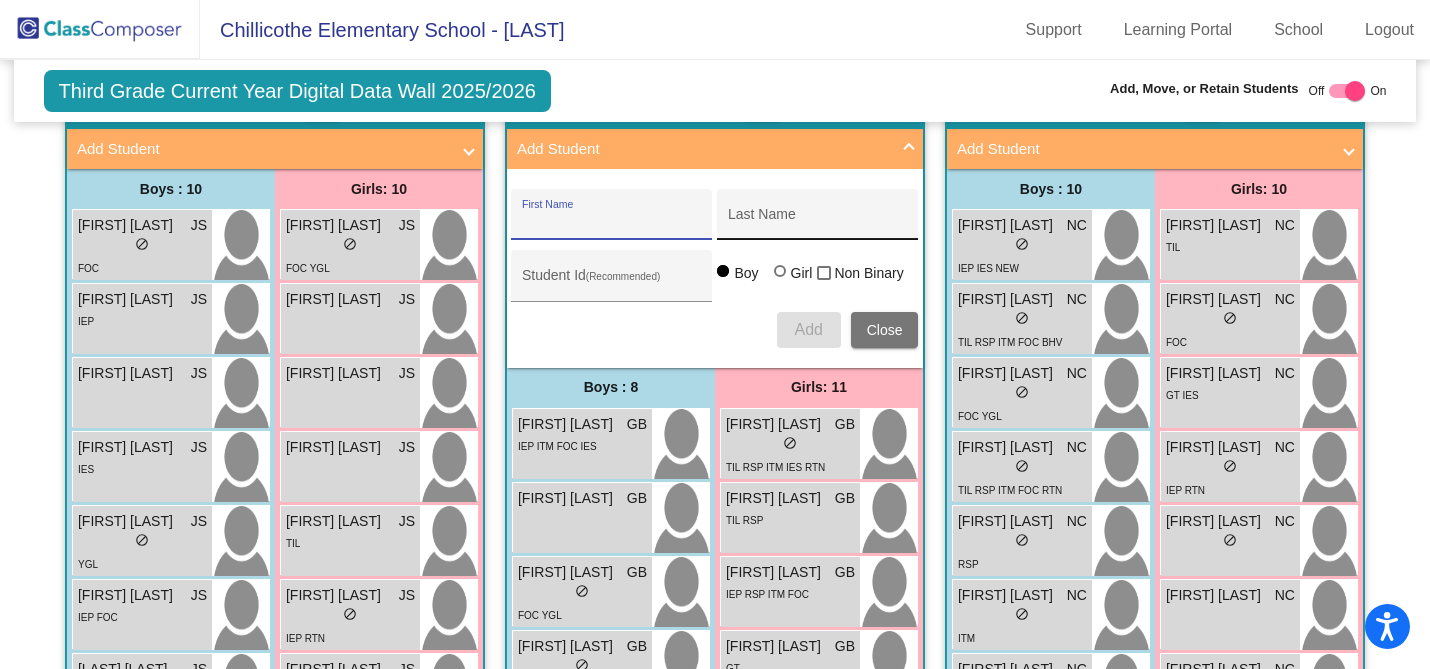 click on "Last Name" at bounding box center (818, 222) 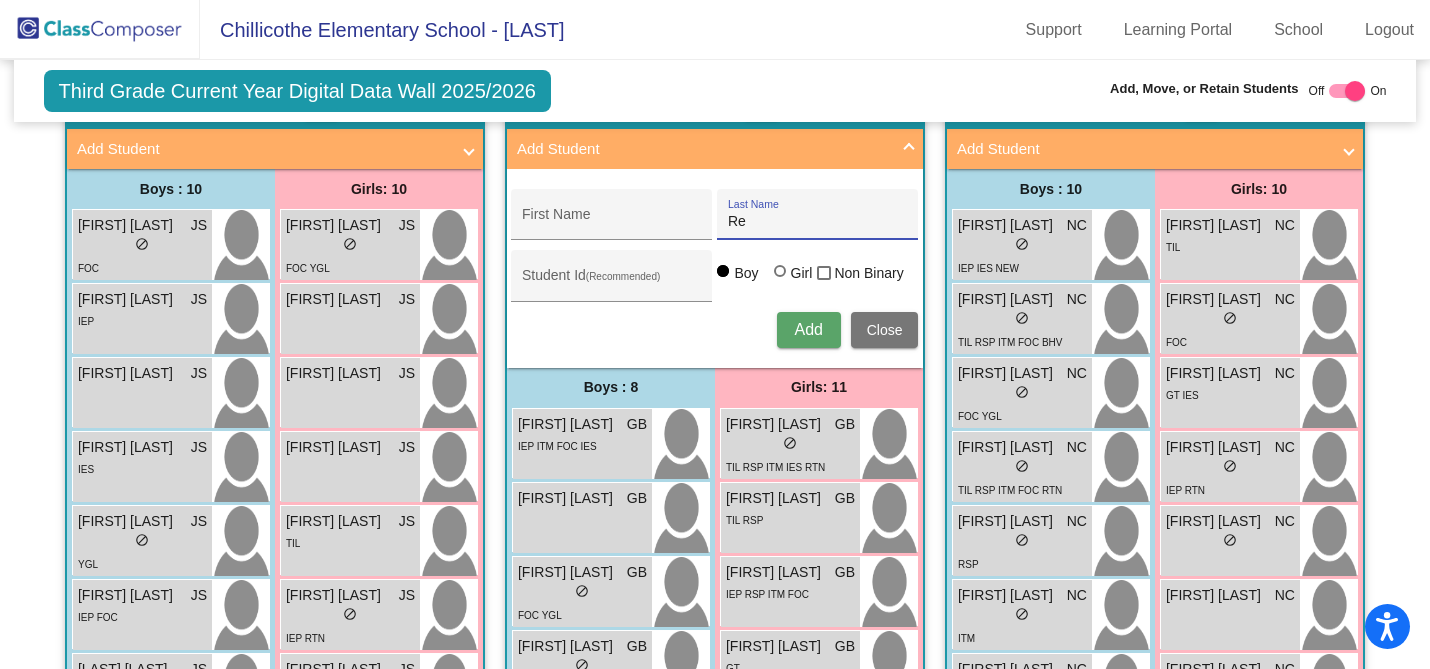 type on "R" 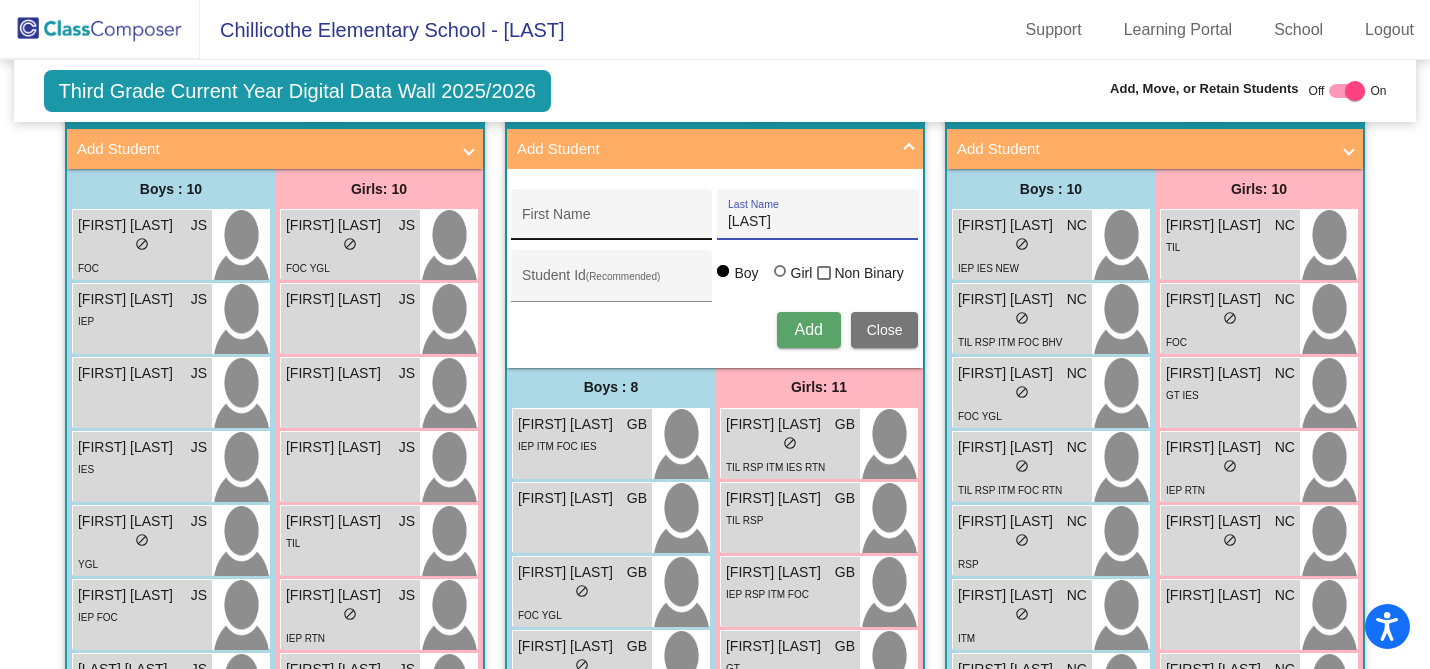 type on "[LAST]" 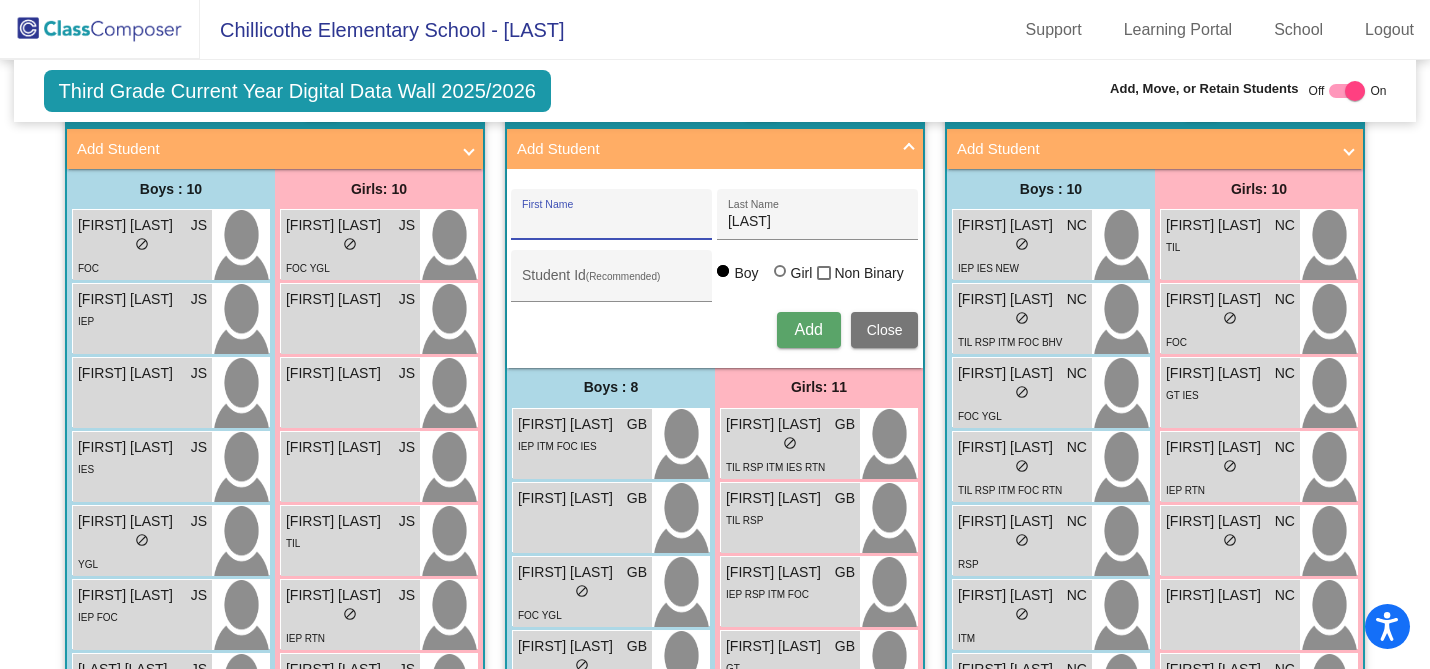 click on "First Name" at bounding box center (612, 222) 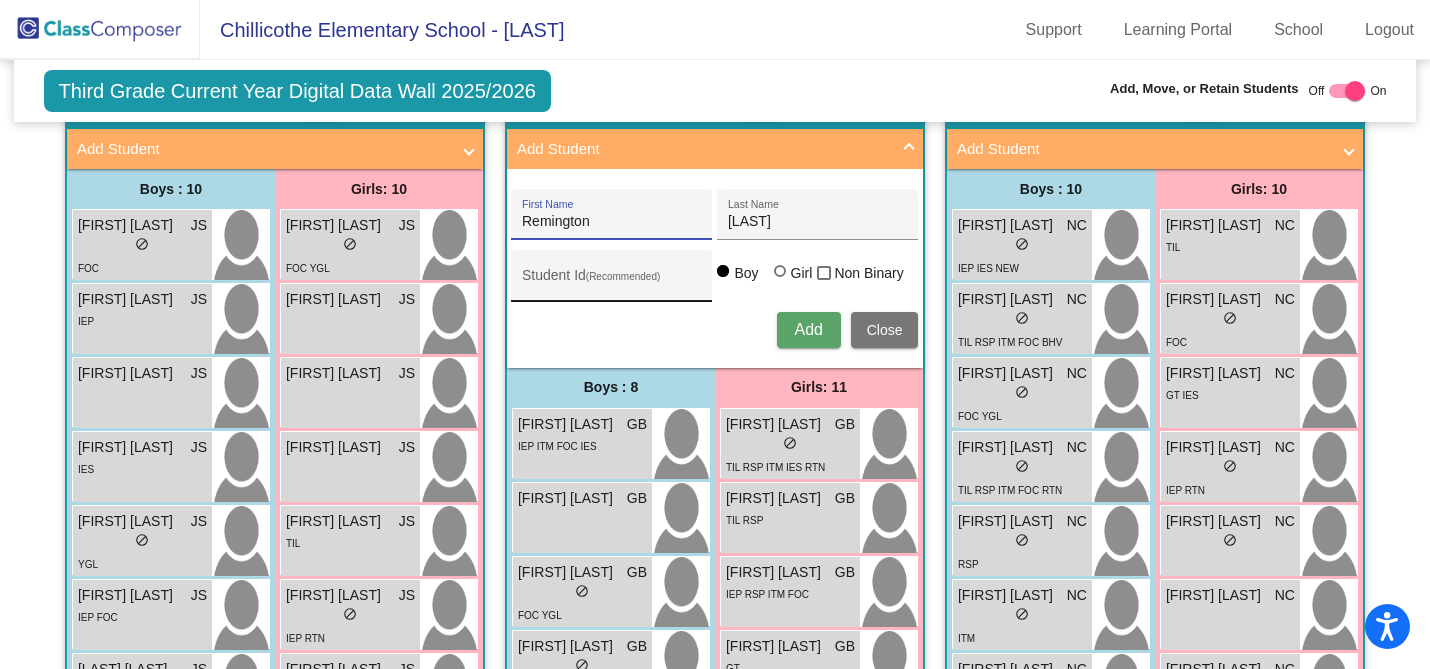 type on "Remington" 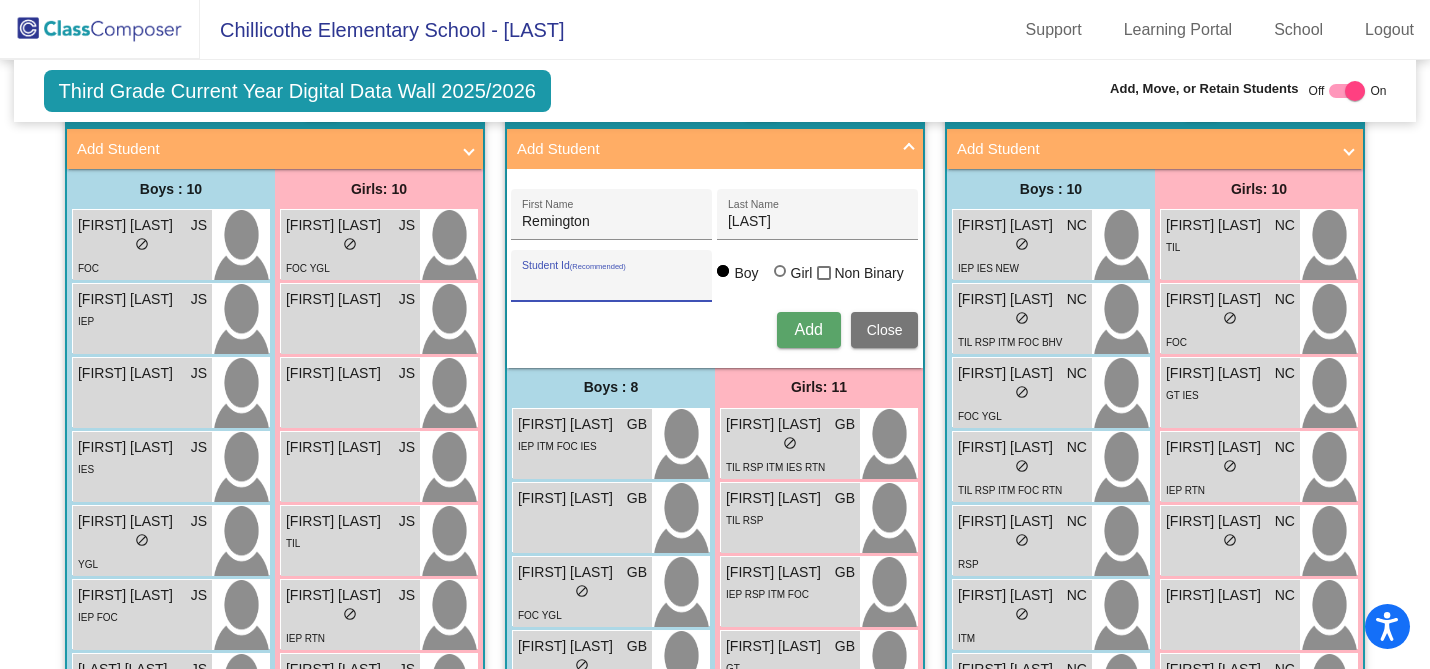 click on "Student Id  (Recommended)" at bounding box center [612, 283] 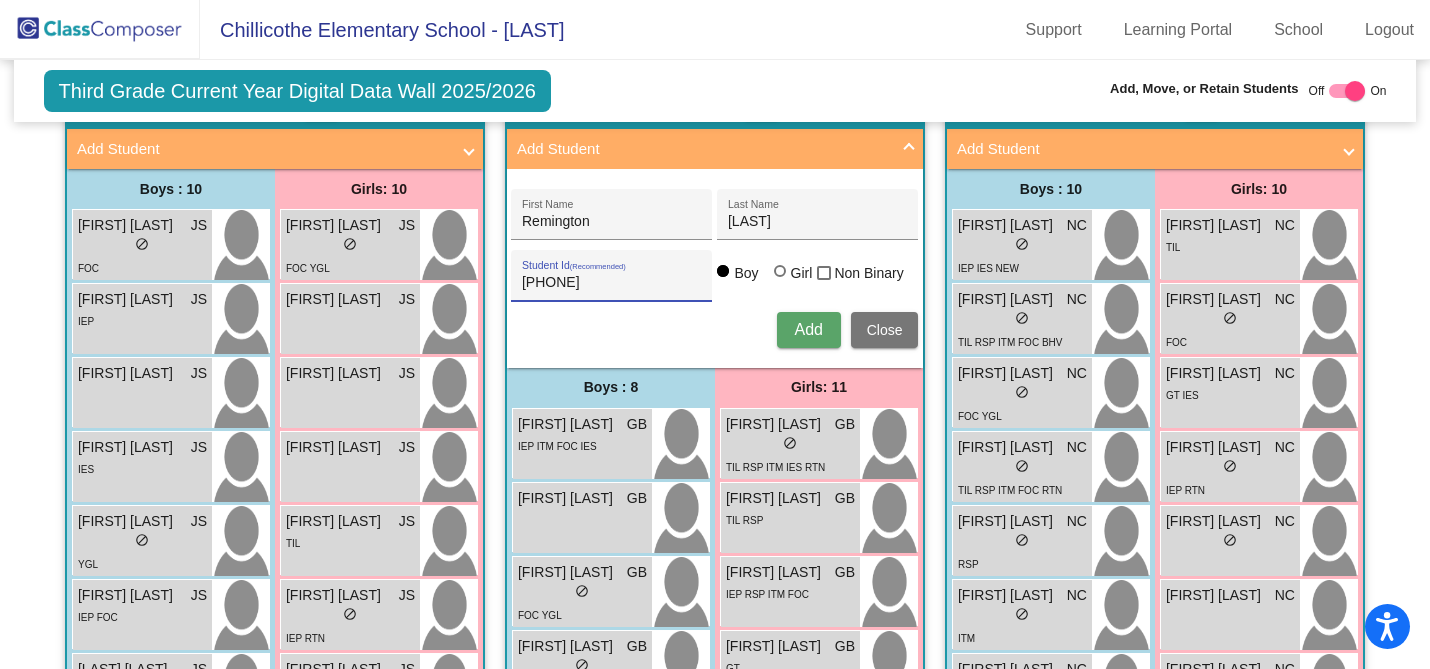 type on "[PHONE]" 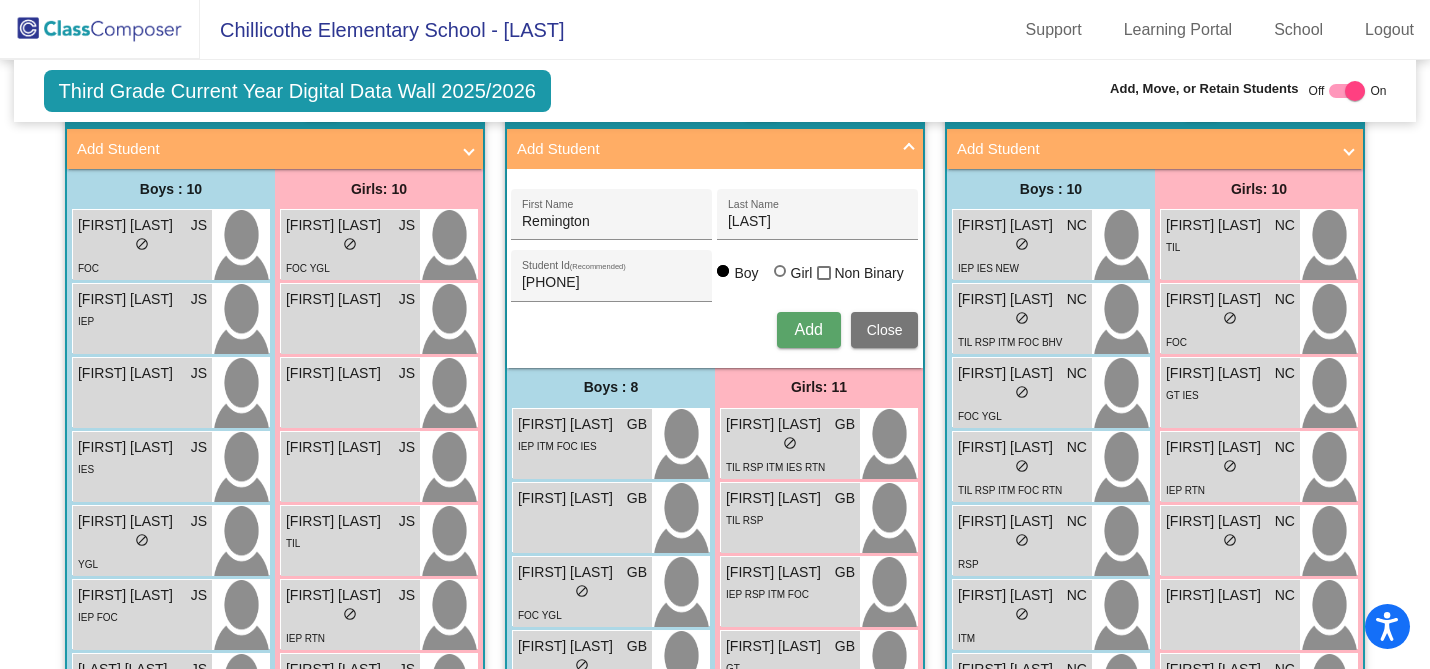 type 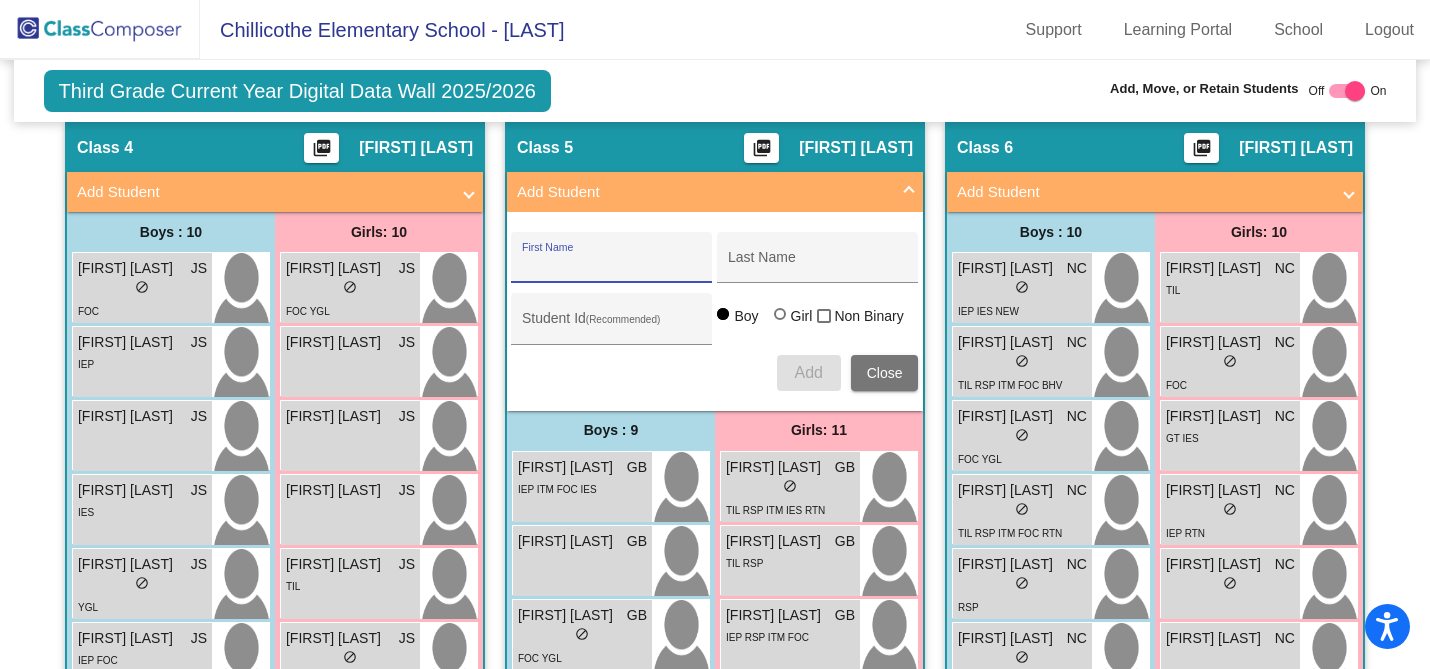 scroll, scrollTop: 1486, scrollLeft: 0, axis: vertical 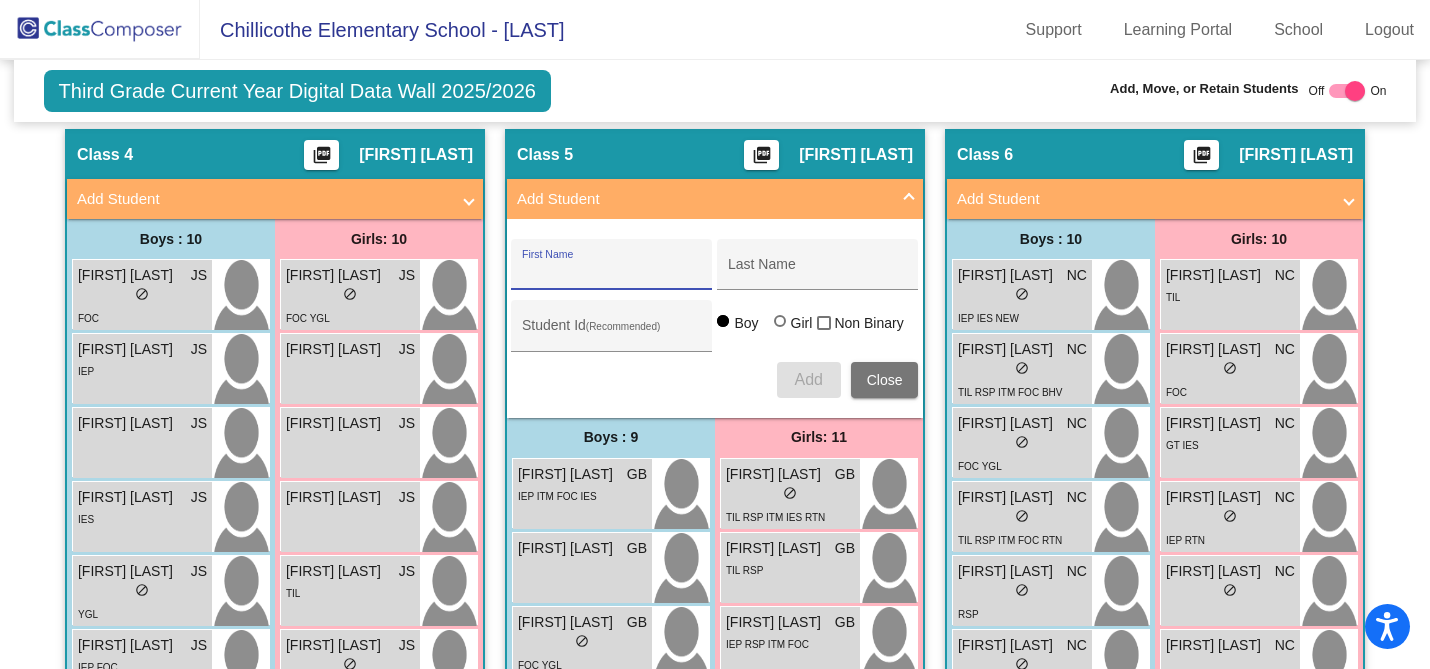 click on "Close" at bounding box center [885, 380] 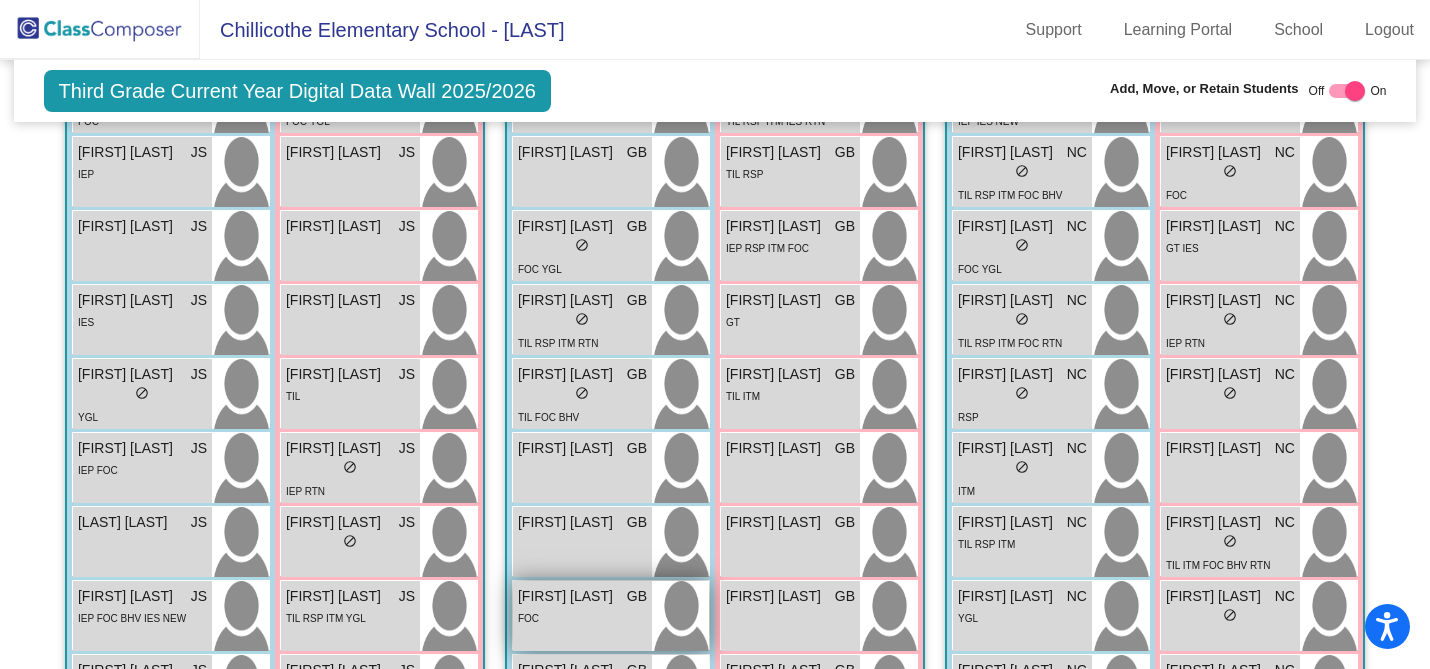 scroll, scrollTop: 1679, scrollLeft: 0, axis: vertical 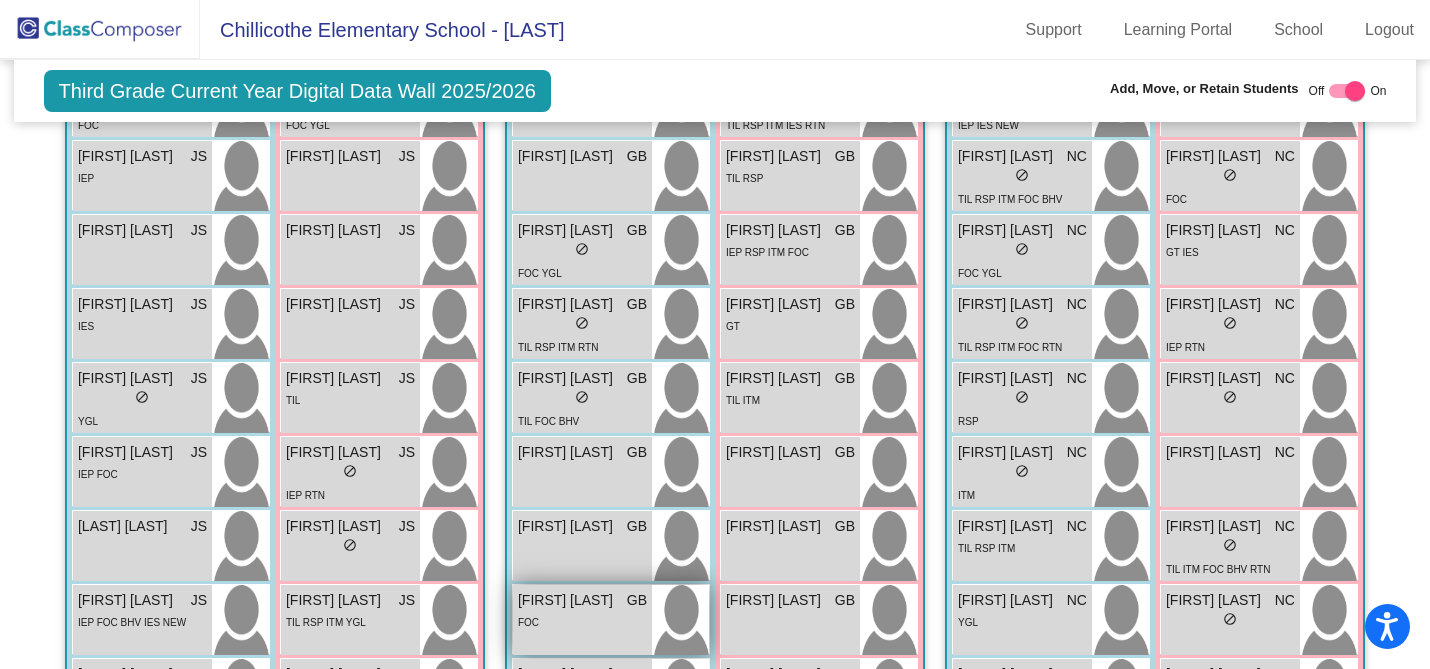 click on "[FIRST] [LAST]" at bounding box center [568, 452] 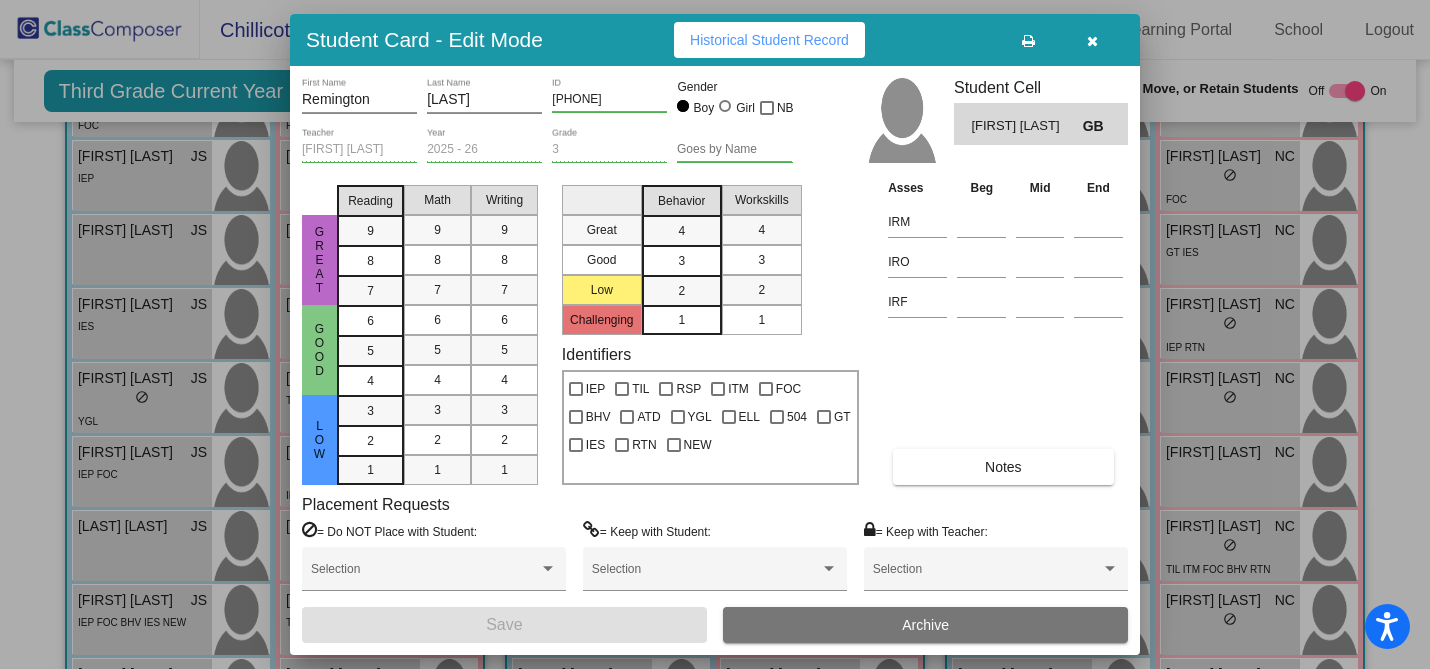 click at bounding box center [1092, 41] 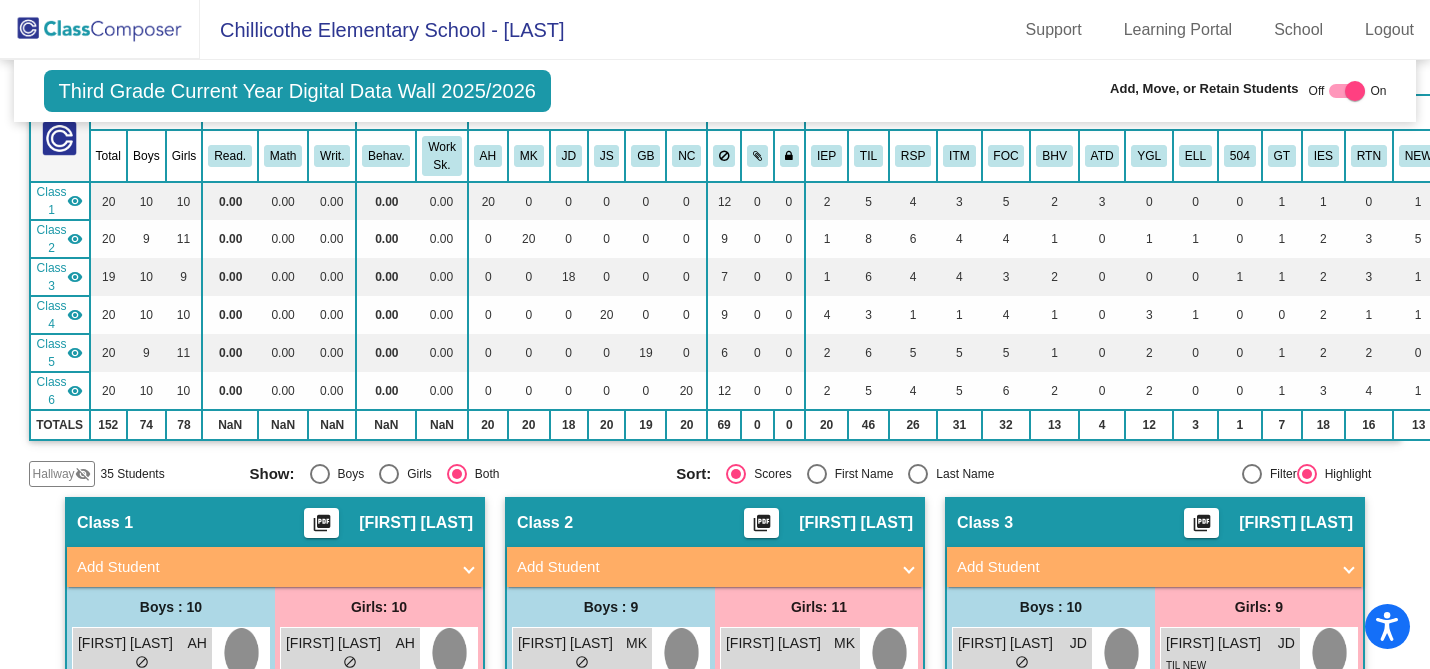 scroll, scrollTop: 140, scrollLeft: 0, axis: vertical 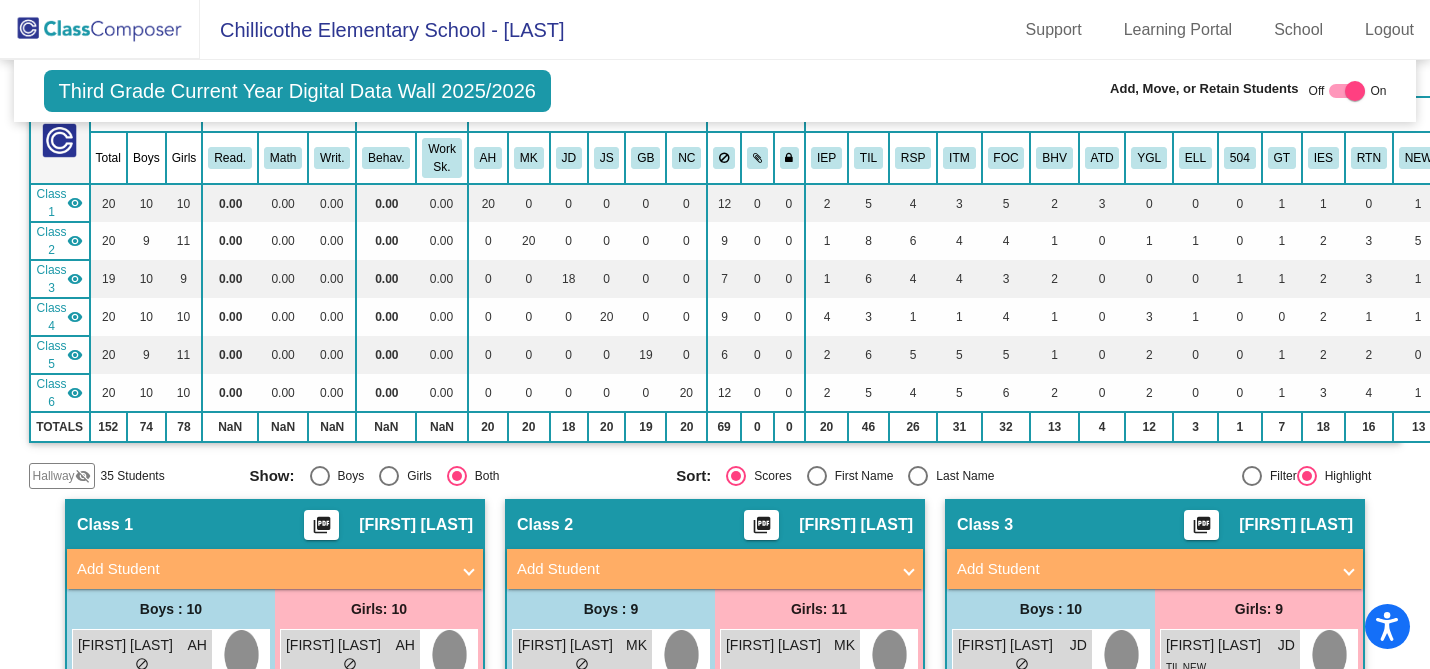 click on "Hallway" 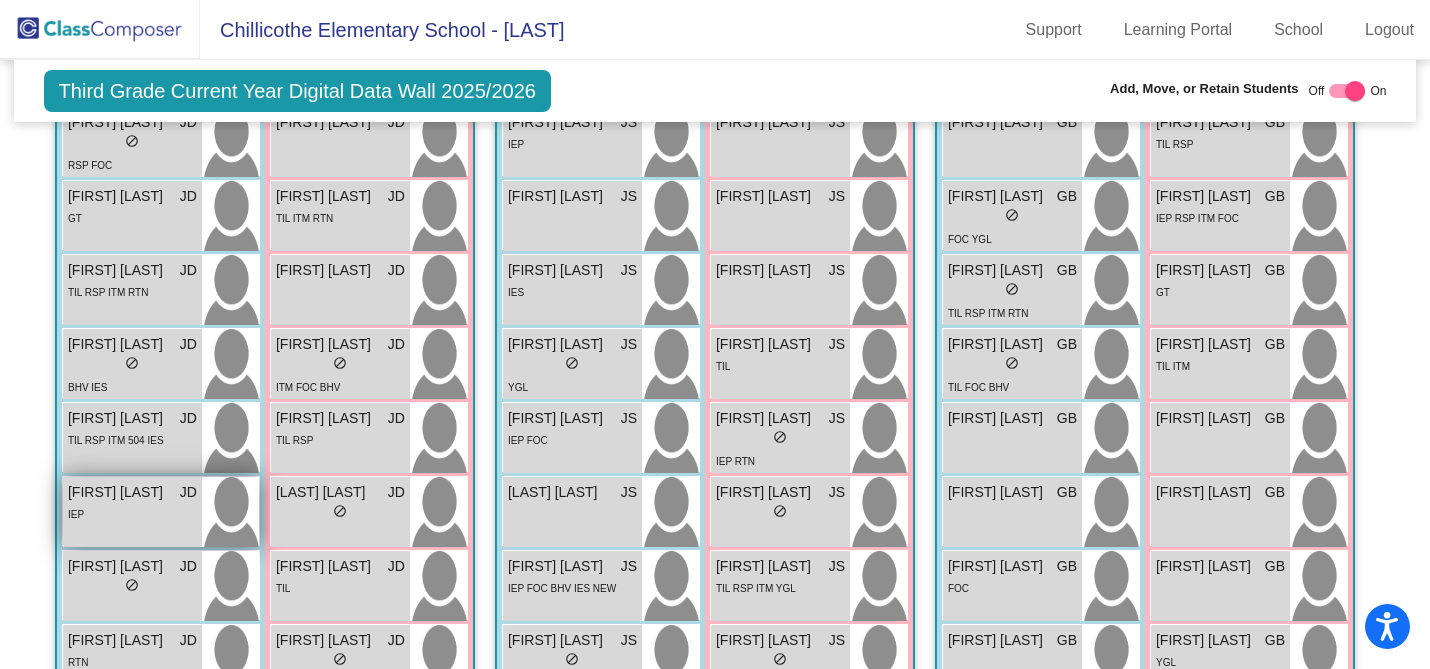 scroll, scrollTop: 2230, scrollLeft: 0, axis: vertical 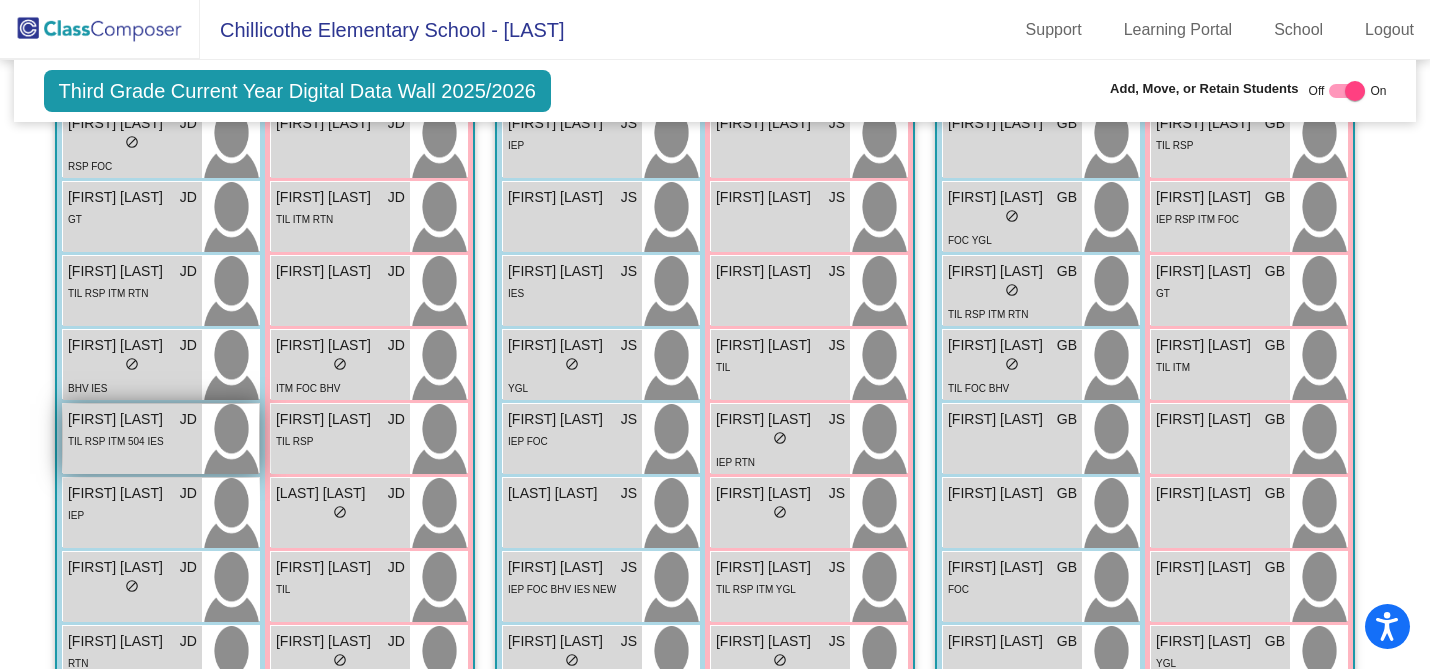 click on "[FIRST] [LAST]" at bounding box center (118, 419) 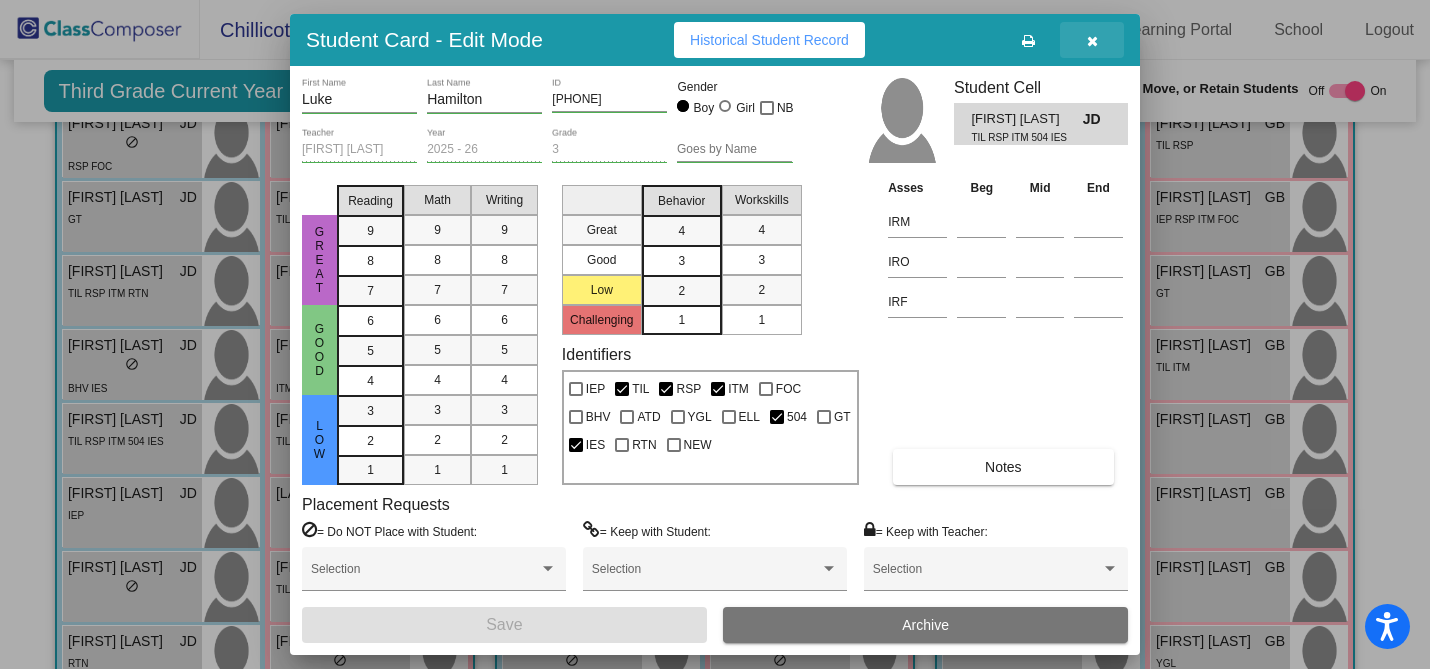 click at bounding box center (1092, 41) 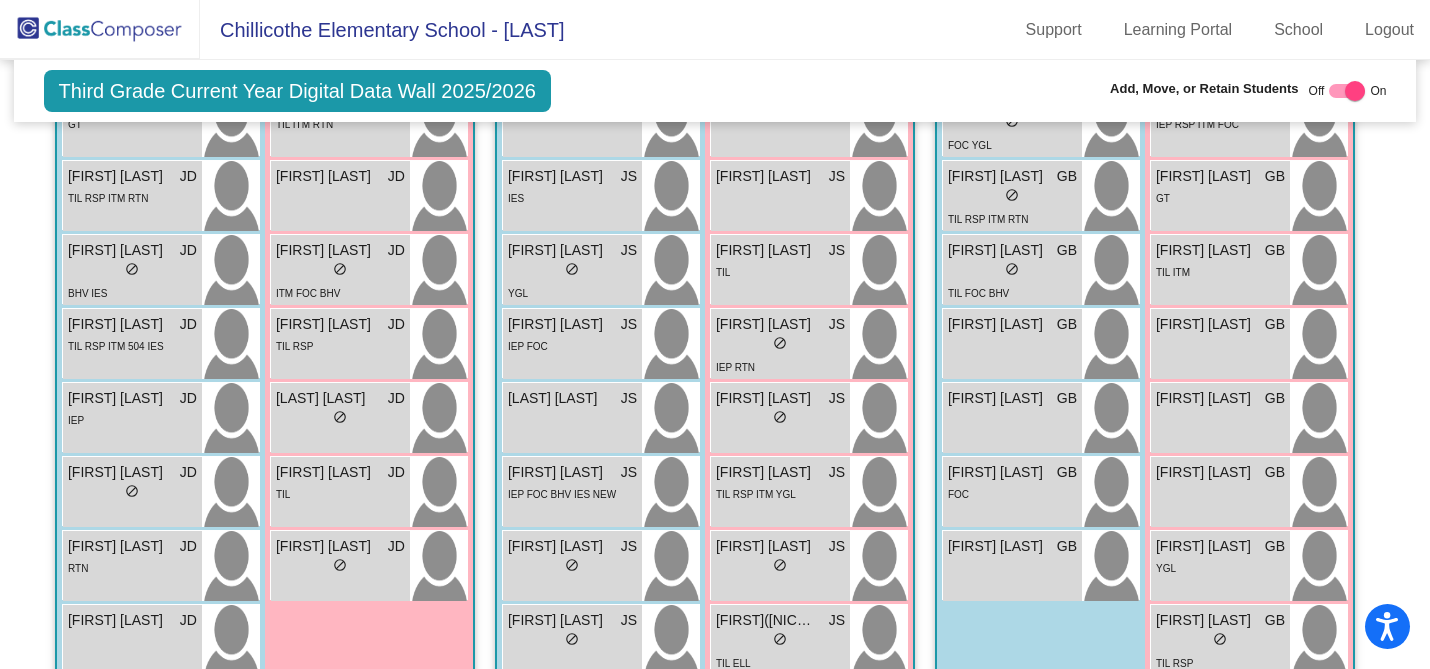 scroll, scrollTop: 2327, scrollLeft: 0, axis: vertical 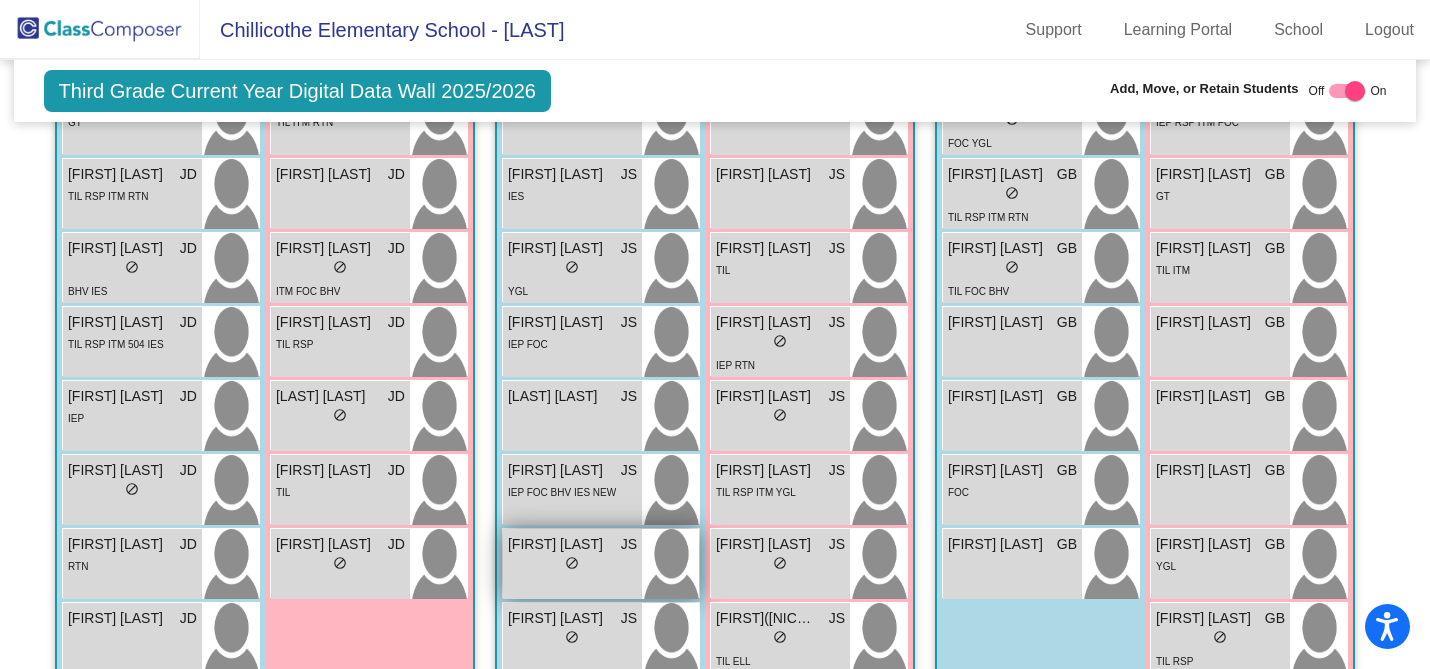 click on "do_not_disturb_alt" at bounding box center [572, 563] 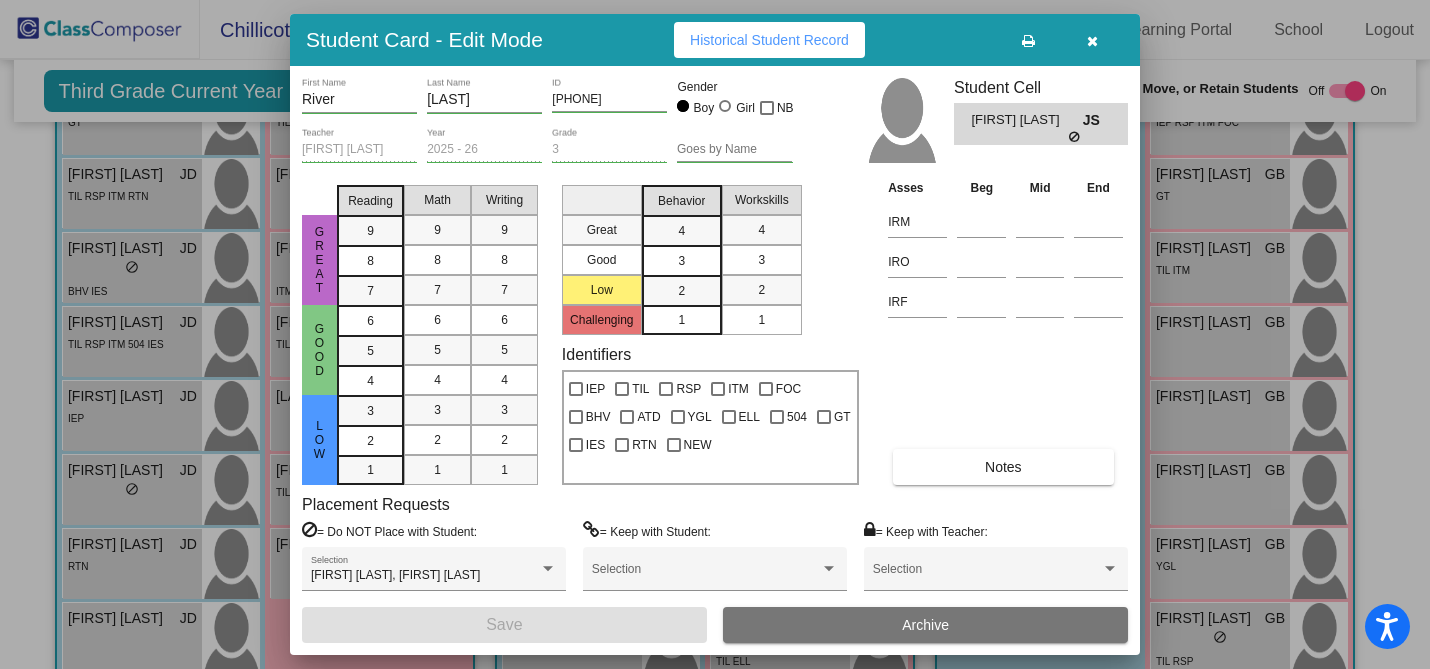 click at bounding box center [1092, 41] 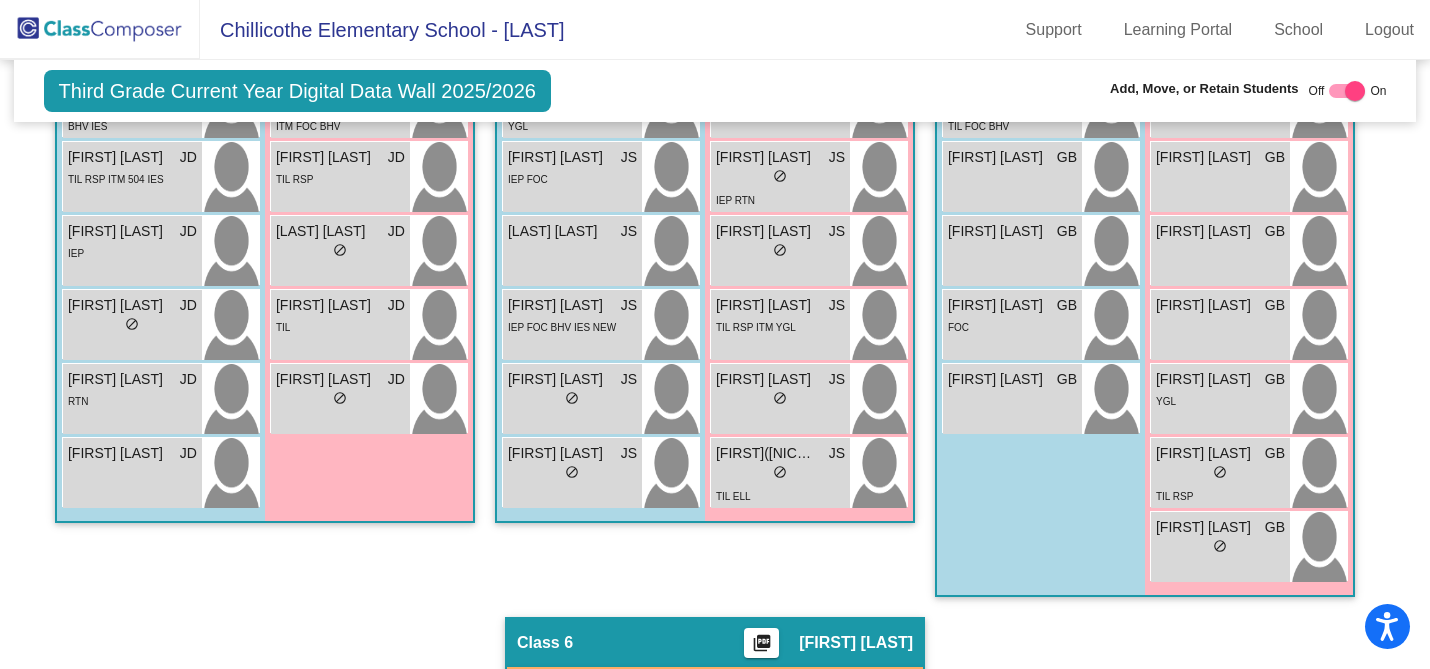 scroll, scrollTop: 2499, scrollLeft: 0, axis: vertical 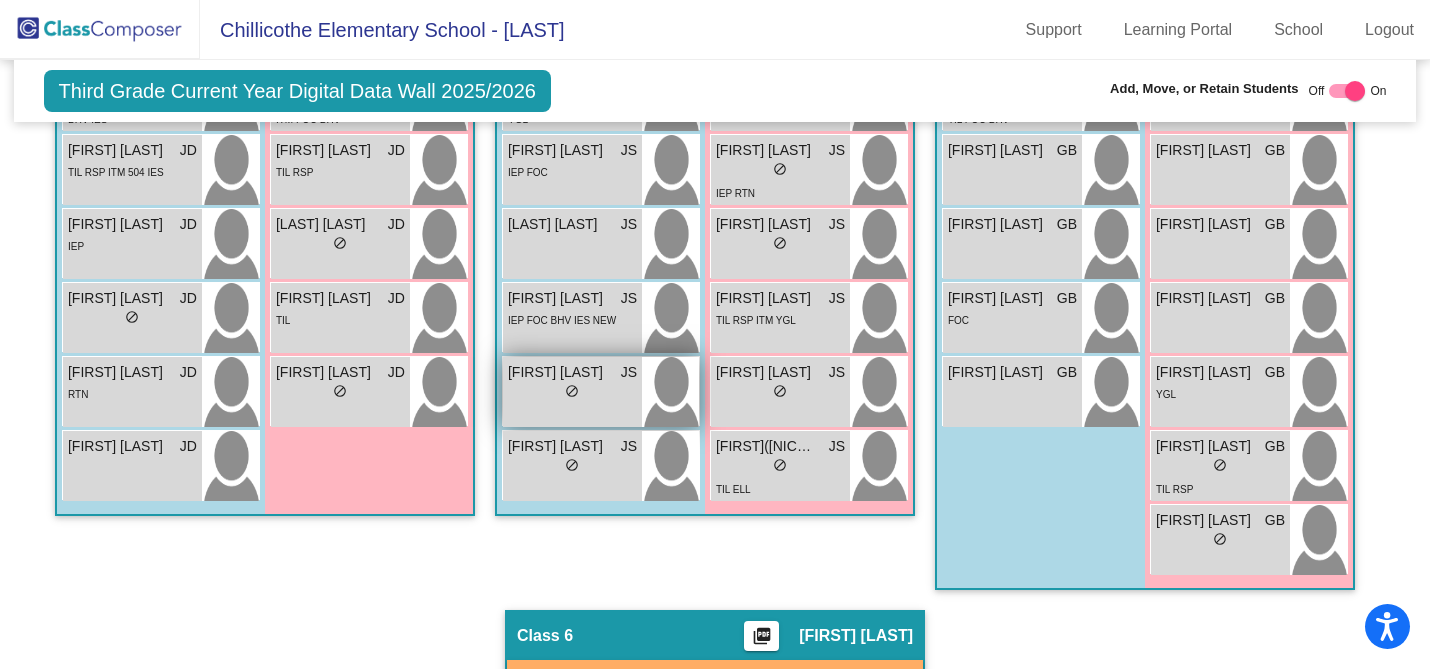 click on "do_not_disturb_alt" at bounding box center (572, 391) 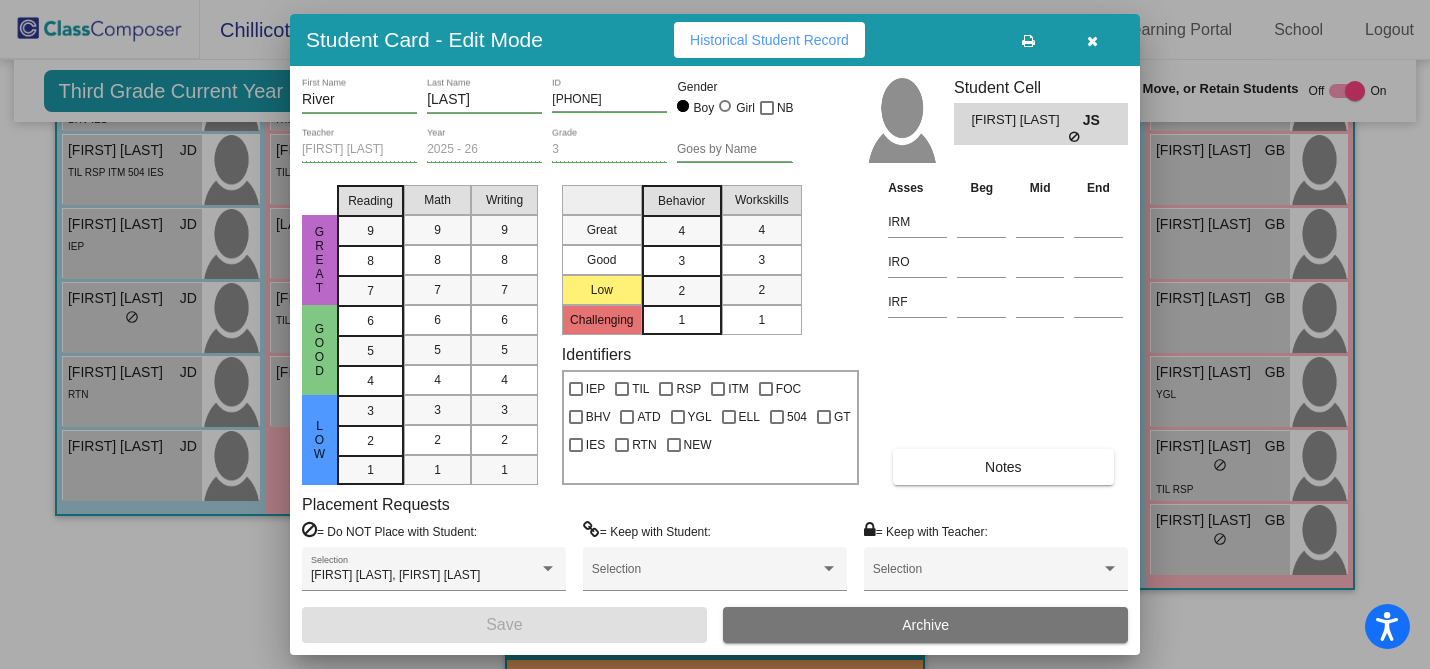 click at bounding box center (1092, 41) 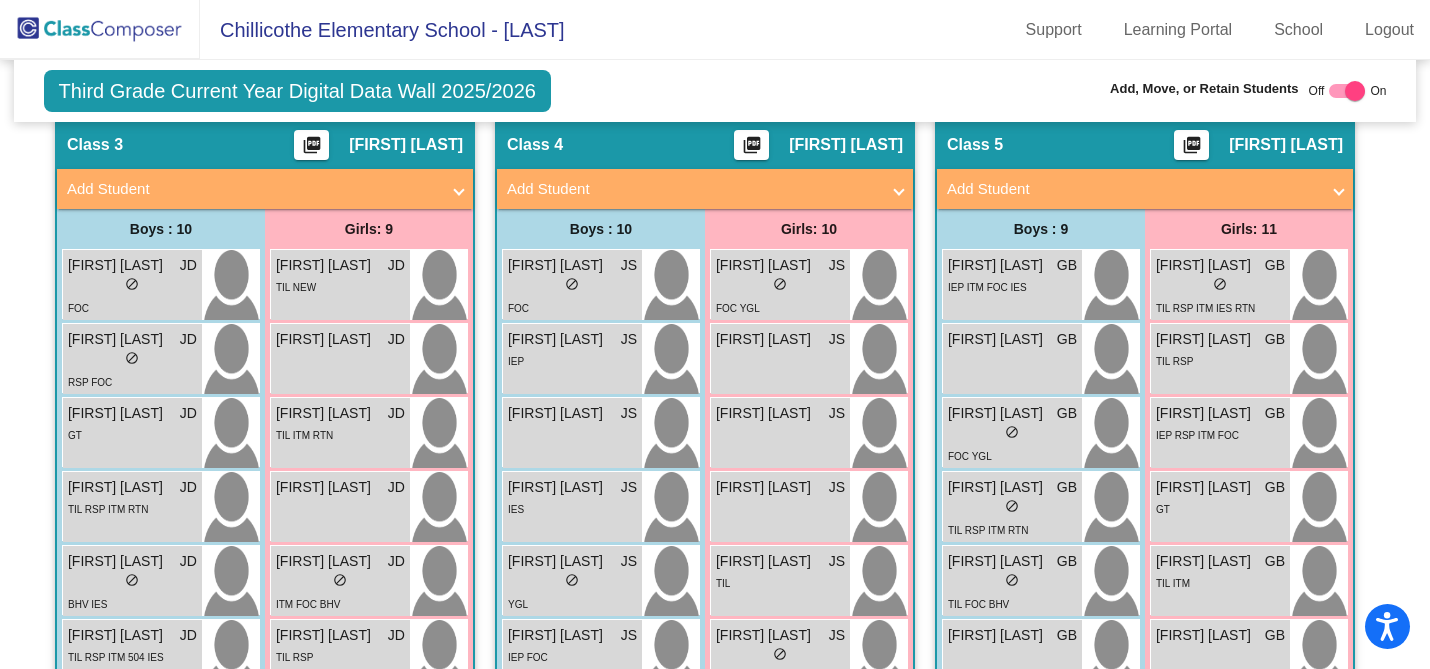 scroll, scrollTop: 2012, scrollLeft: 0, axis: vertical 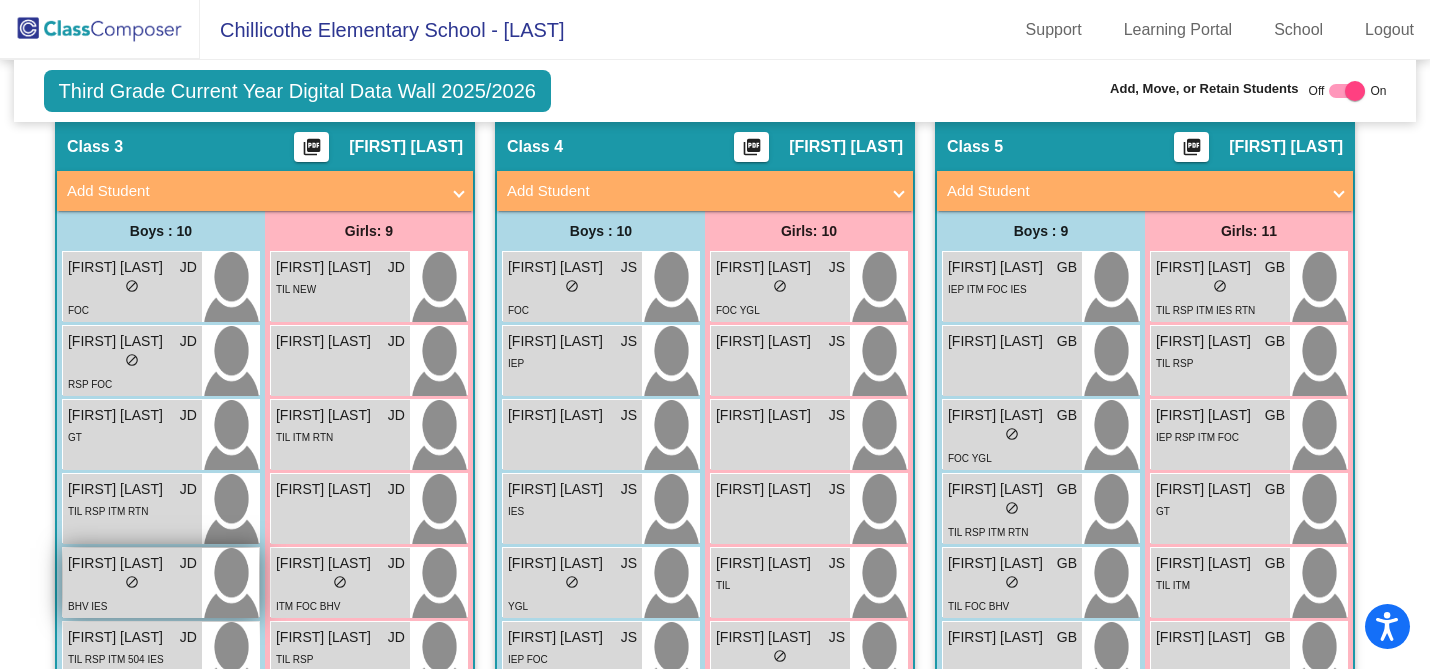 click on "do_not_disturb_alt" at bounding box center (132, 582) 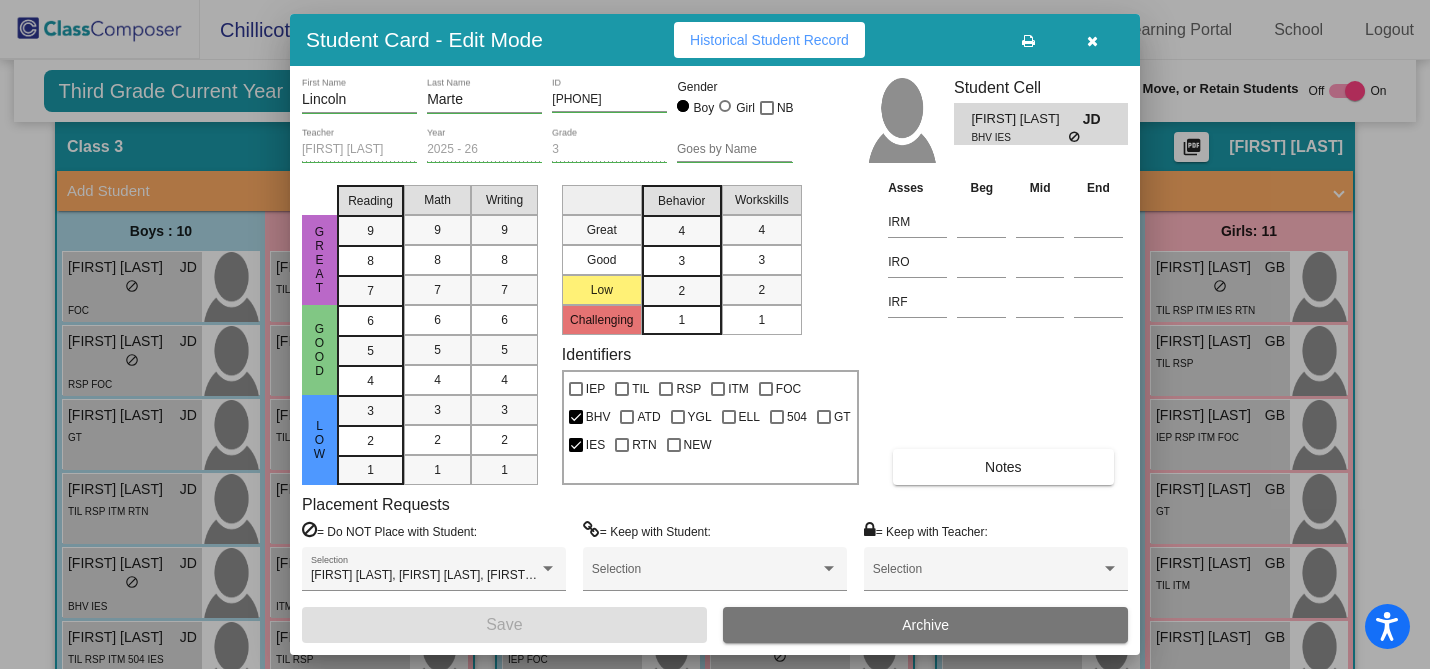 click at bounding box center [1092, 41] 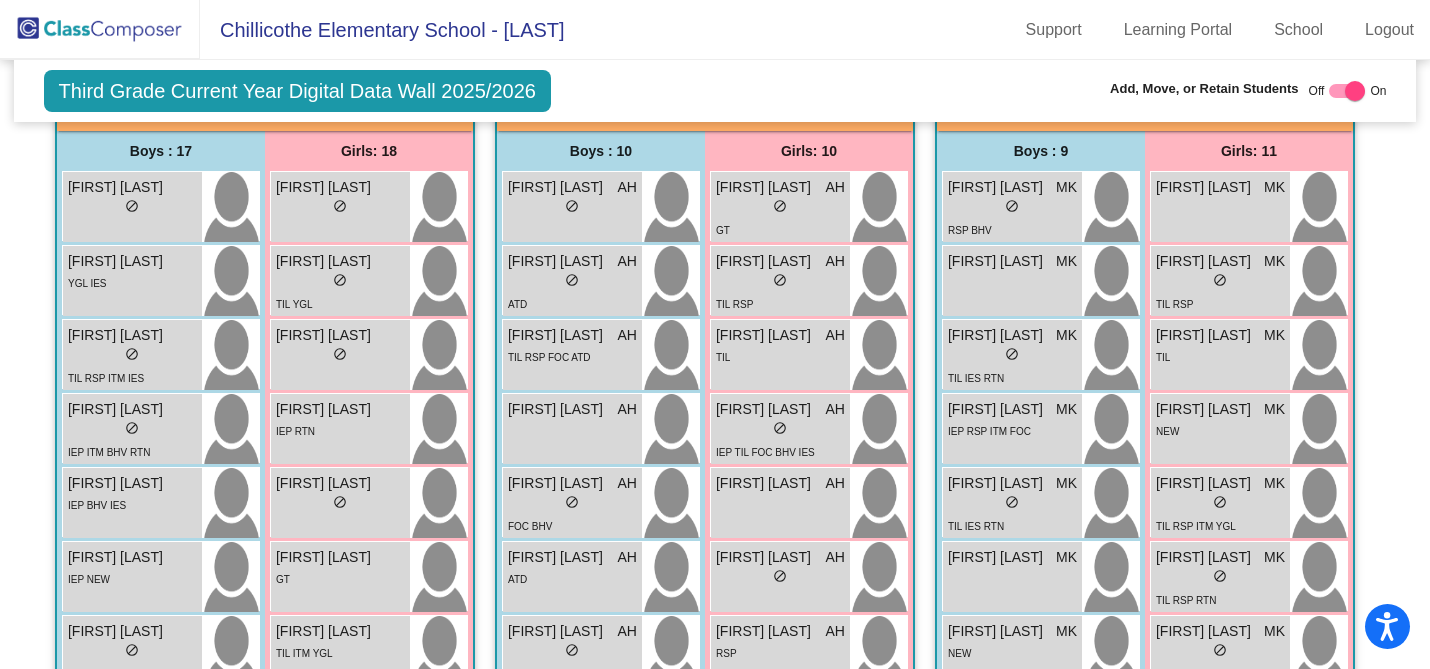 scroll, scrollTop: 599, scrollLeft: 0, axis: vertical 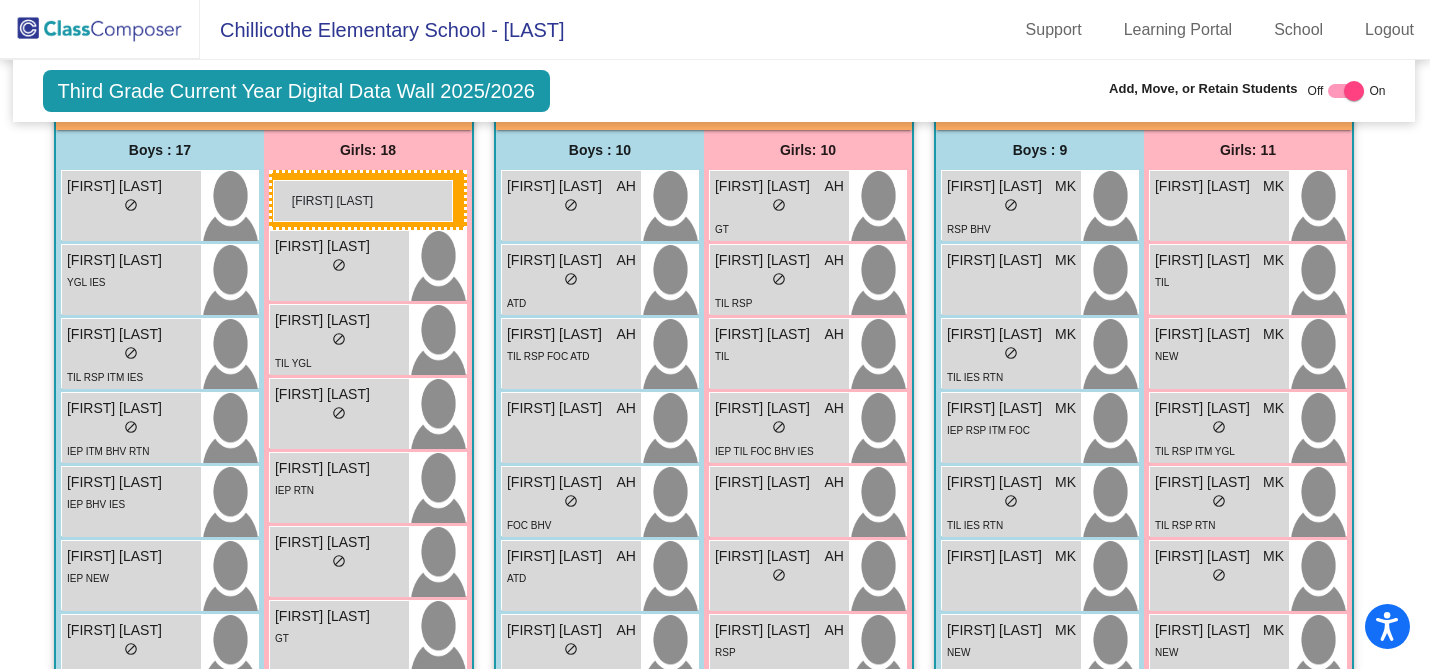 drag, startPoint x: 1193, startPoint y: 267, endPoint x: 273, endPoint y: 180, distance: 924.10443 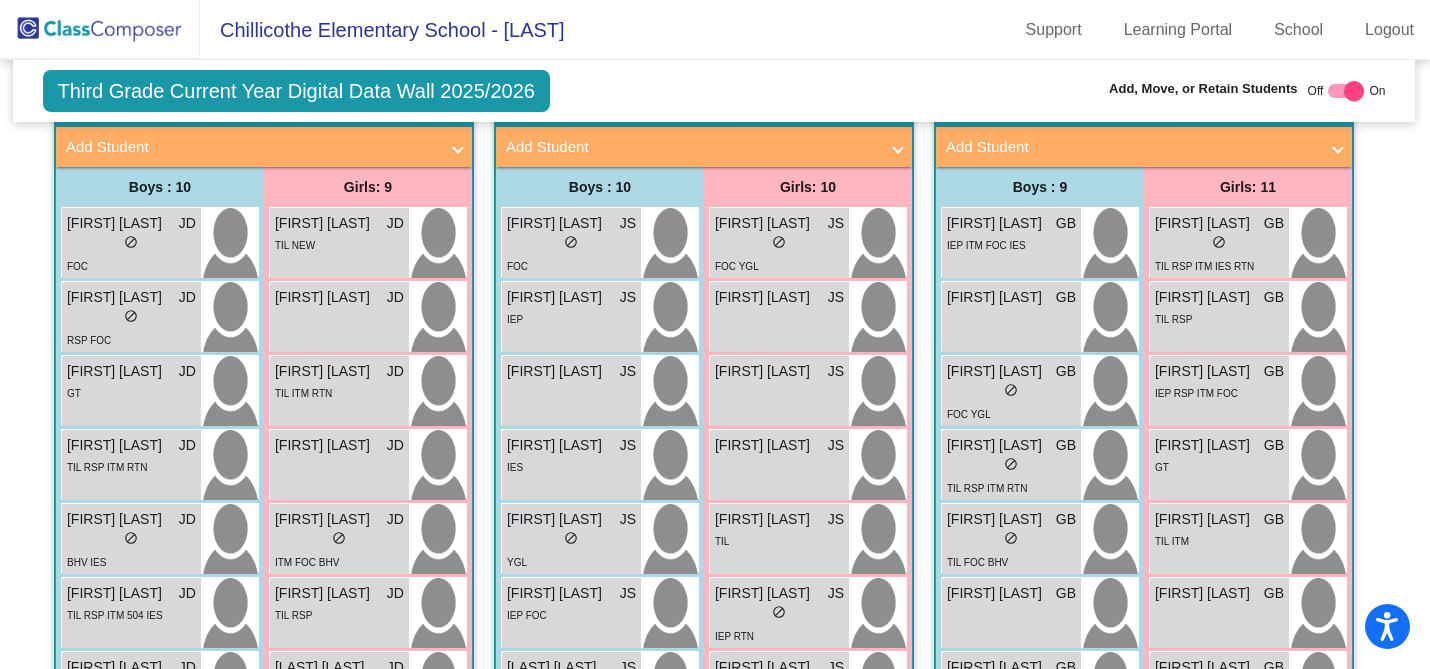 scroll, scrollTop: 2126, scrollLeft: 1, axis: both 